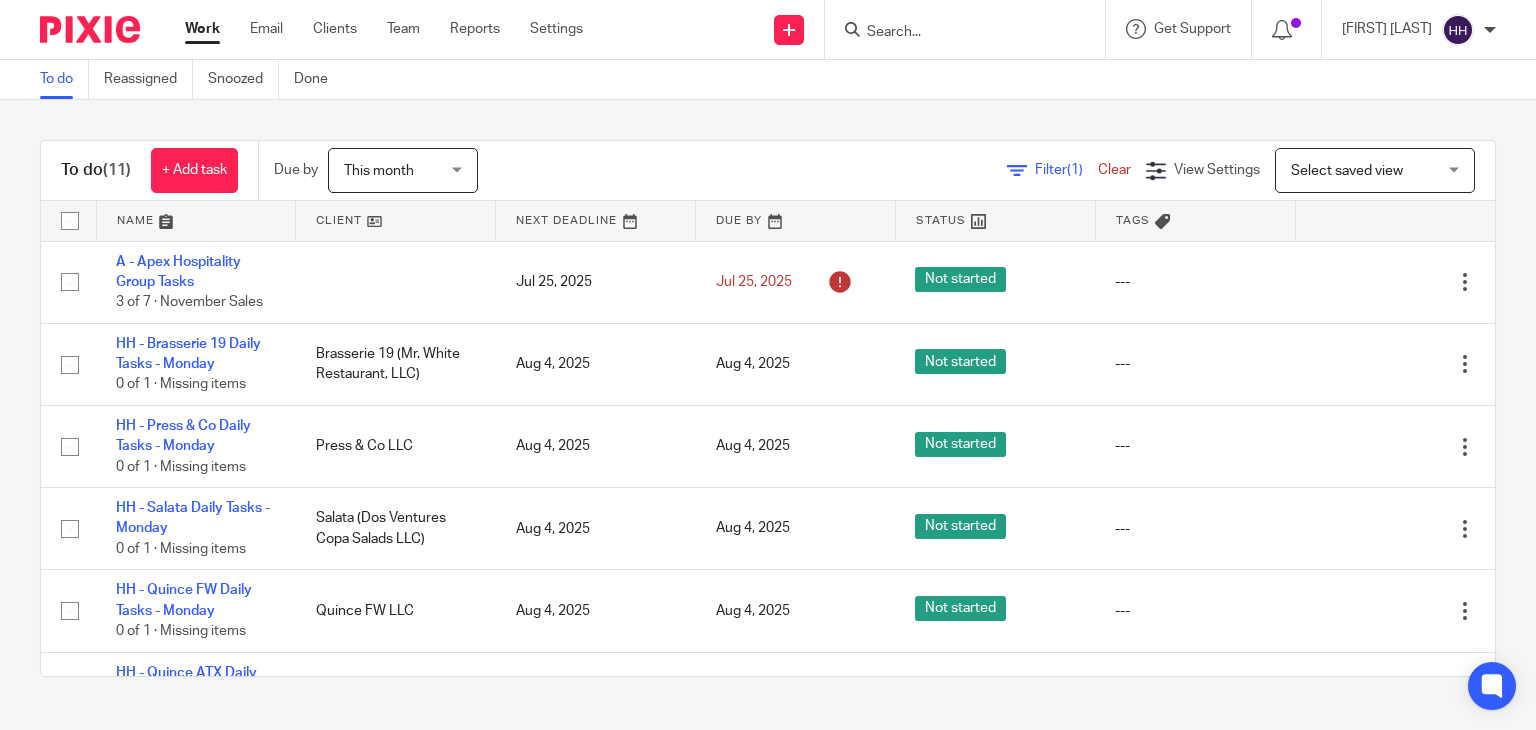 scroll, scrollTop: 0, scrollLeft: 0, axis: both 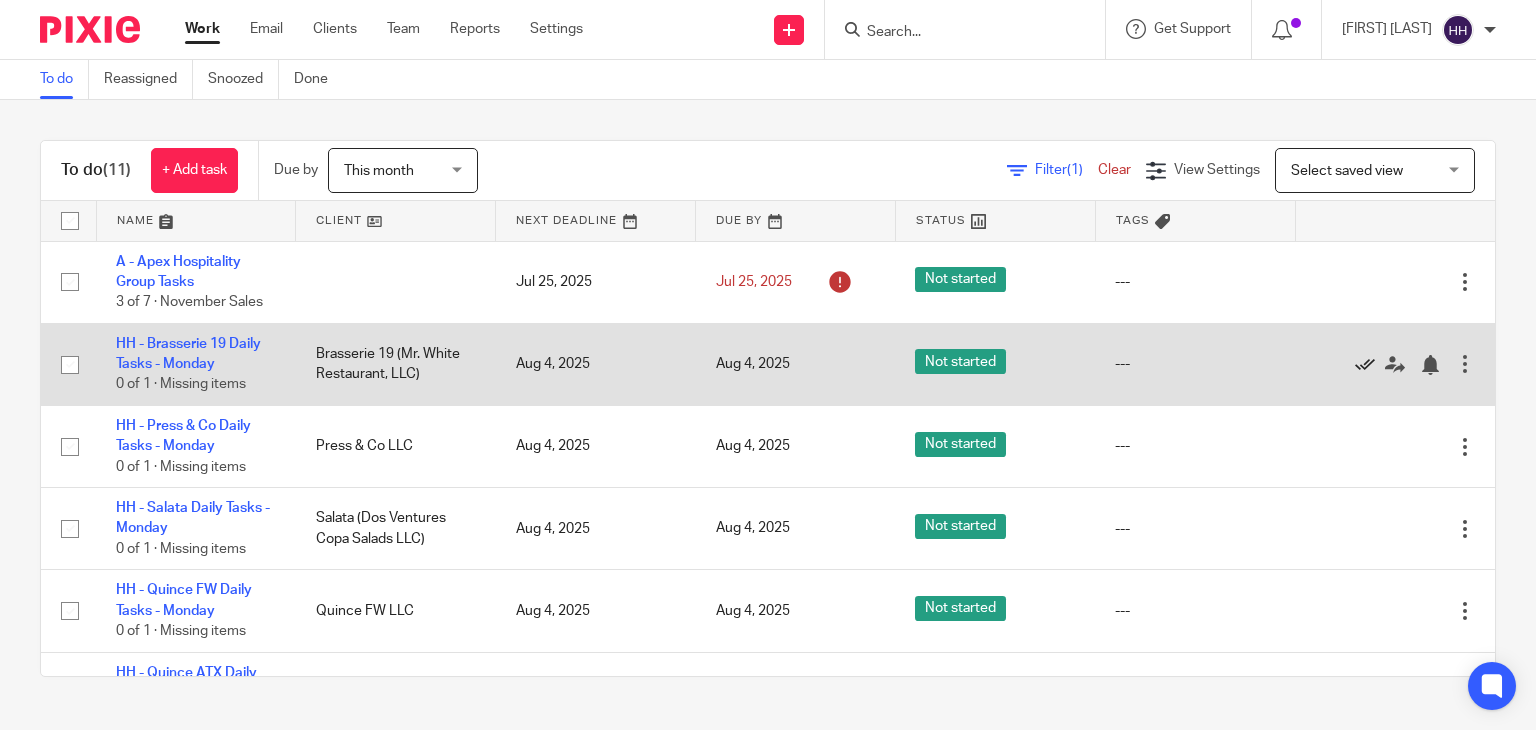 click at bounding box center (1365, 365) 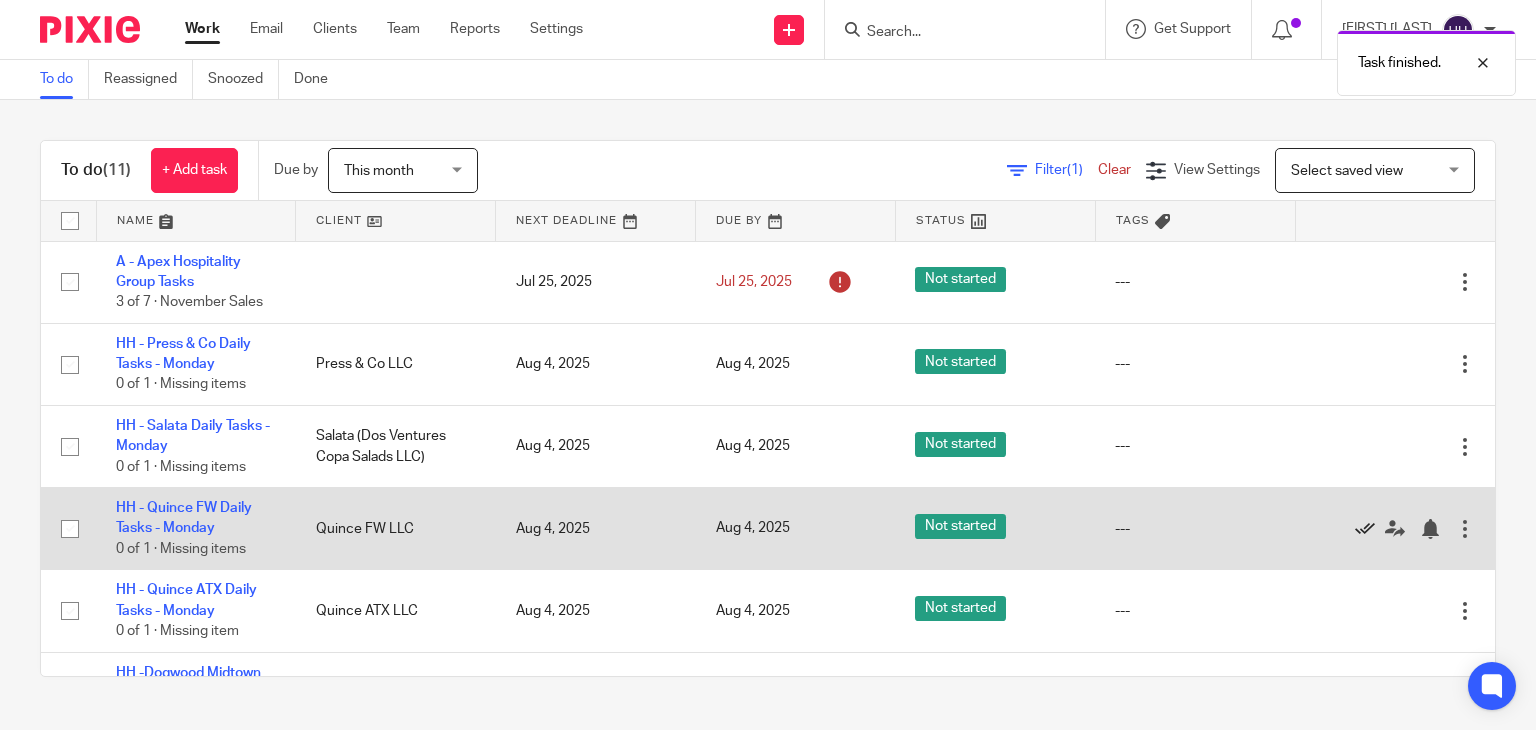 click at bounding box center (1365, 529) 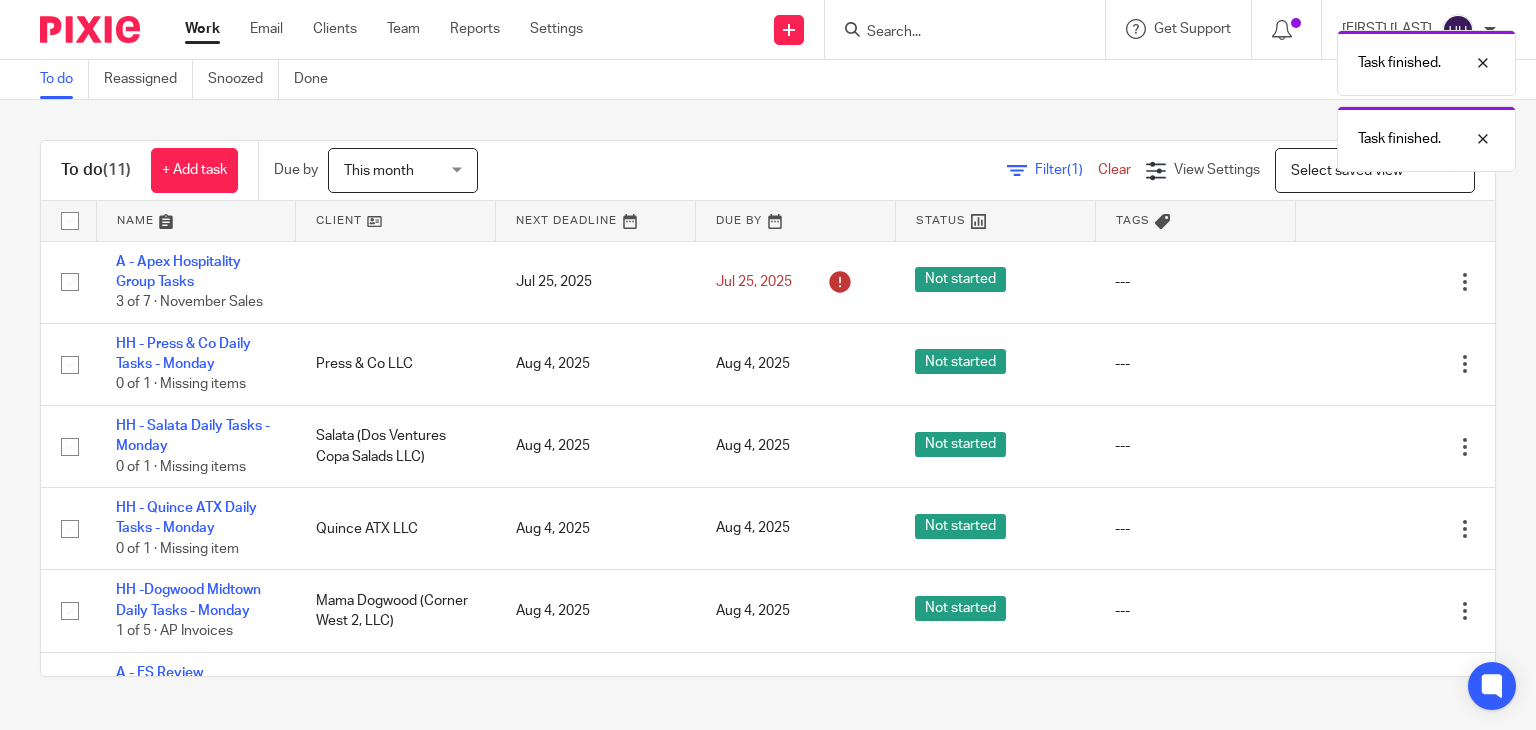 click at bounding box center (1365, 529) 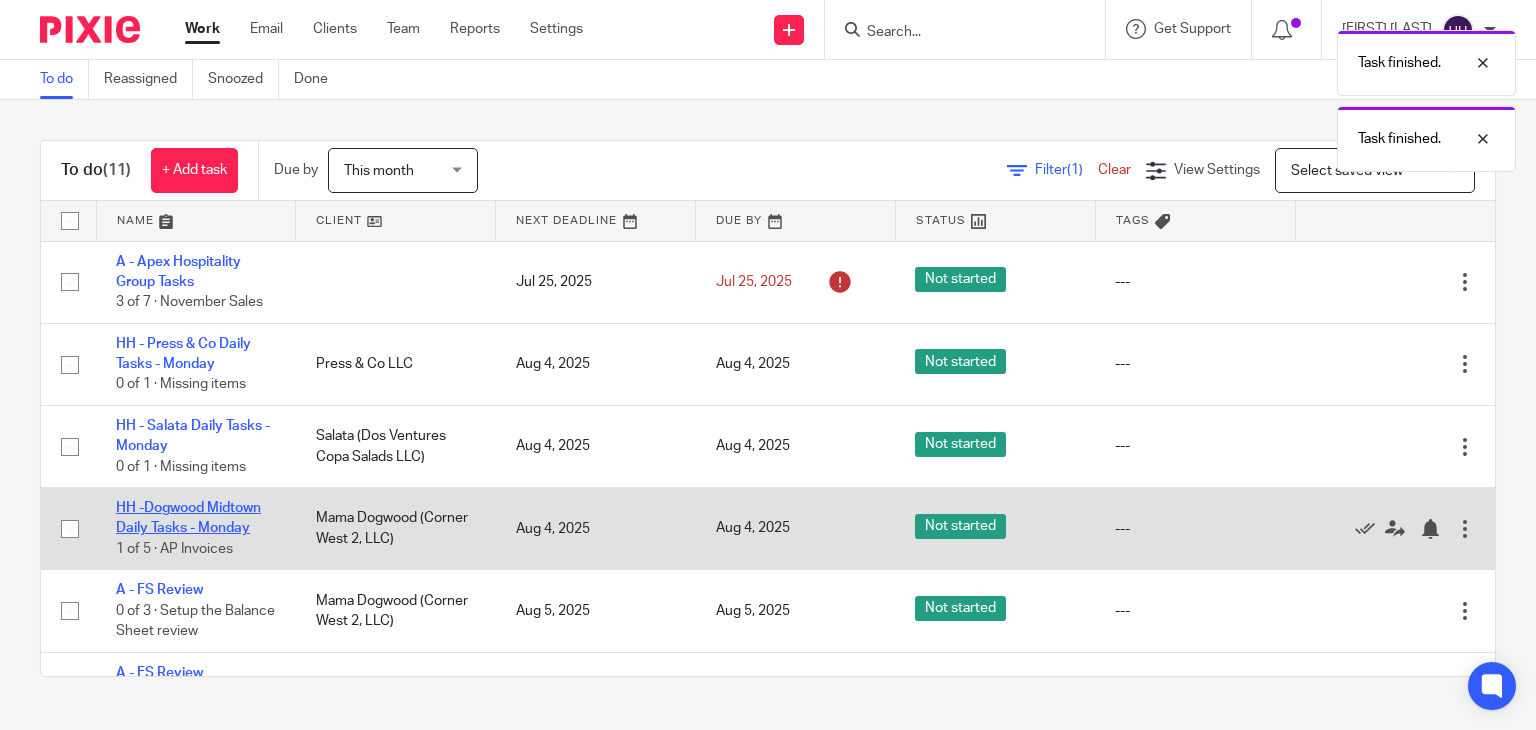 click on "HH -Dogwood Midtown Daily Tasks - Monday" at bounding box center (188, 518) 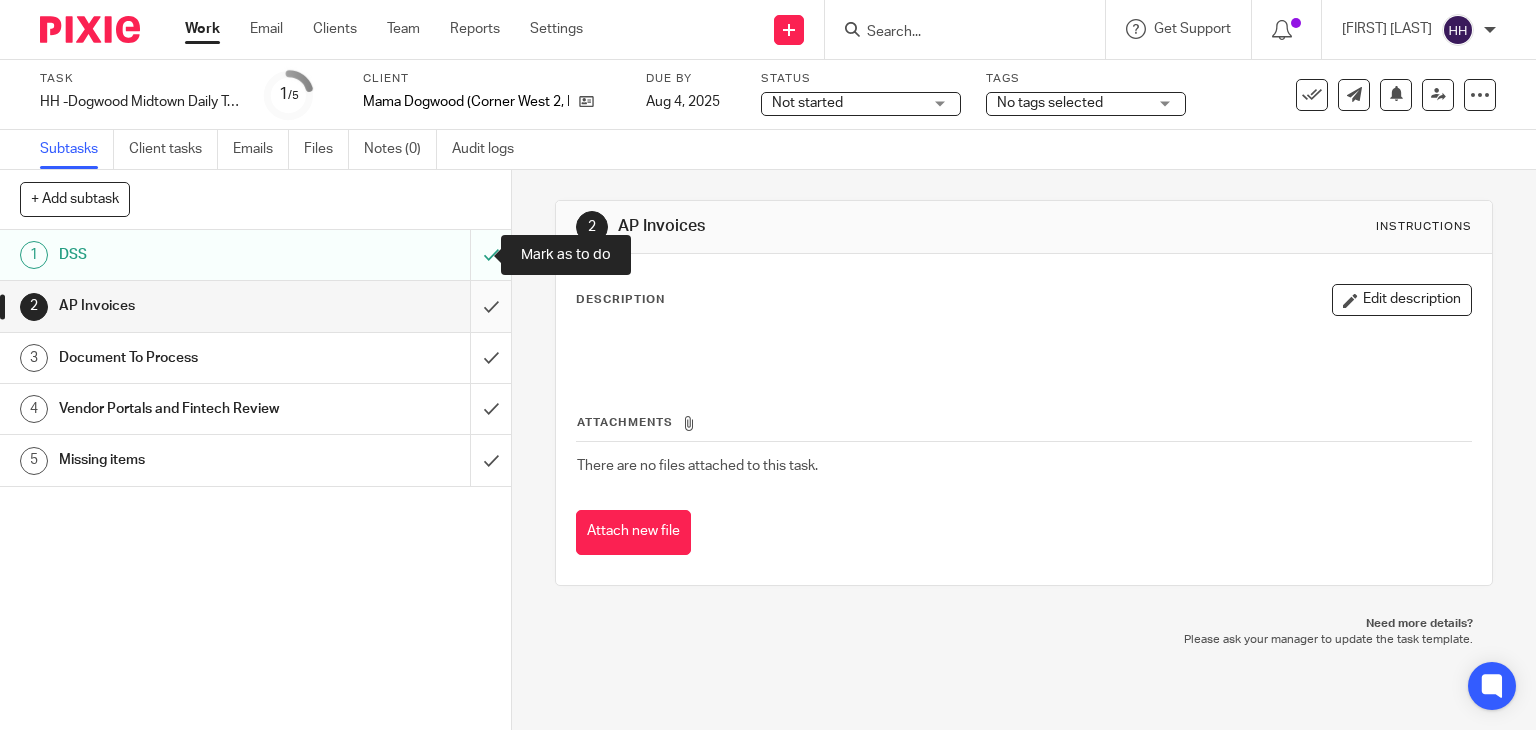 scroll, scrollTop: 0, scrollLeft: 0, axis: both 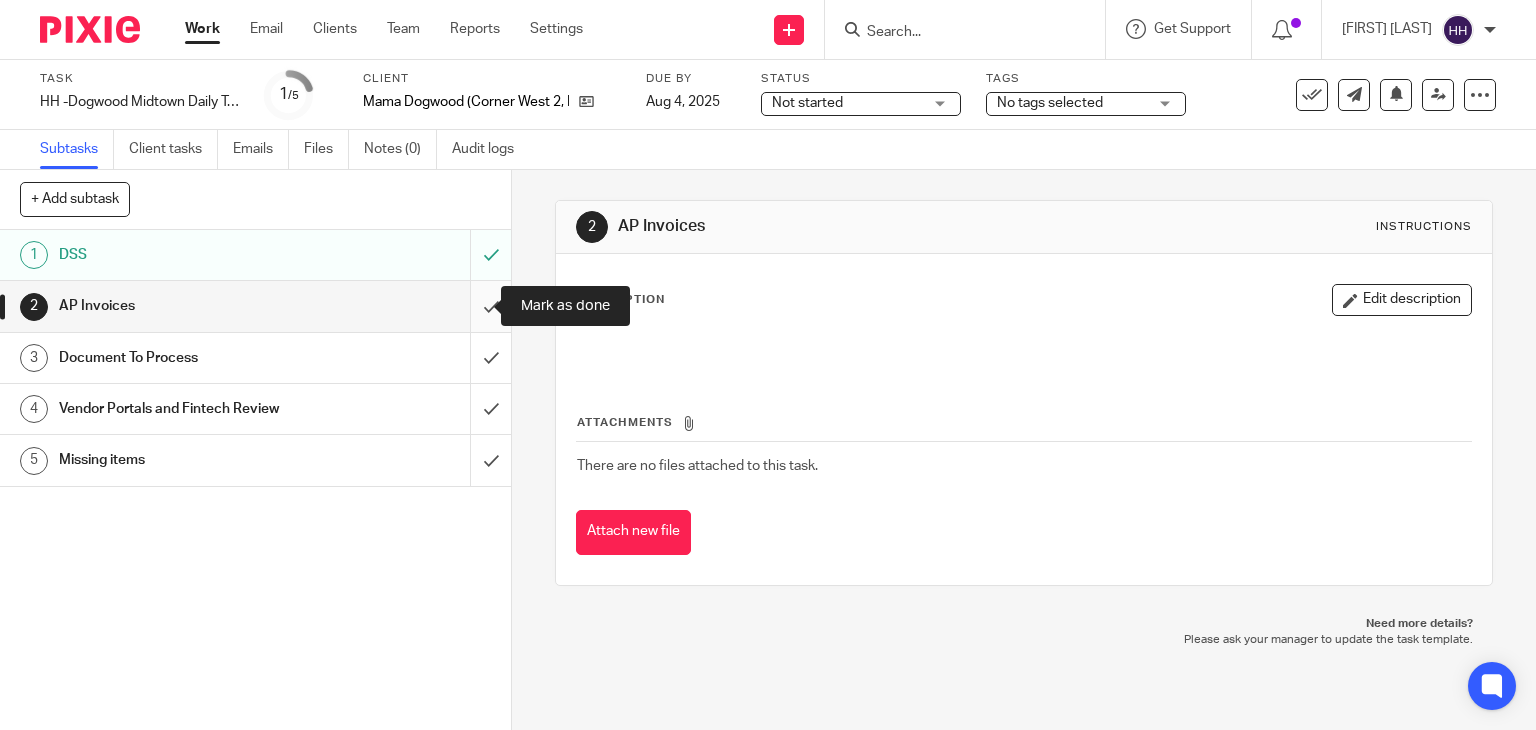 click at bounding box center (255, 306) 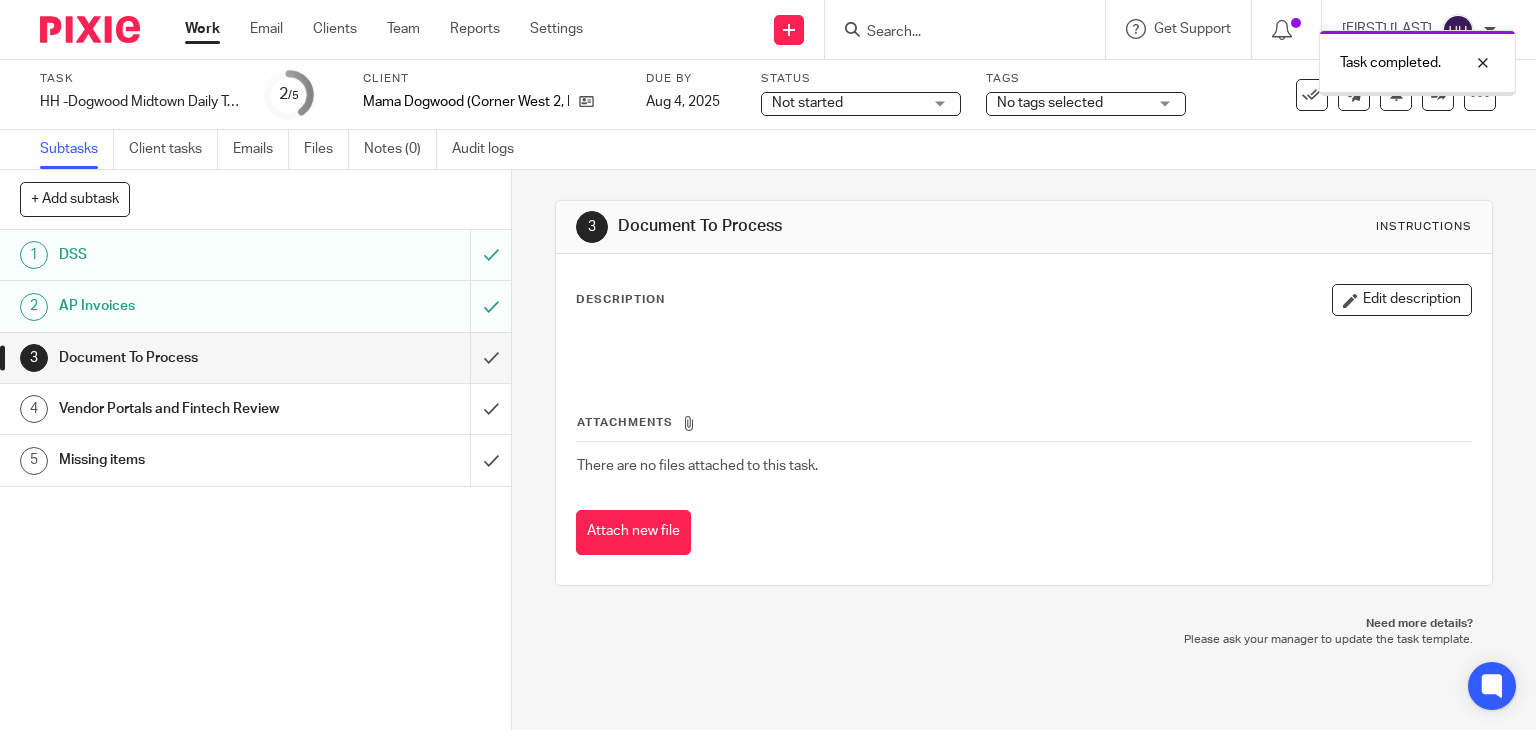 scroll, scrollTop: 0, scrollLeft: 0, axis: both 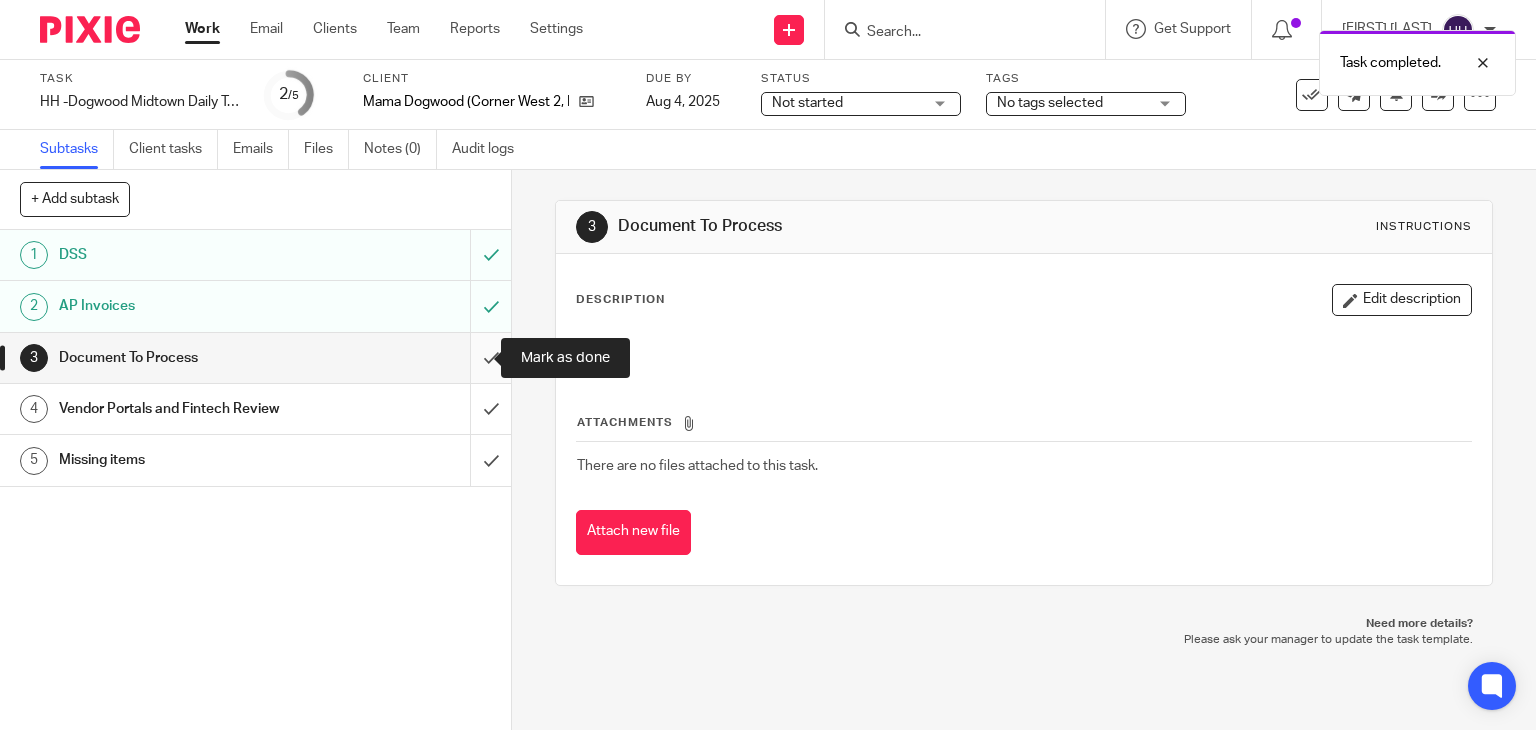 click at bounding box center (255, 358) 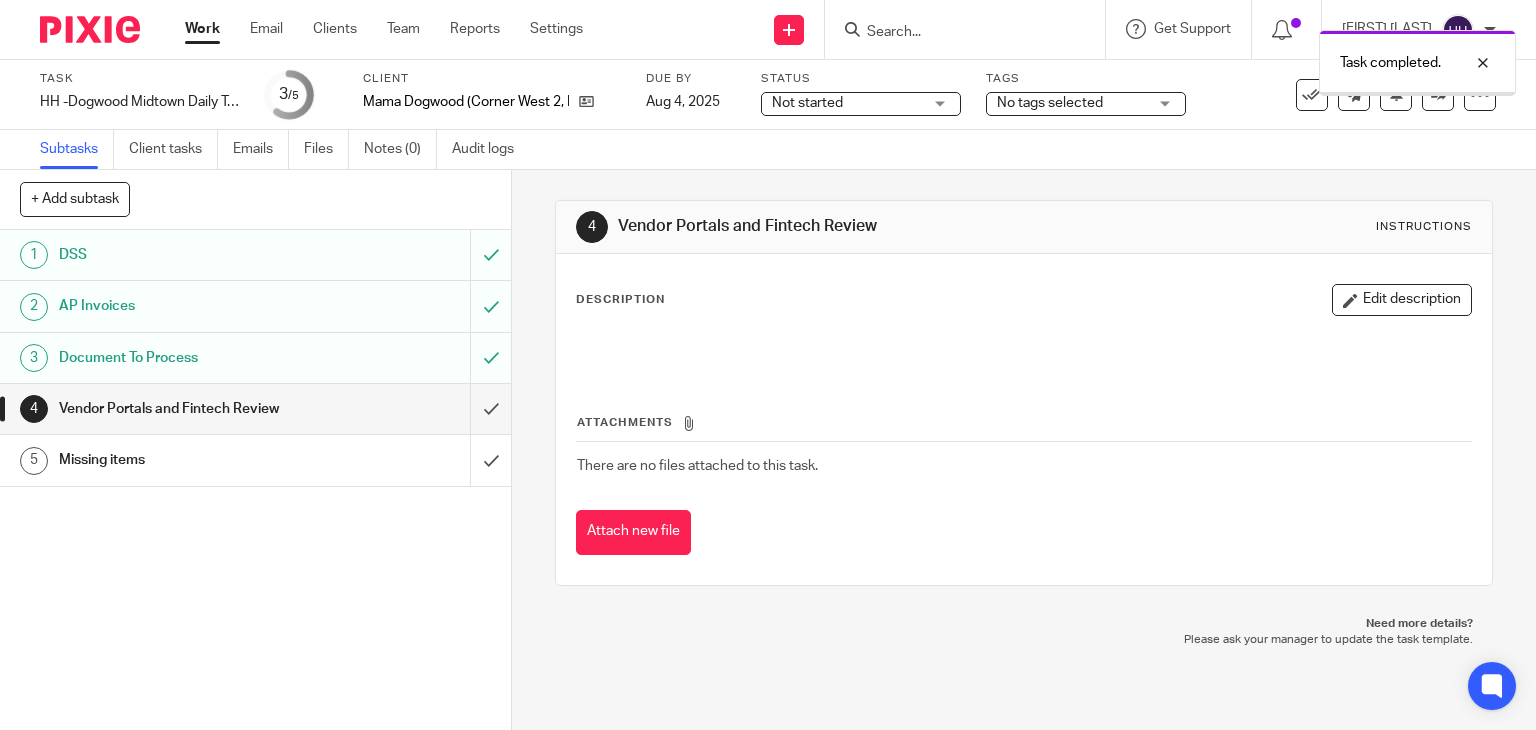scroll, scrollTop: 0, scrollLeft: 0, axis: both 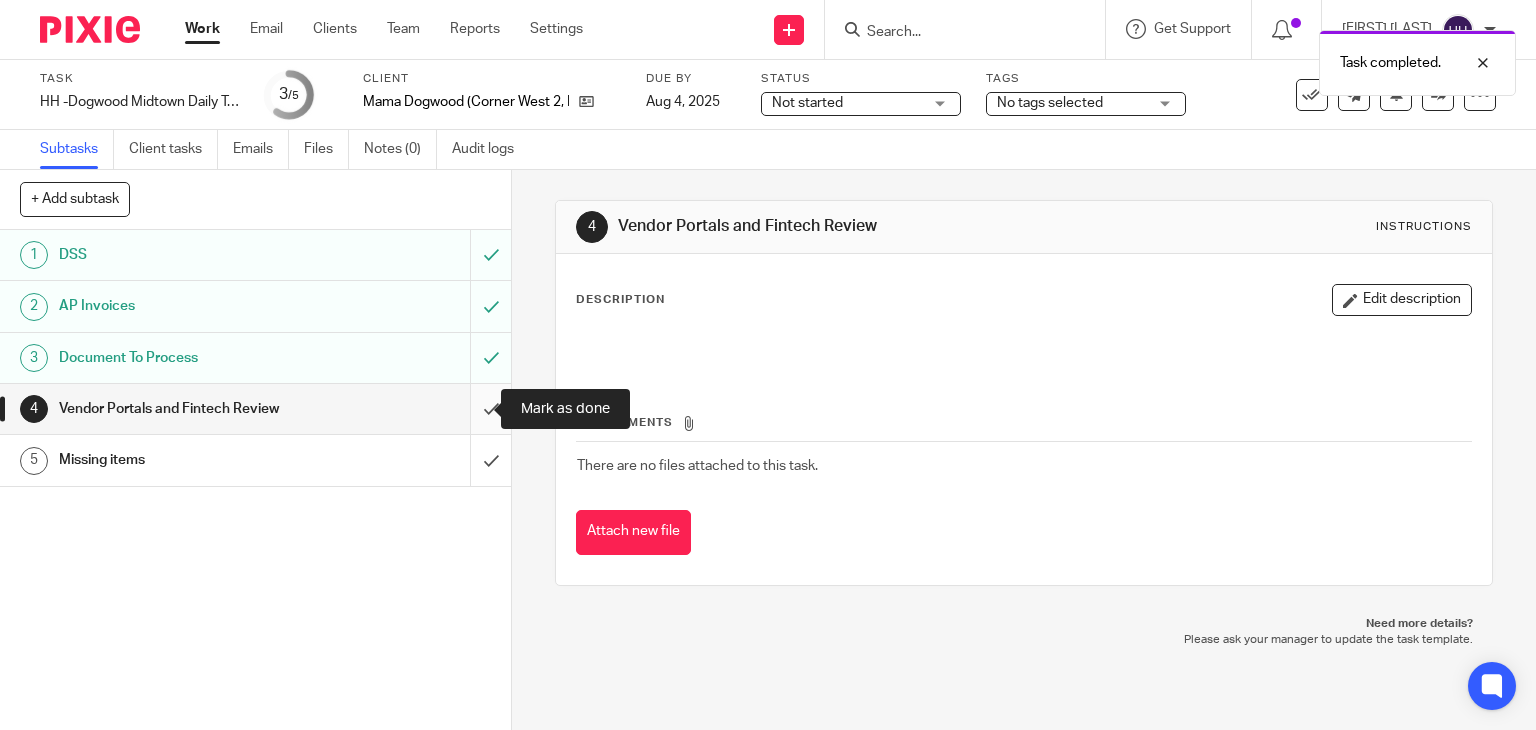 click at bounding box center (255, 409) 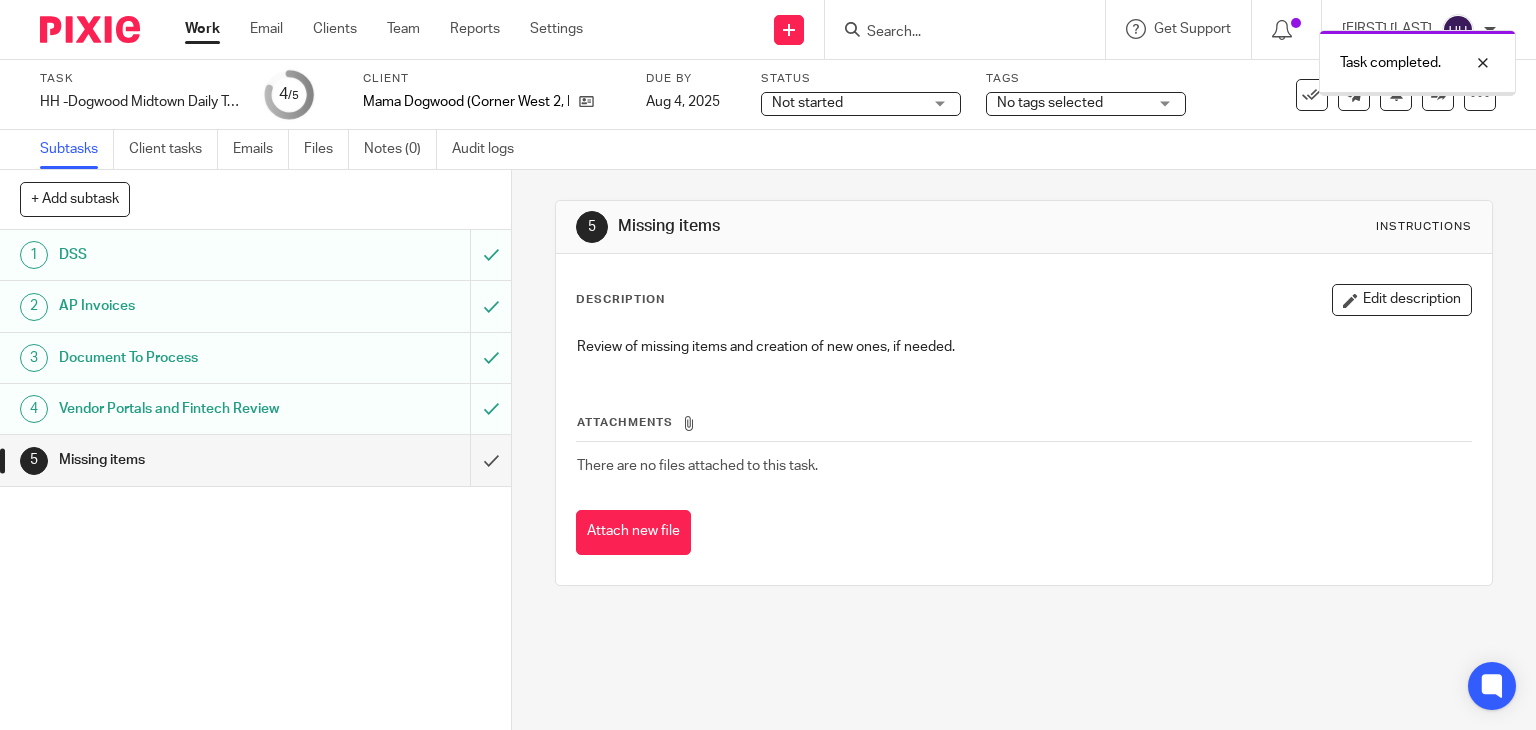 scroll, scrollTop: 0, scrollLeft: 0, axis: both 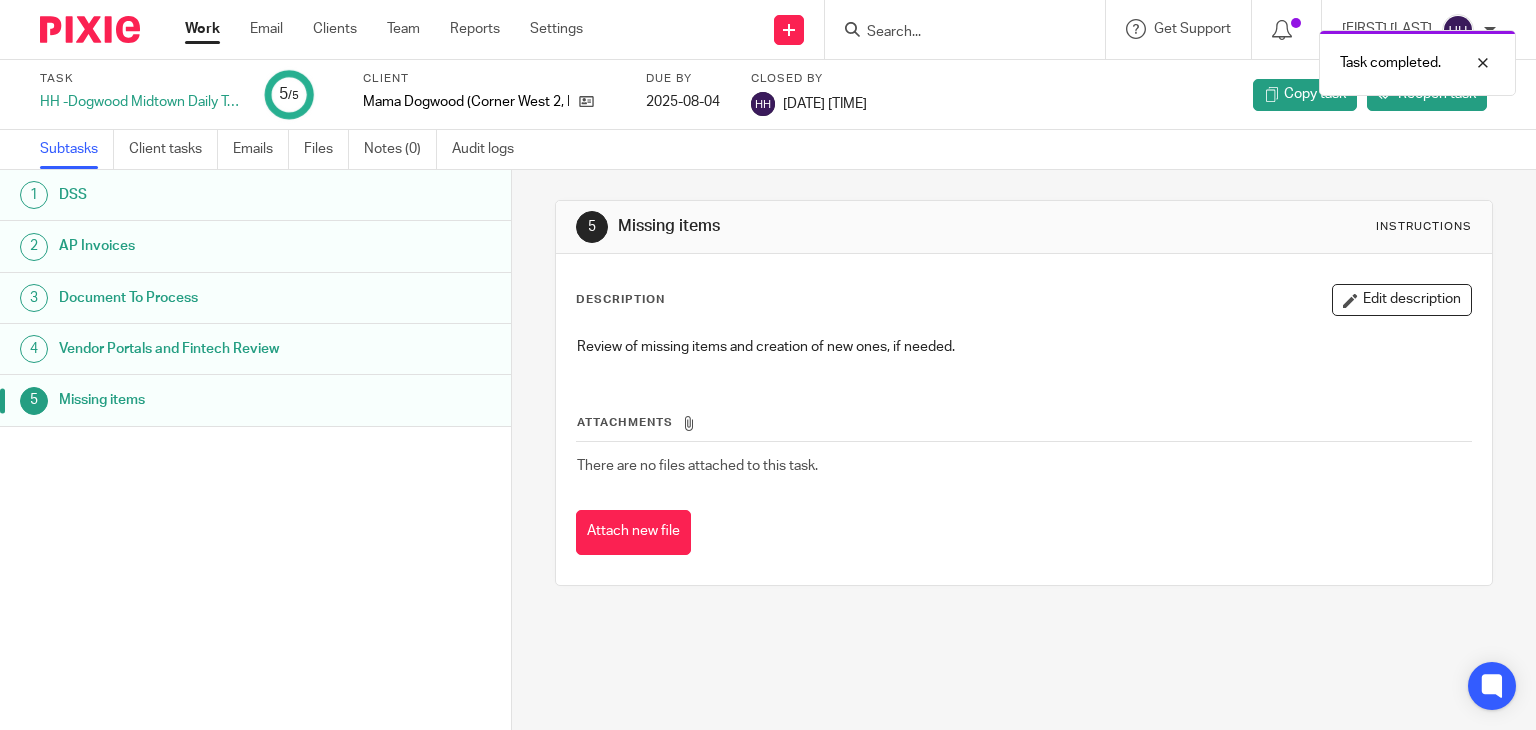 click on "Work" at bounding box center [202, 29] 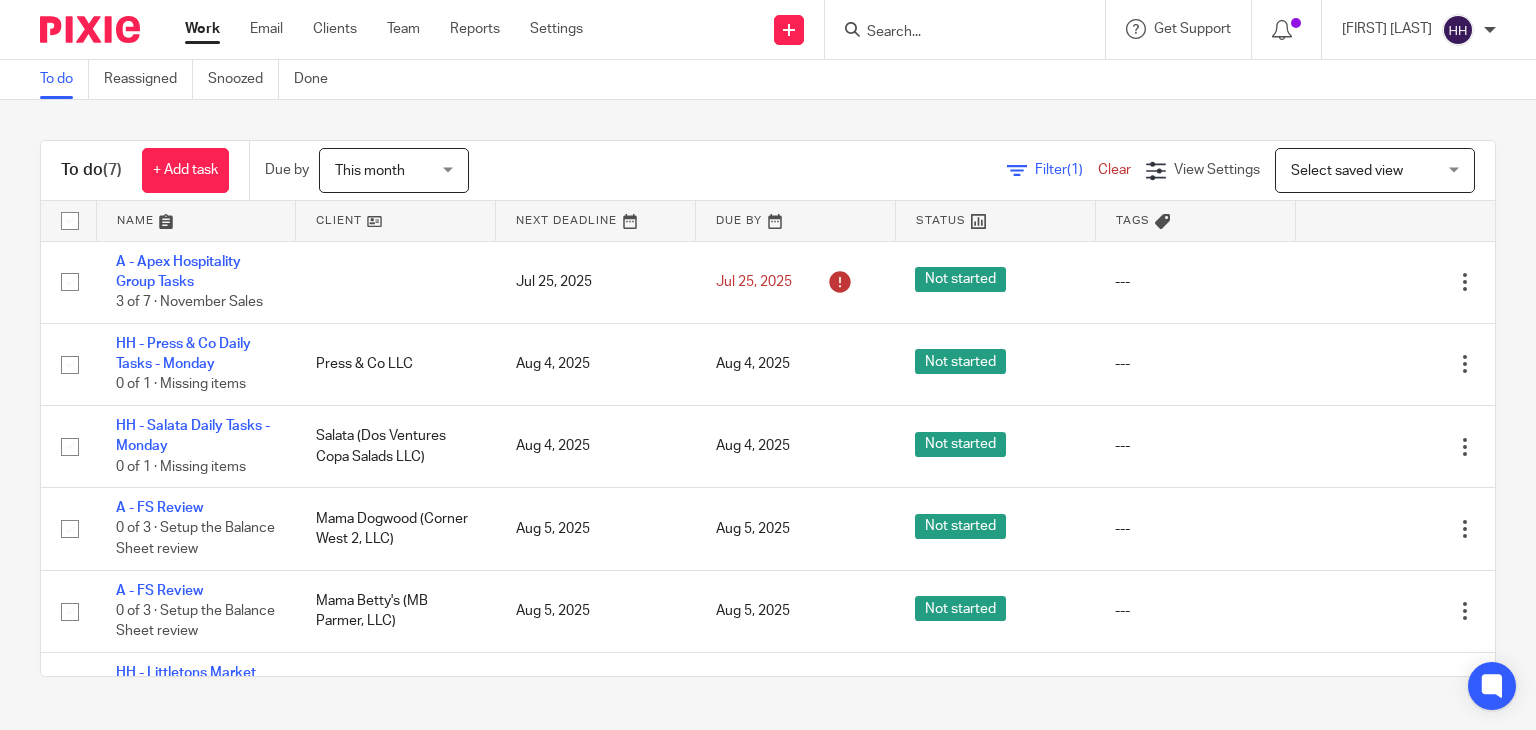 scroll, scrollTop: 0, scrollLeft: 0, axis: both 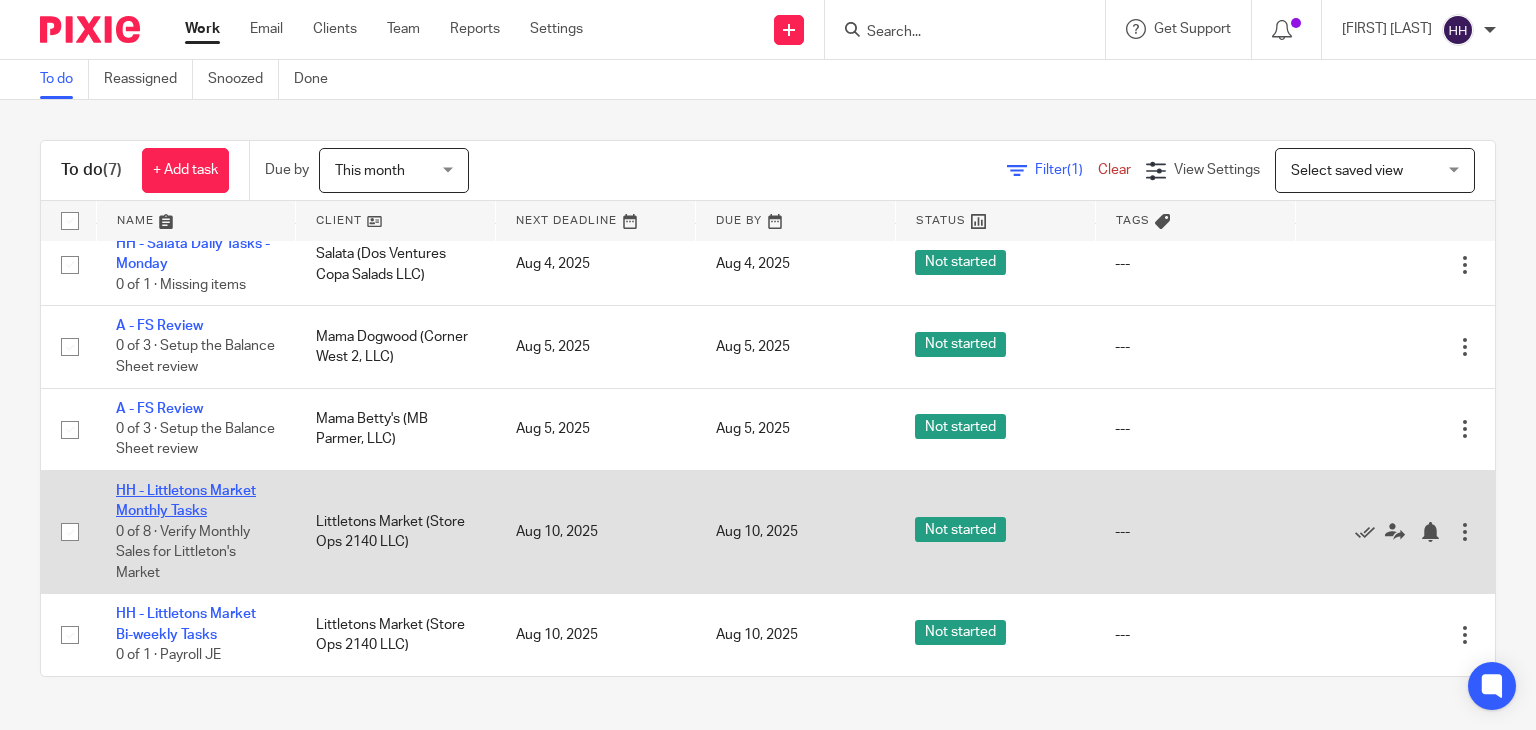 click on "HH - Littletons Market Monthly Tasks" at bounding box center [186, 501] 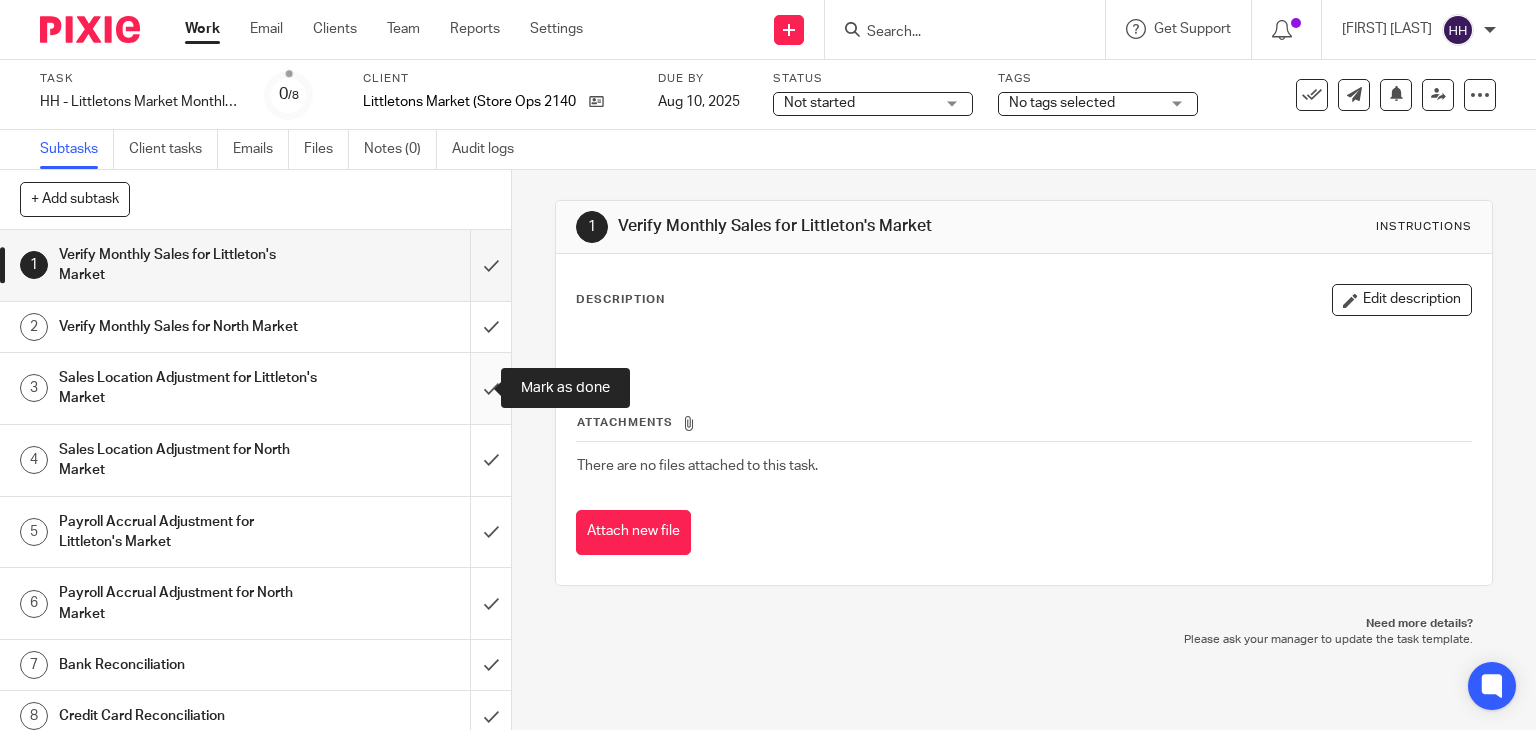 scroll, scrollTop: 0, scrollLeft: 0, axis: both 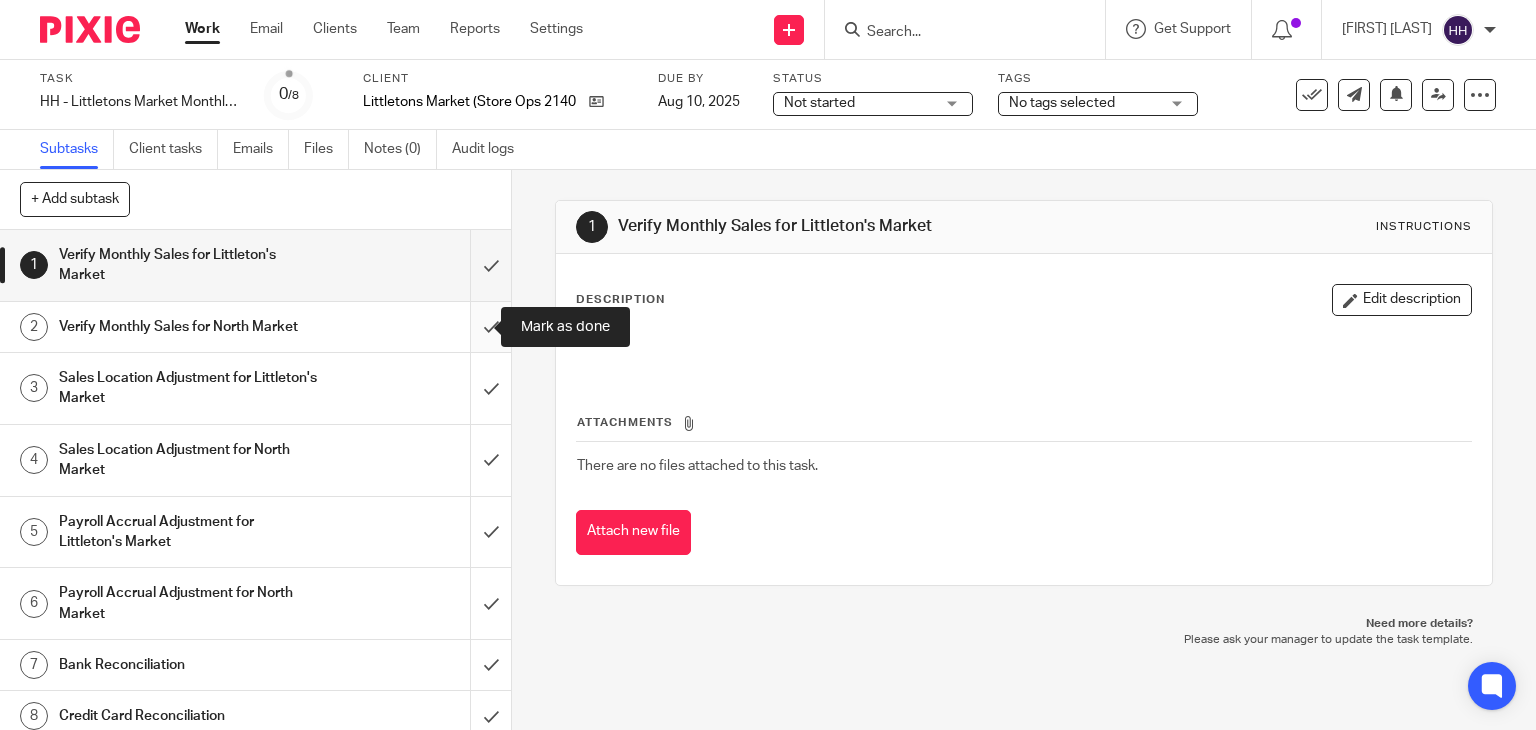 click at bounding box center (255, 327) 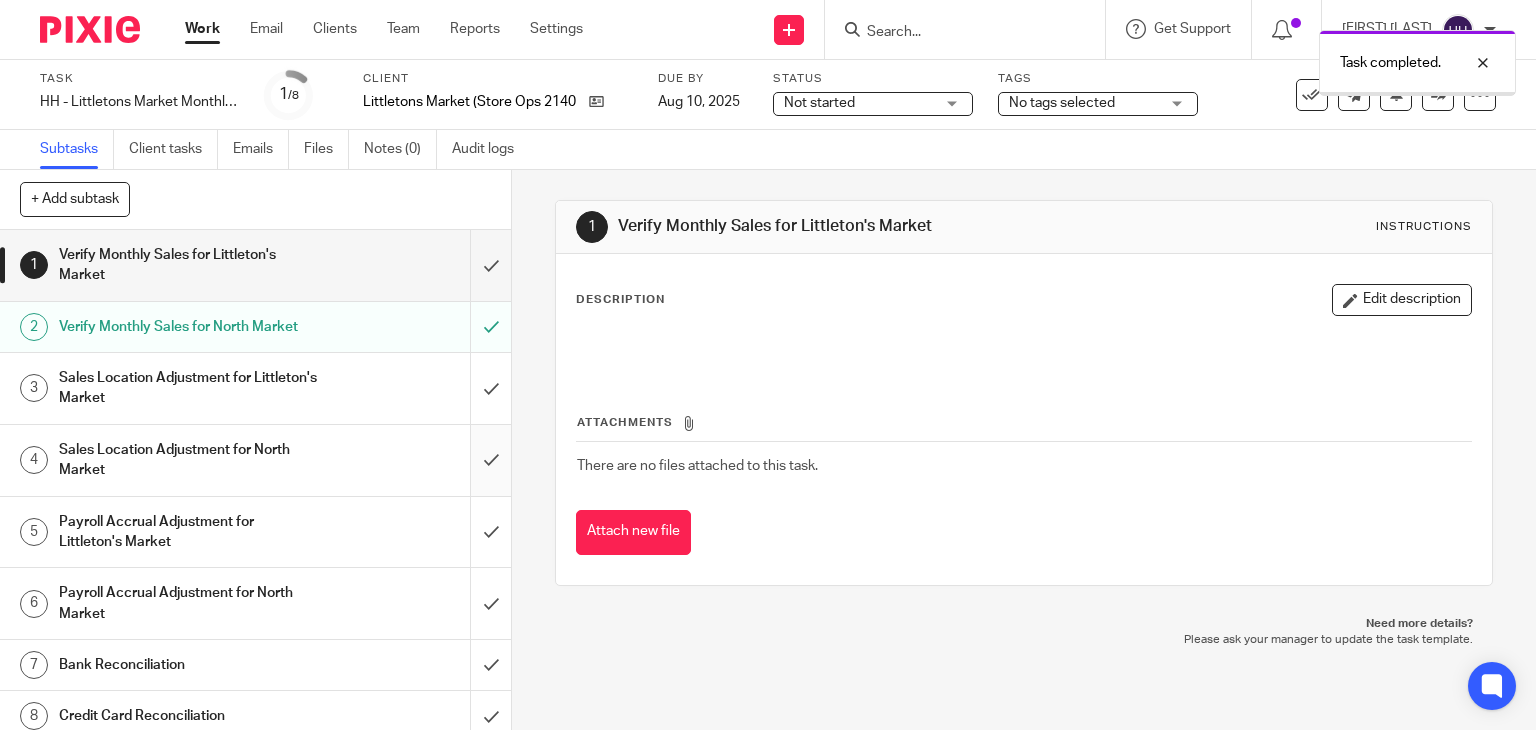 scroll, scrollTop: 0, scrollLeft: 0, axis: both 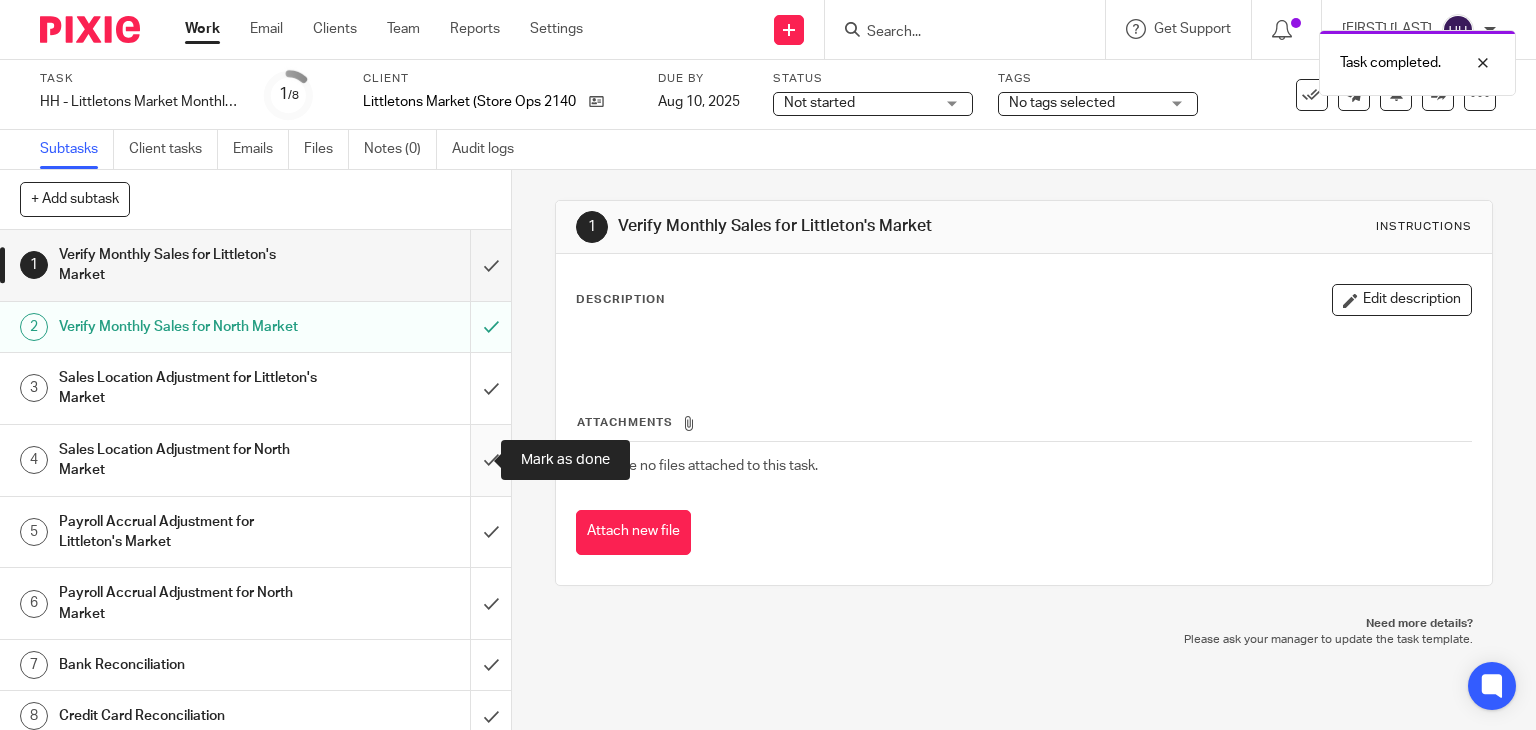 click at bounding box center (255, 460) 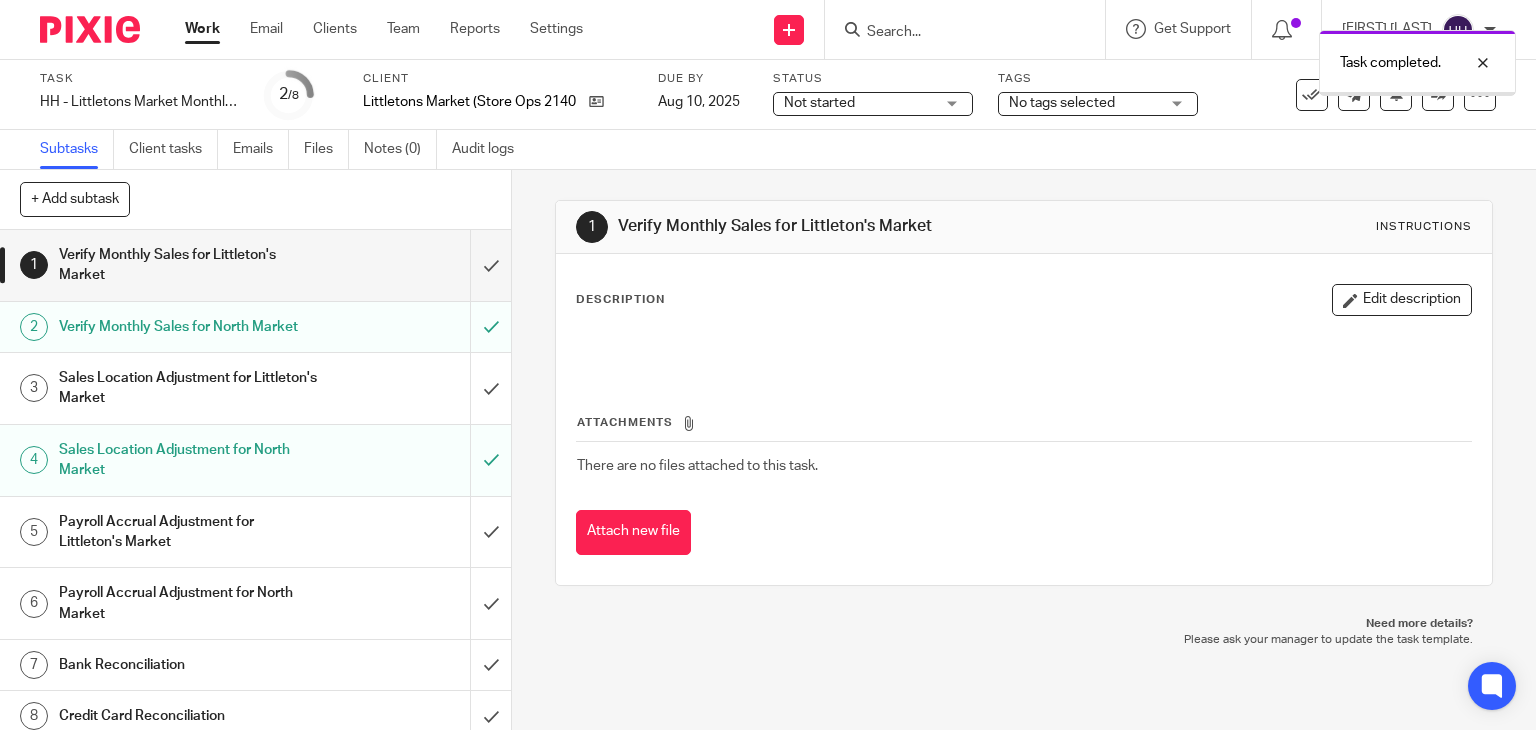 scroll, scrollTop: 0, scrollLeft: 0, axis: both 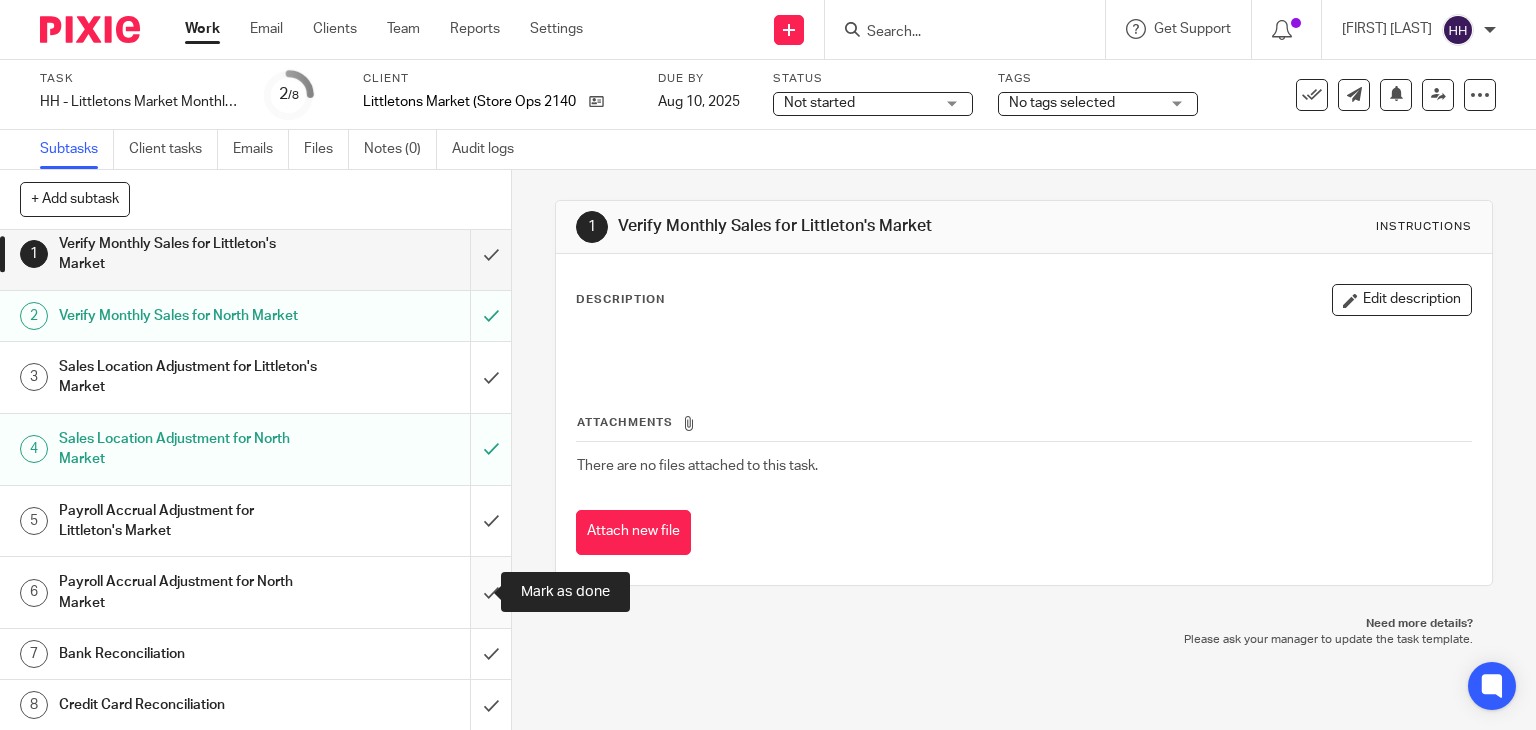 click at bounding box center [255, 592] 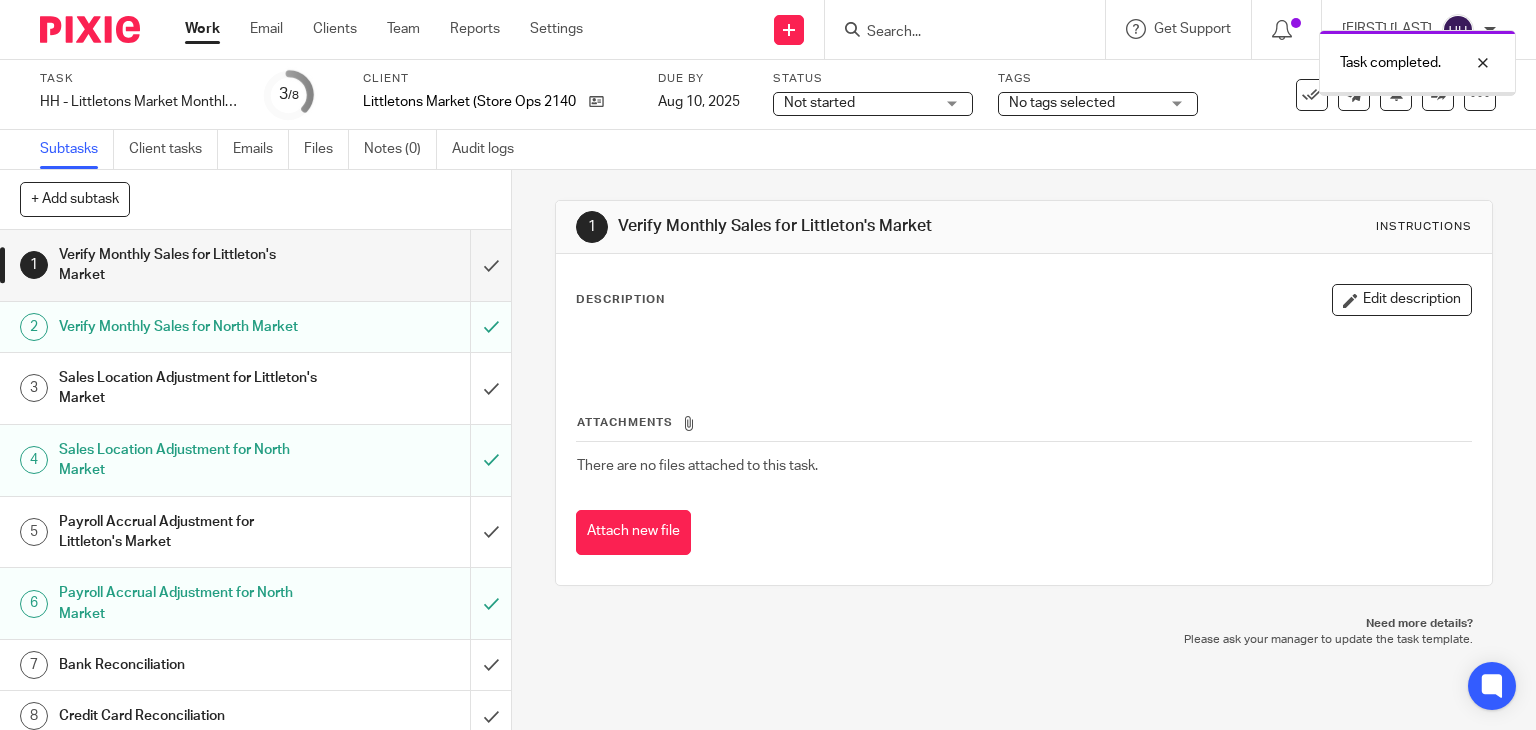scroll, scrollTop: 0, scrollLeft: 0, axis: both 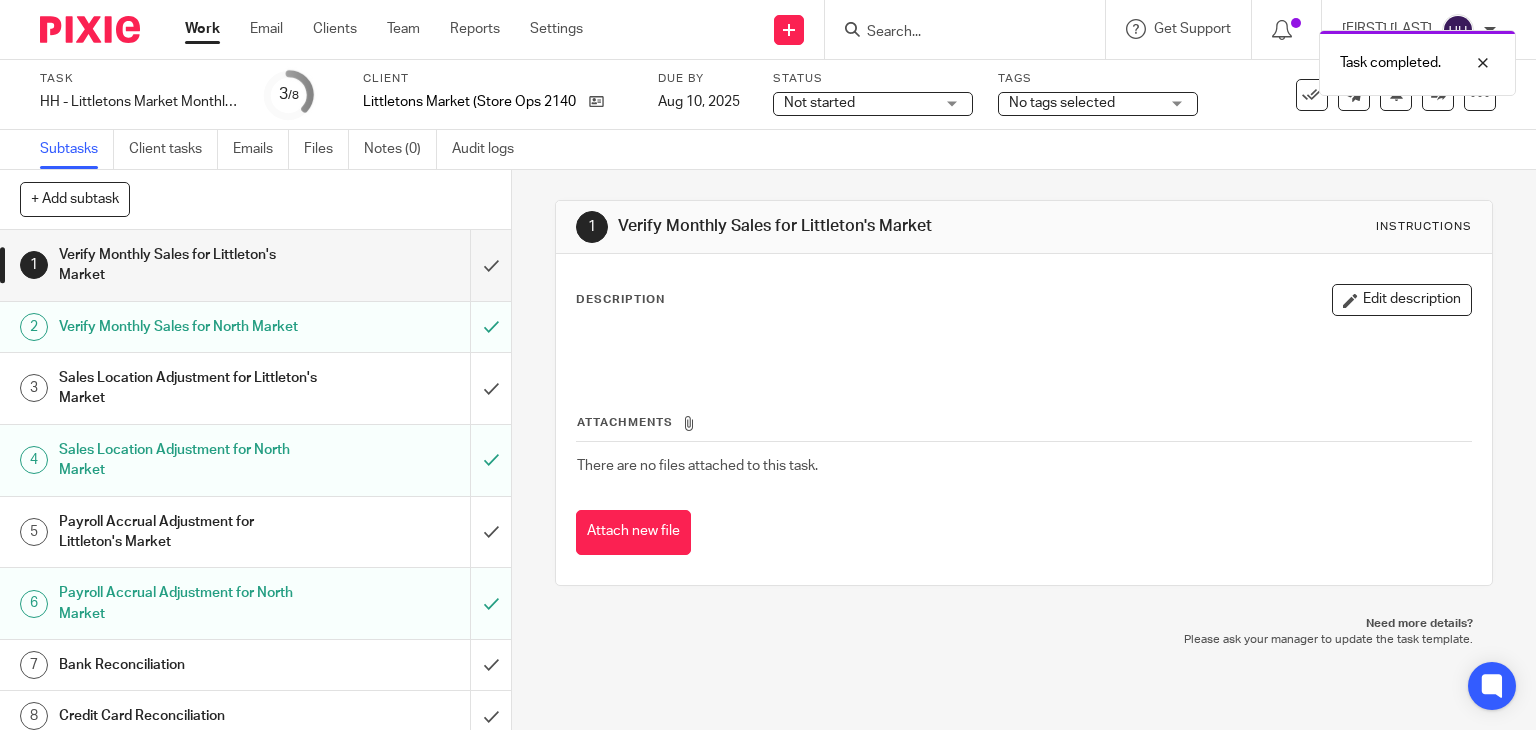 click on "Work" at bounding box center [202, 29] 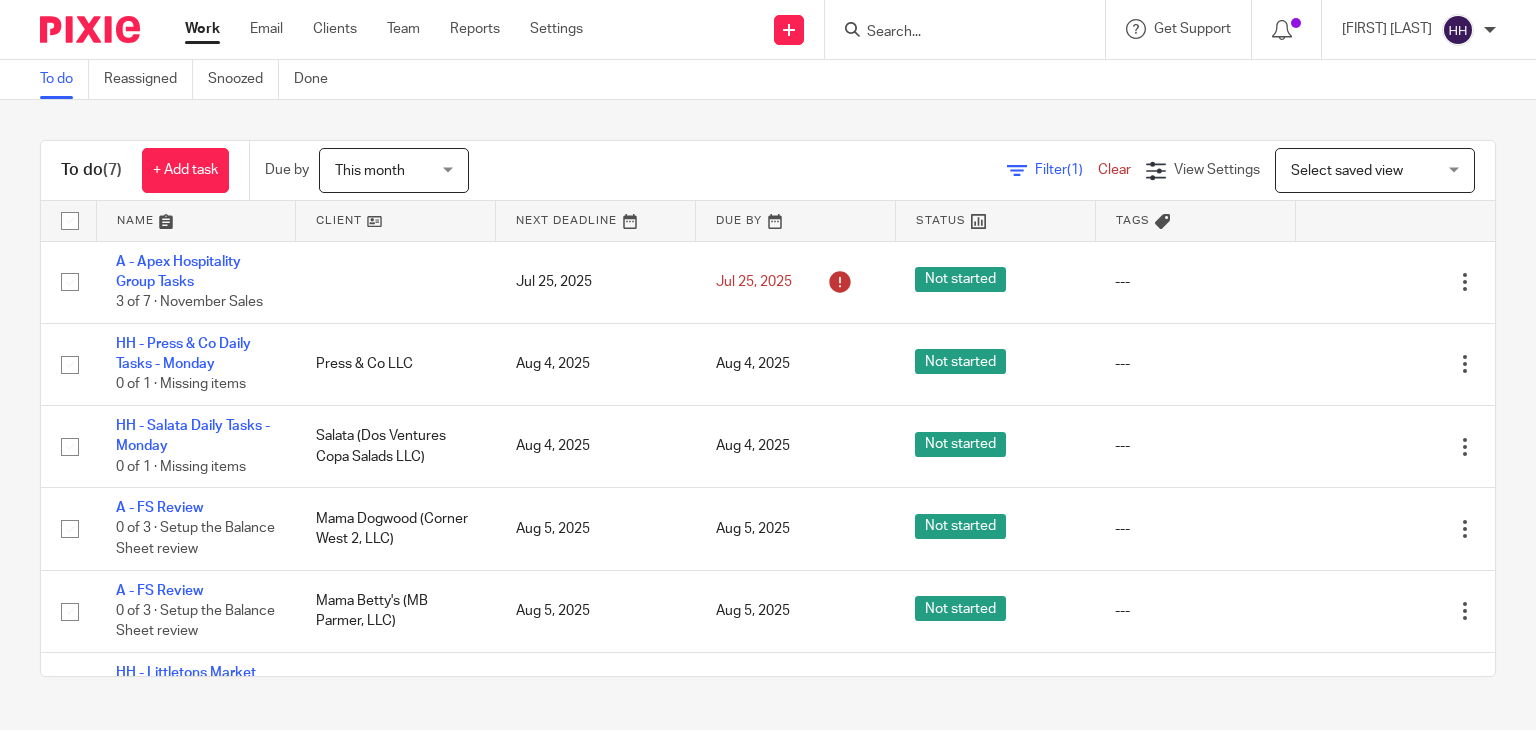 scroll, scrollTop: 0, scrollLeft: 0, axis: both 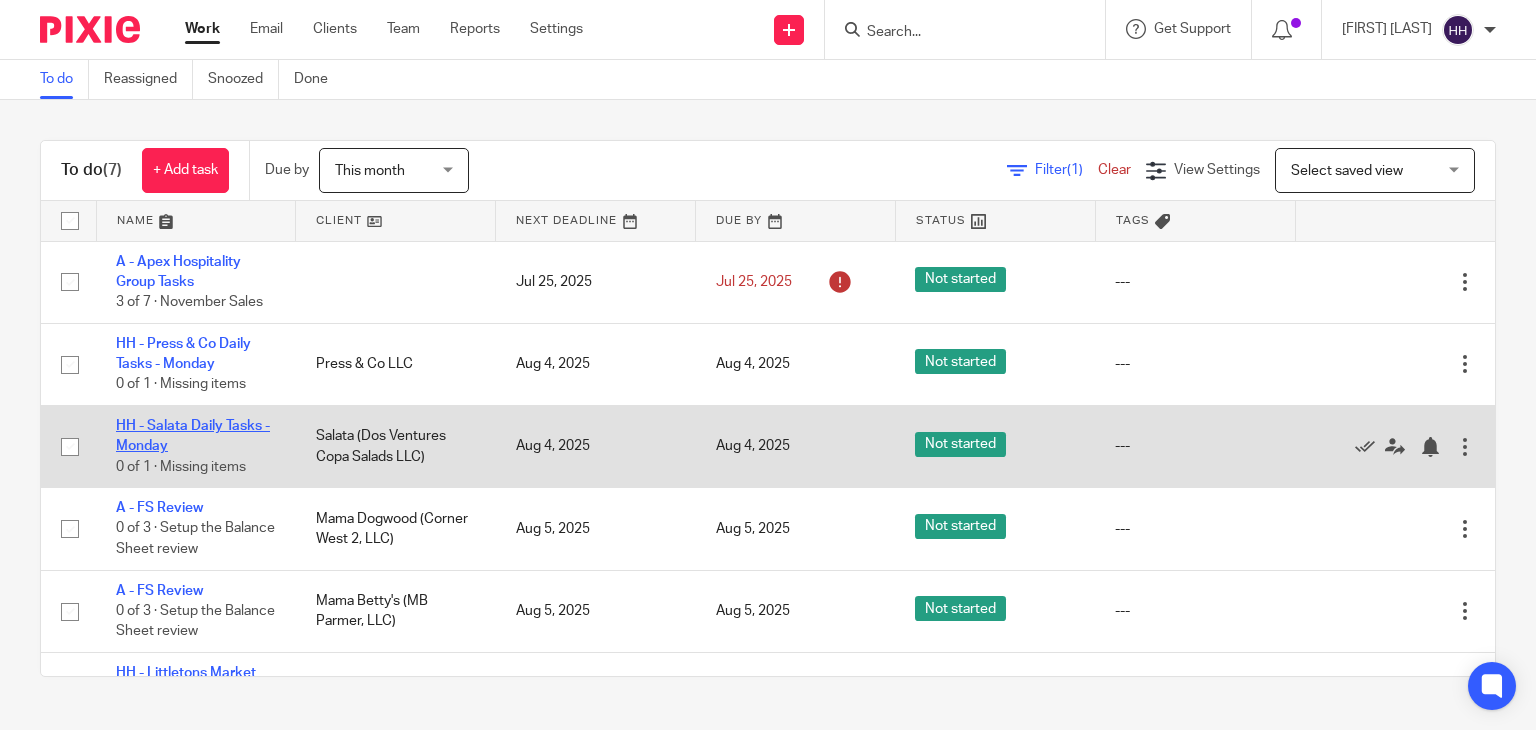 click on "HH - Salata Daily Tasks - Monday" at bounding box center (193, 436) 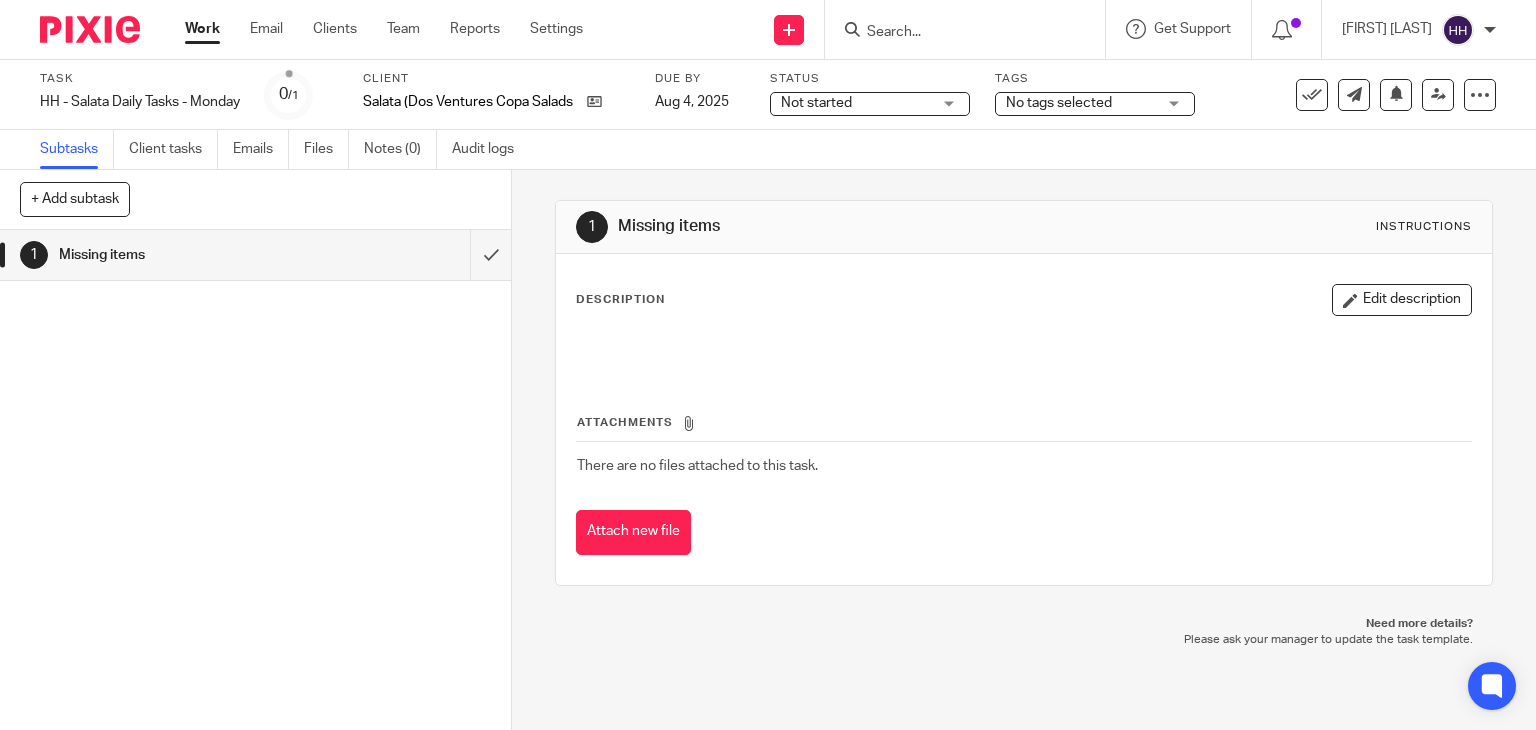 scroll, scrollTop: 0, scrollLeft: 0, axis: both 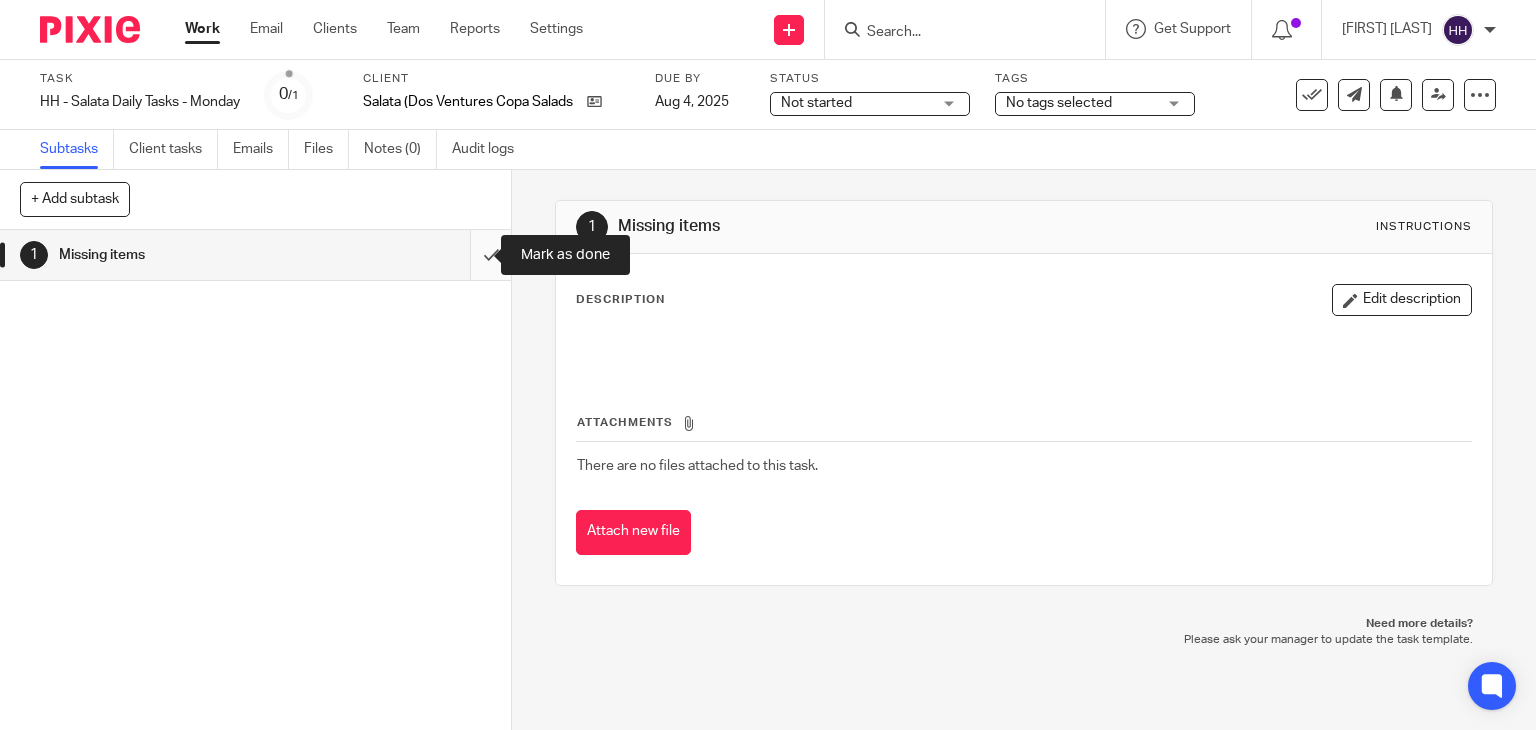 click at bounding box center [255, 255] 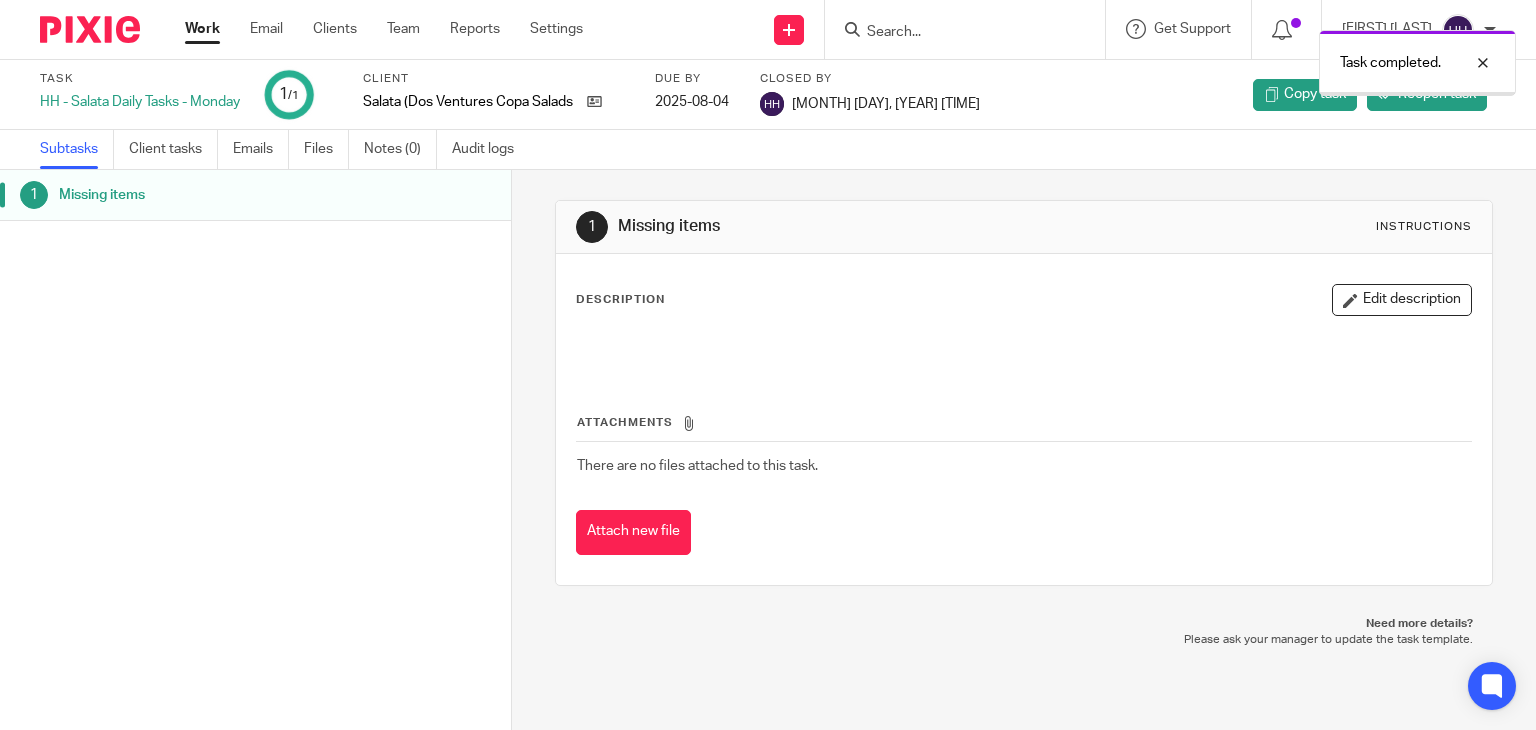 scroll, scrollTop: 0, scrollLeft: 0, axis: both 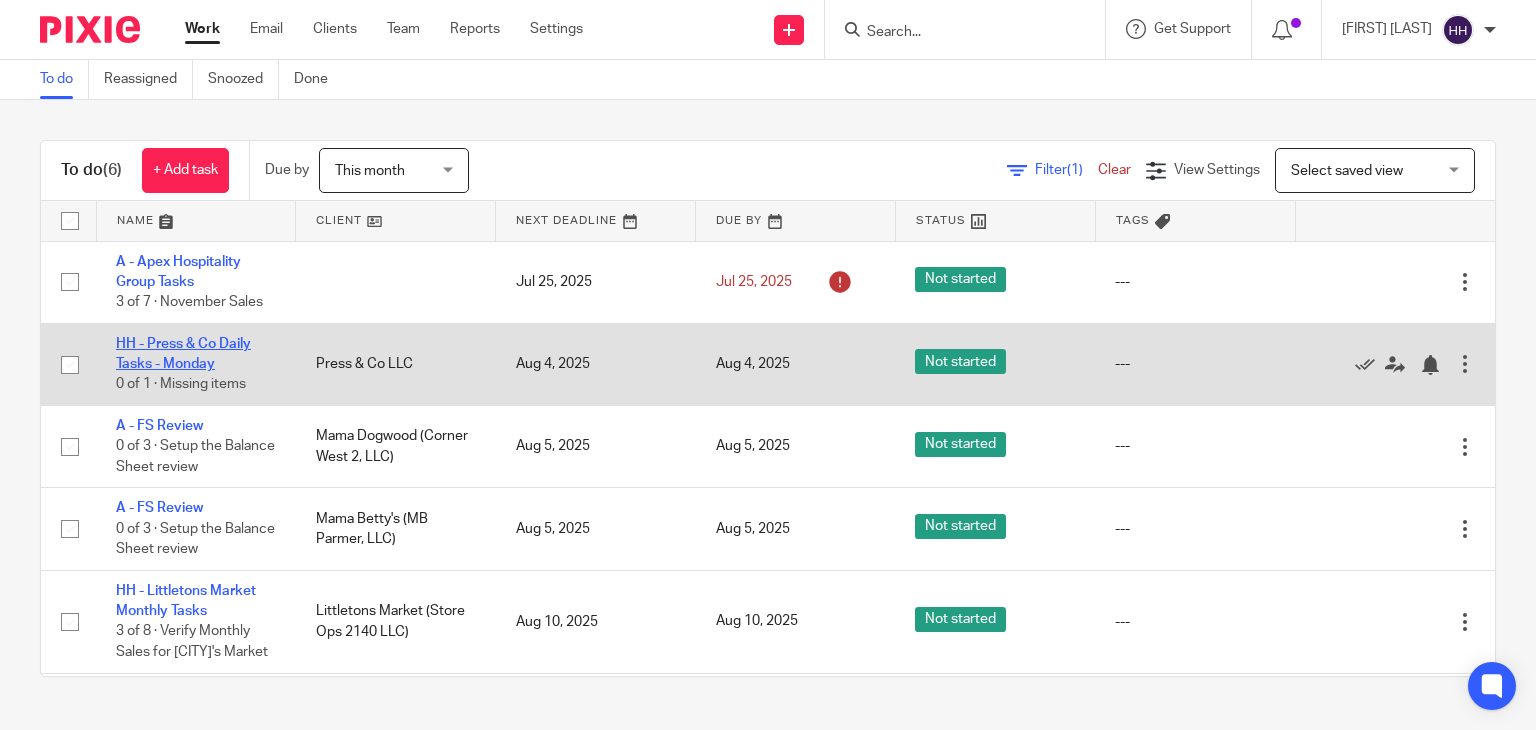 click on "HH - Press & Co Daily Tasks - Monday" at bounding box center [183, 354] 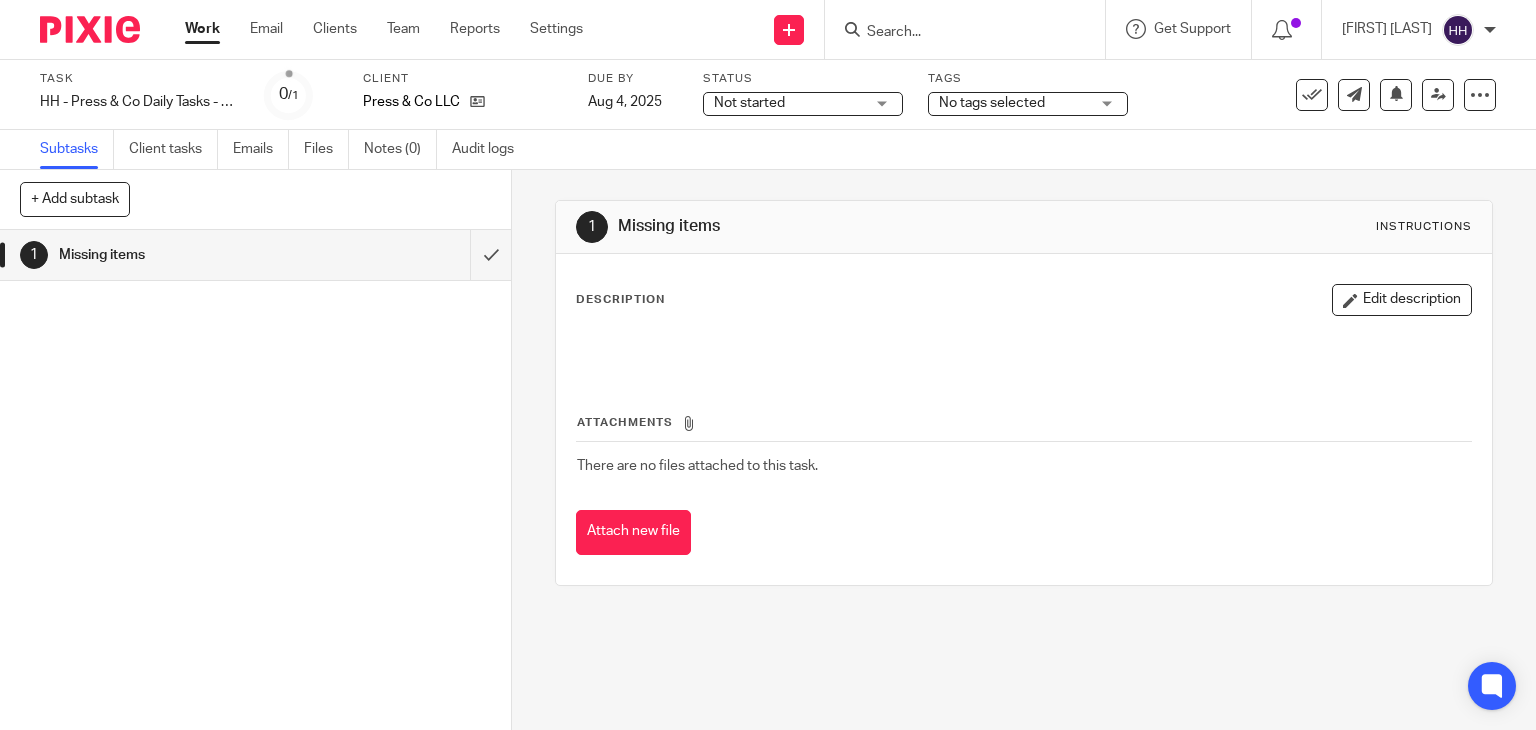 scroll, scrollTop: 0, scrollLeft: 0, axis: both 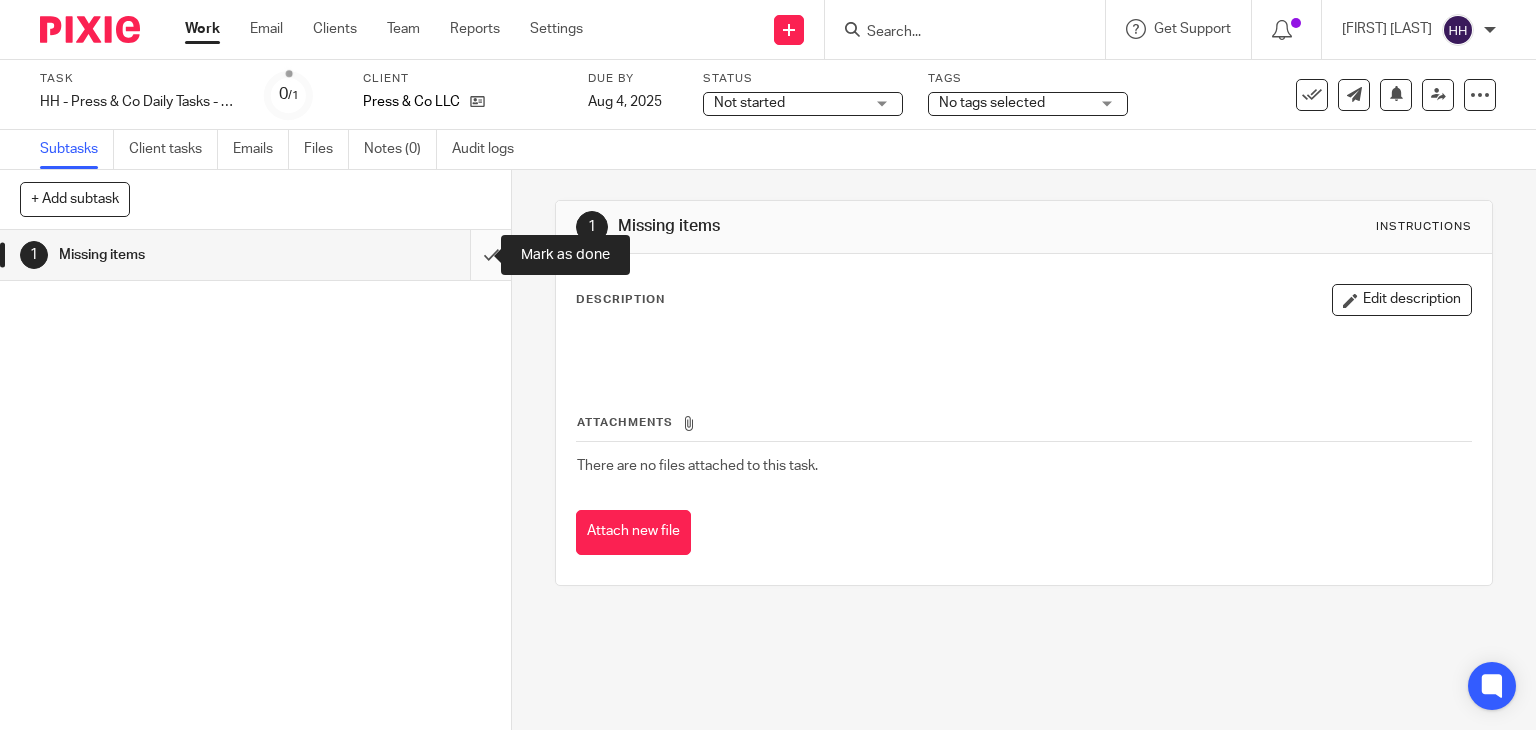 click at bounding box center [255, 255] 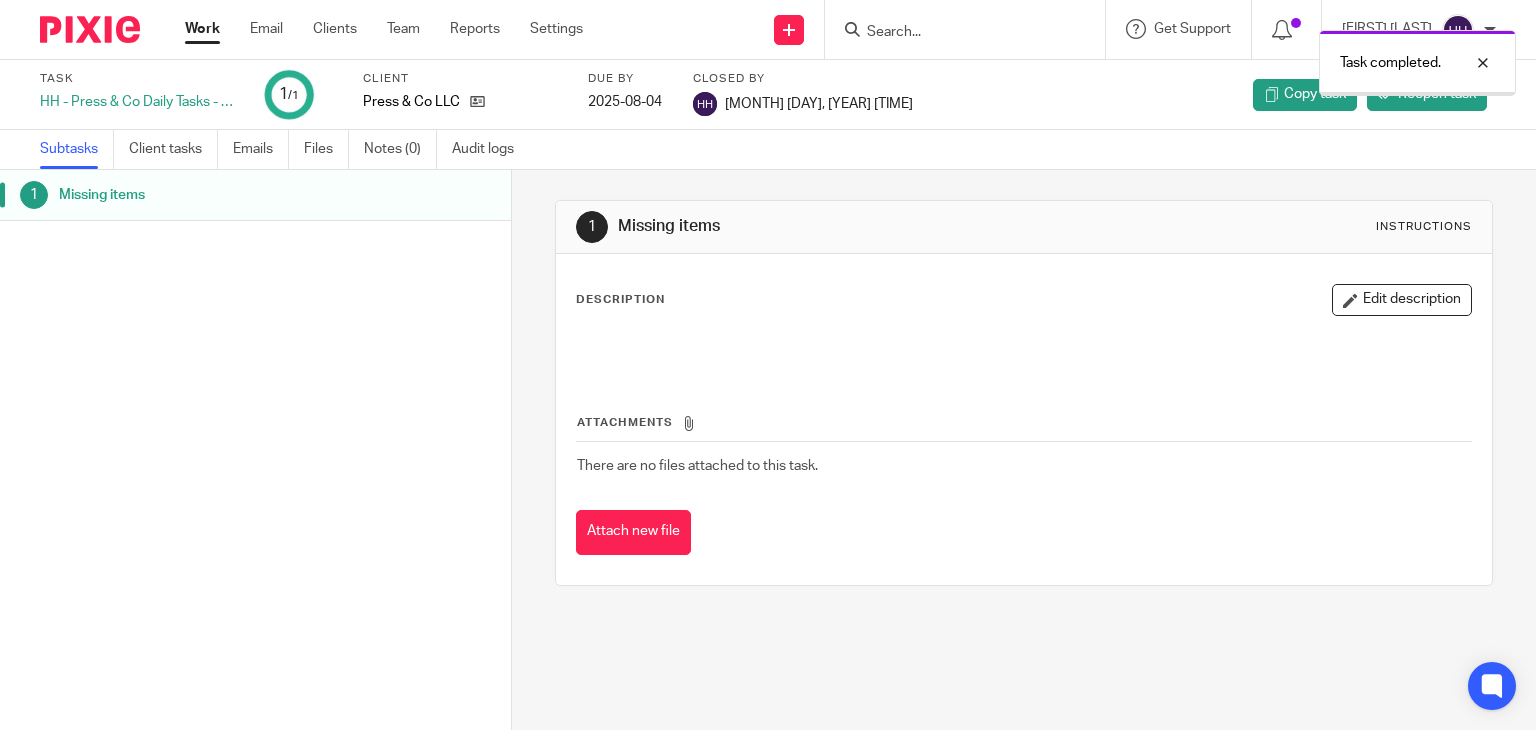 scroll, scrollTop: 0, scrollLeft: 0, axis: both 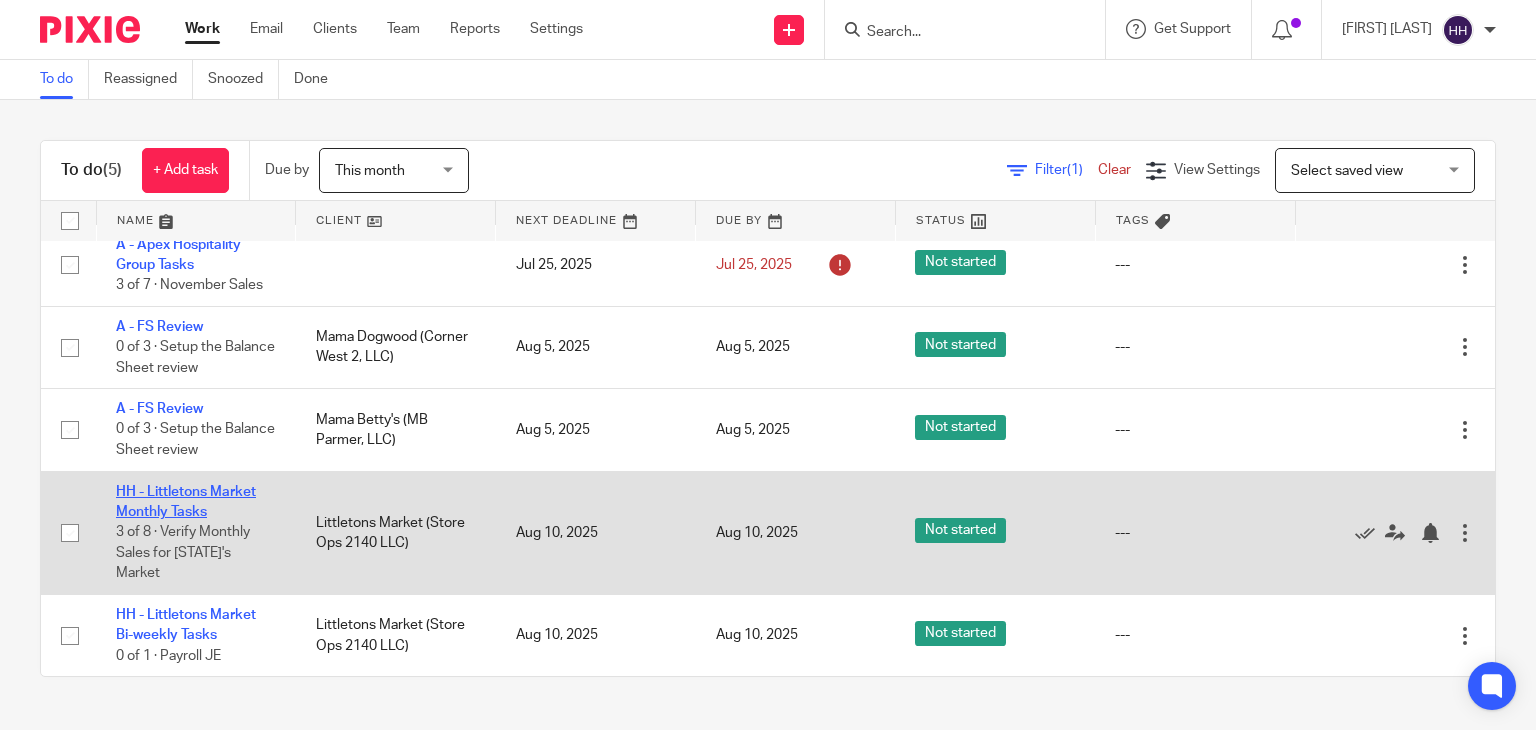click on "HH - Littletons Market Monthly Tasks" at bounding box center (186, 502) 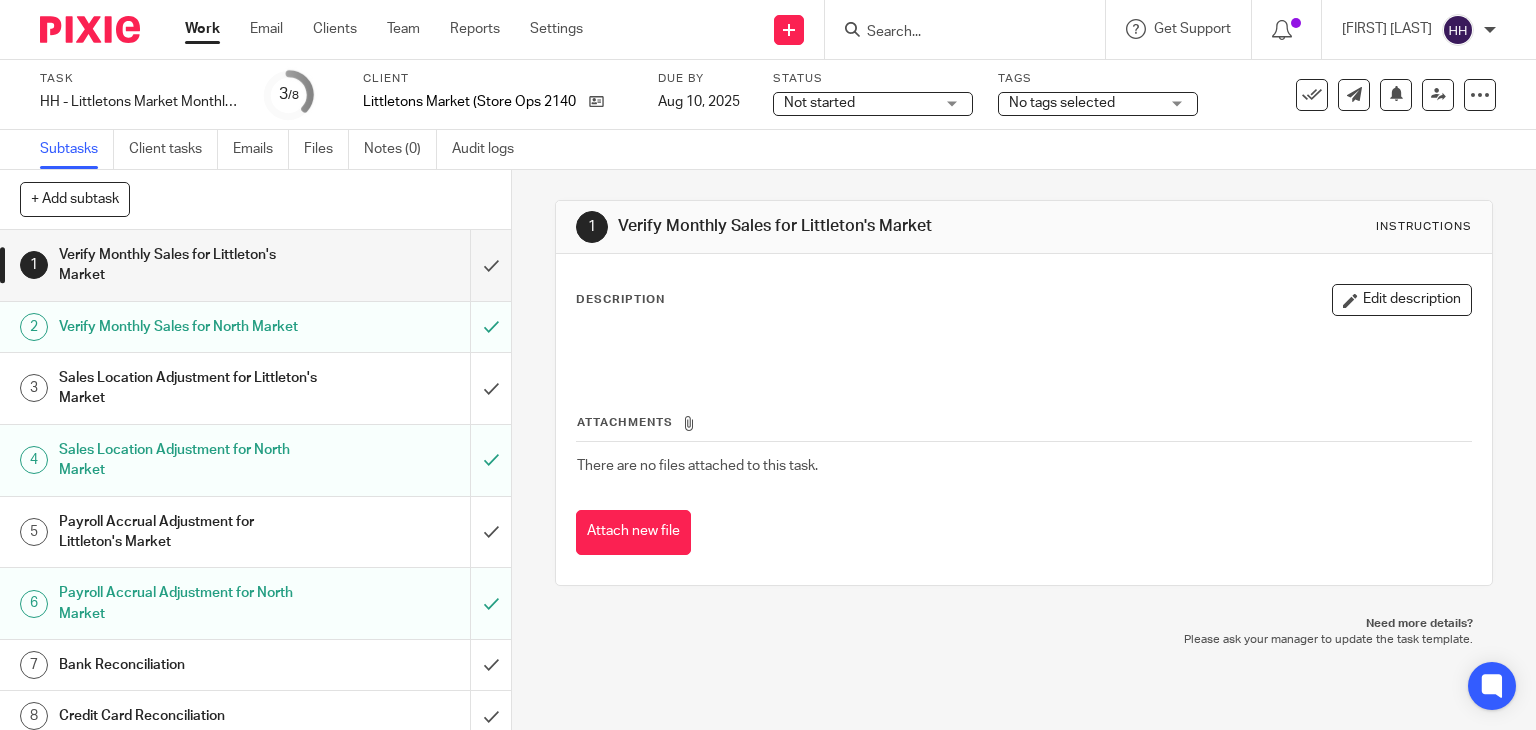 scroll, scrollTop: 0, scrollLeft: 0, axis: both 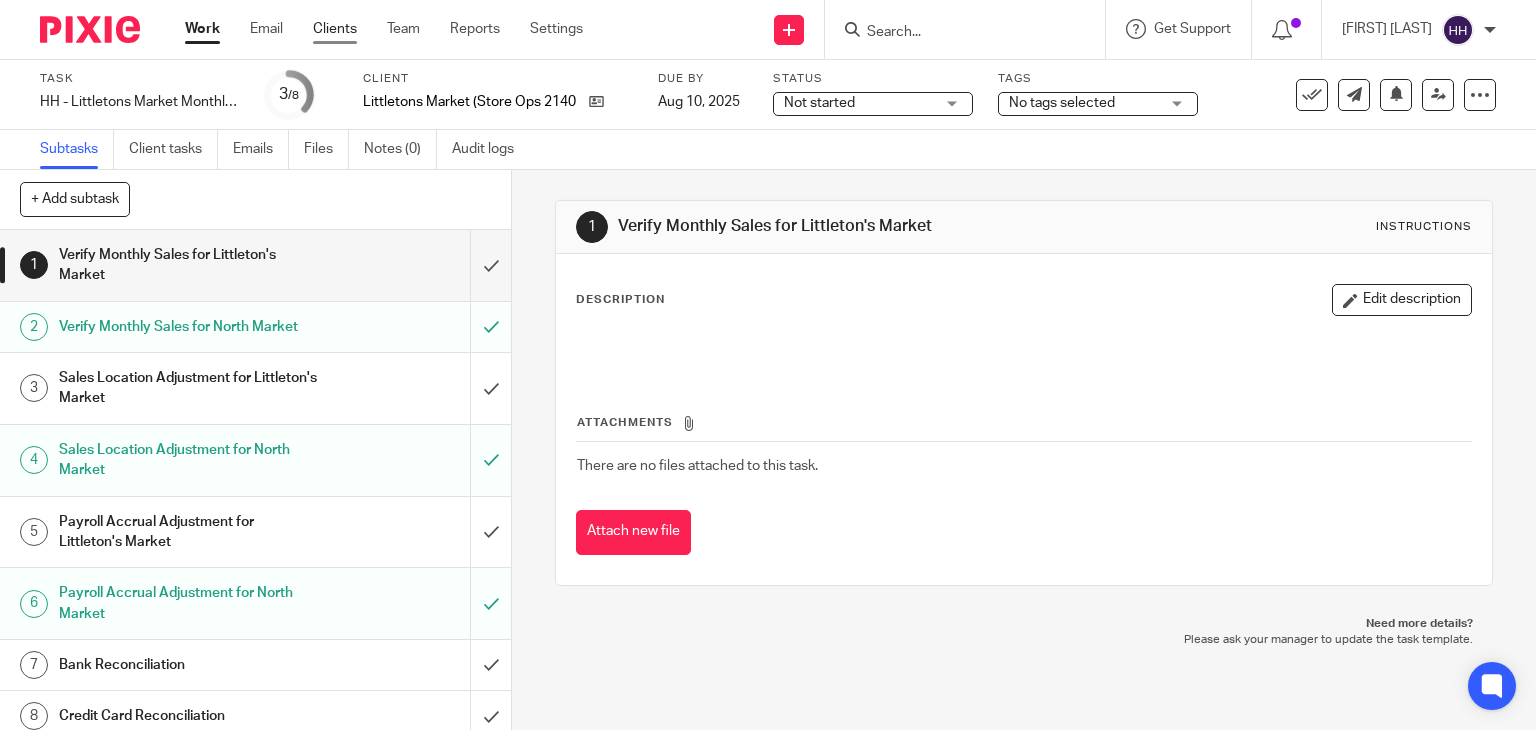 click on "Clients" at bounding box center [335, 29] 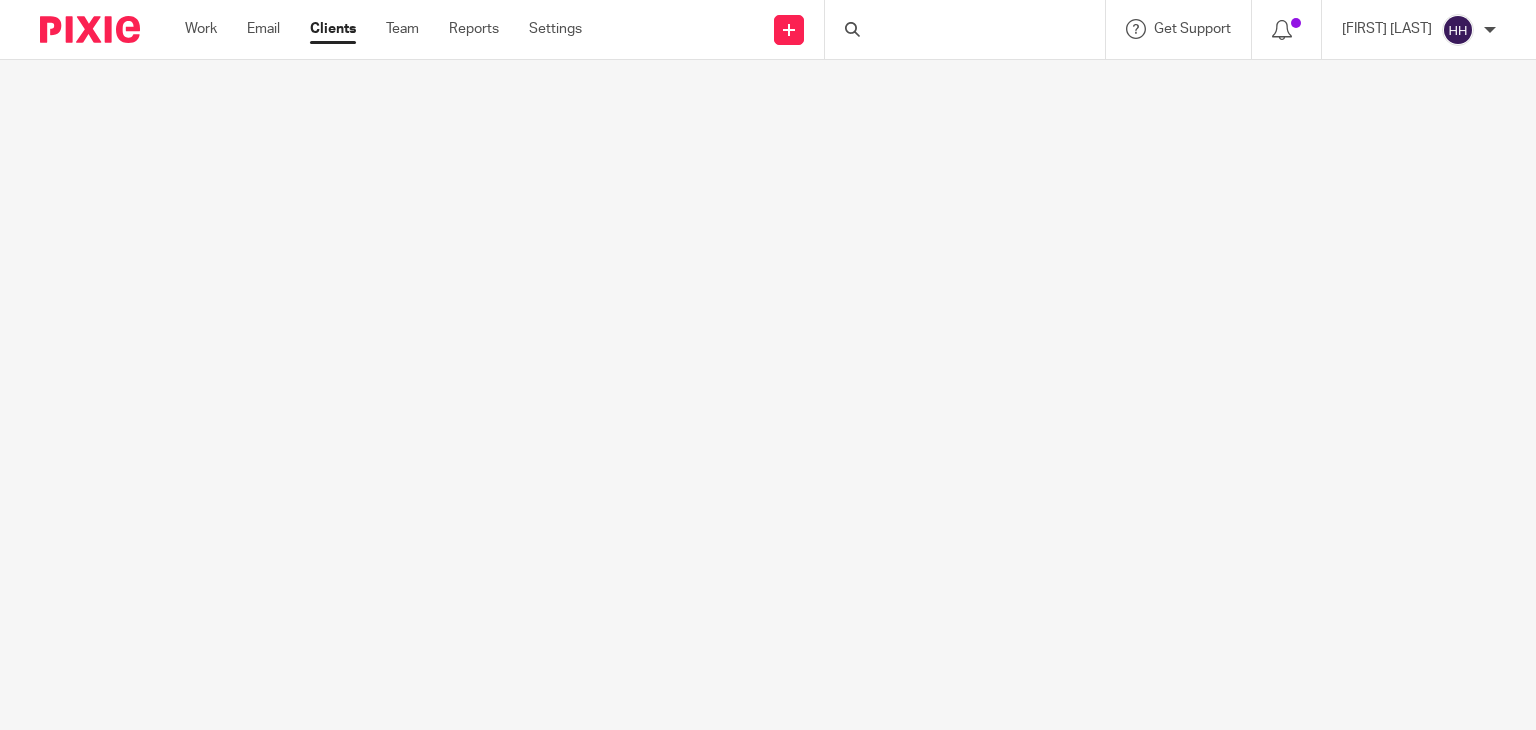 scroll, scrollTop: 0, scrollLeft: 0, axis: both 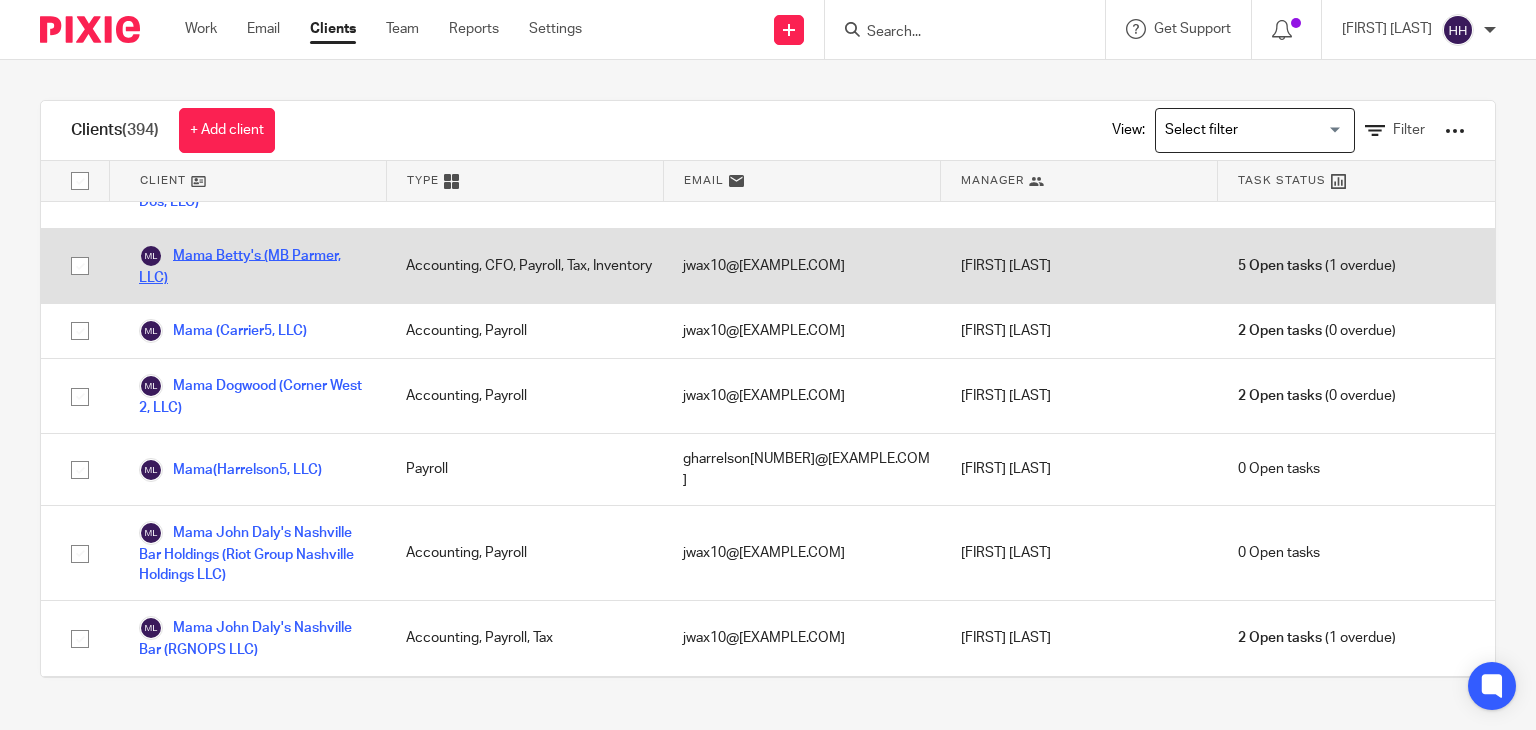 click on "Mama Betty's (MB Parmer, LLC)" at bounding box center (252, 266) 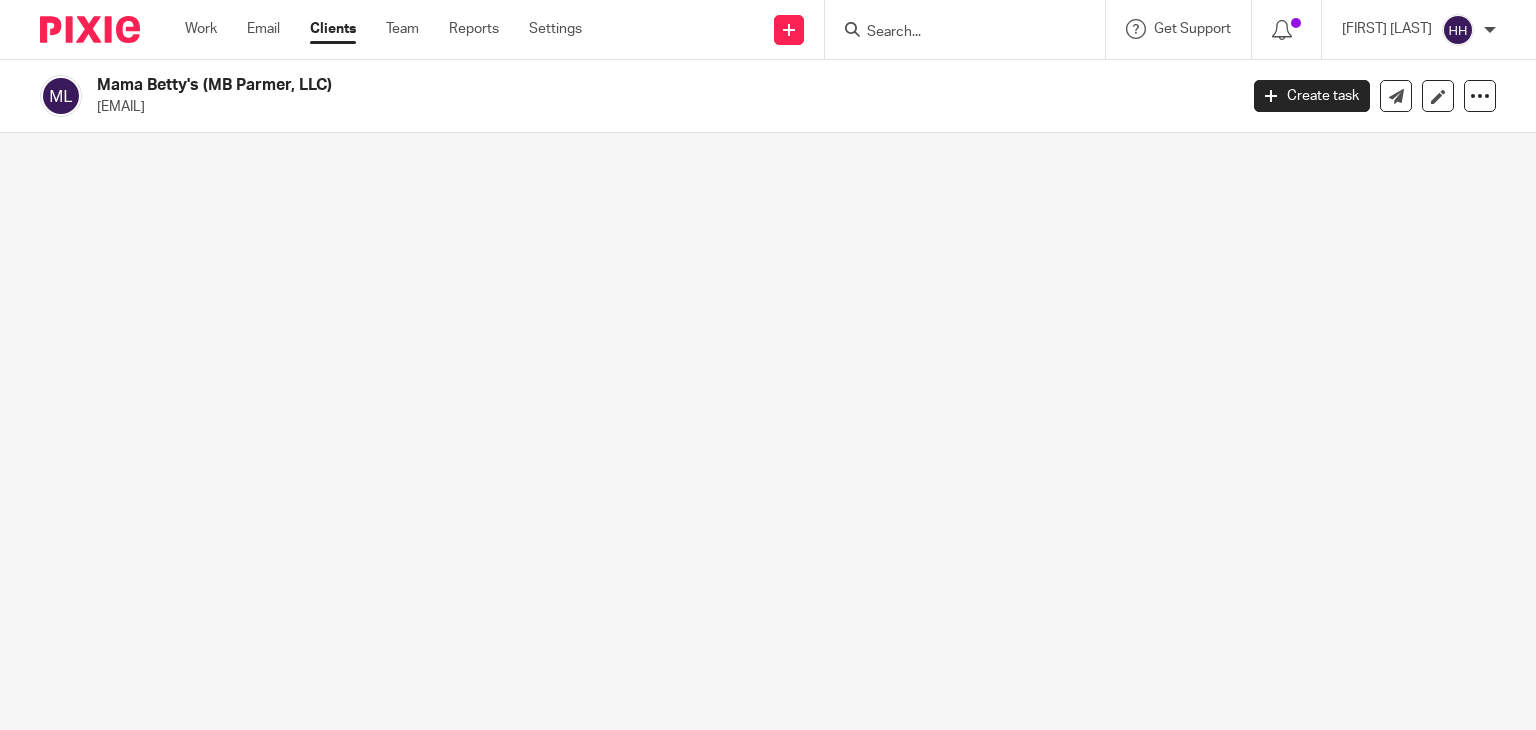 scroll, scrollTop: 0, scrollLeft: 0, axis: both 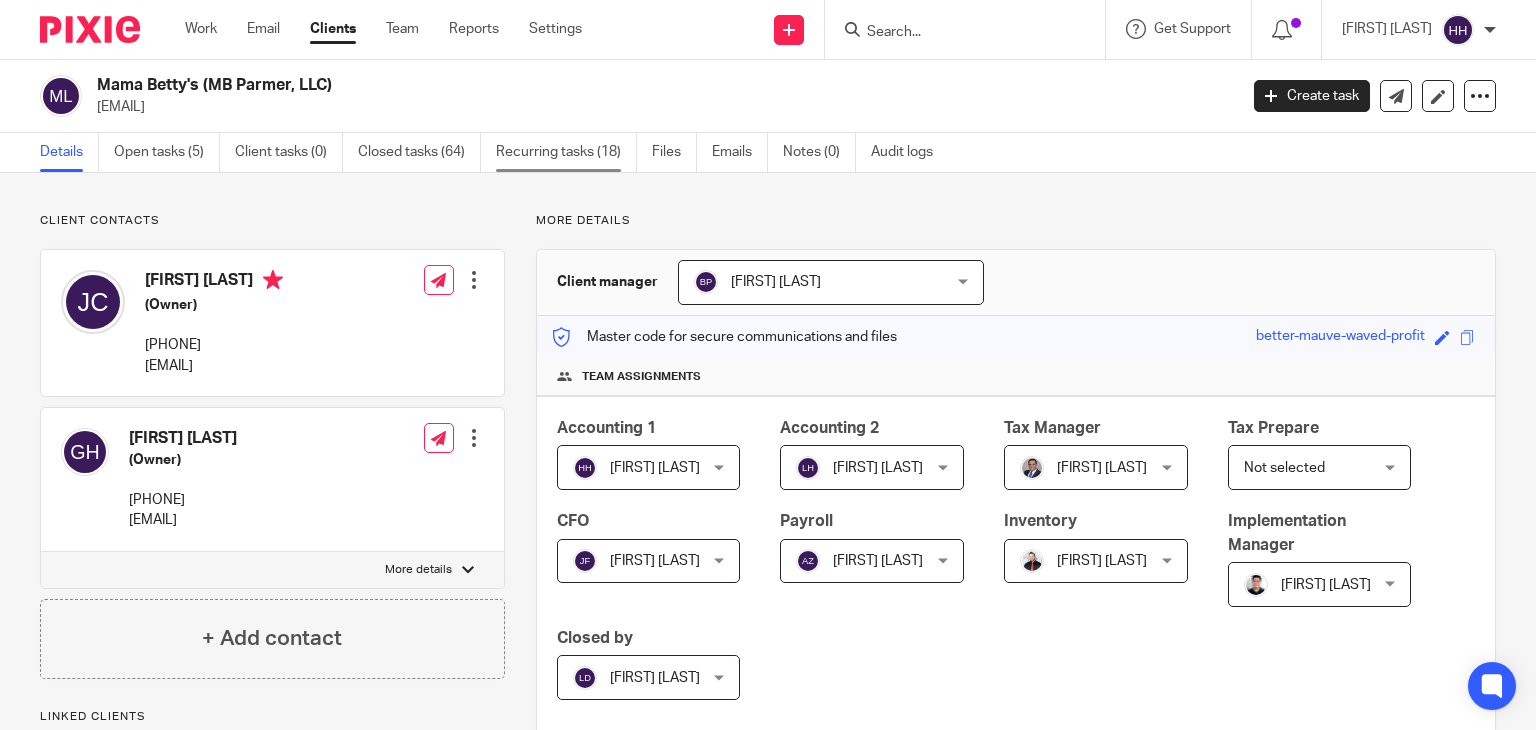 click on "Recurring tasks (18)" at bounding box center (566, 152) 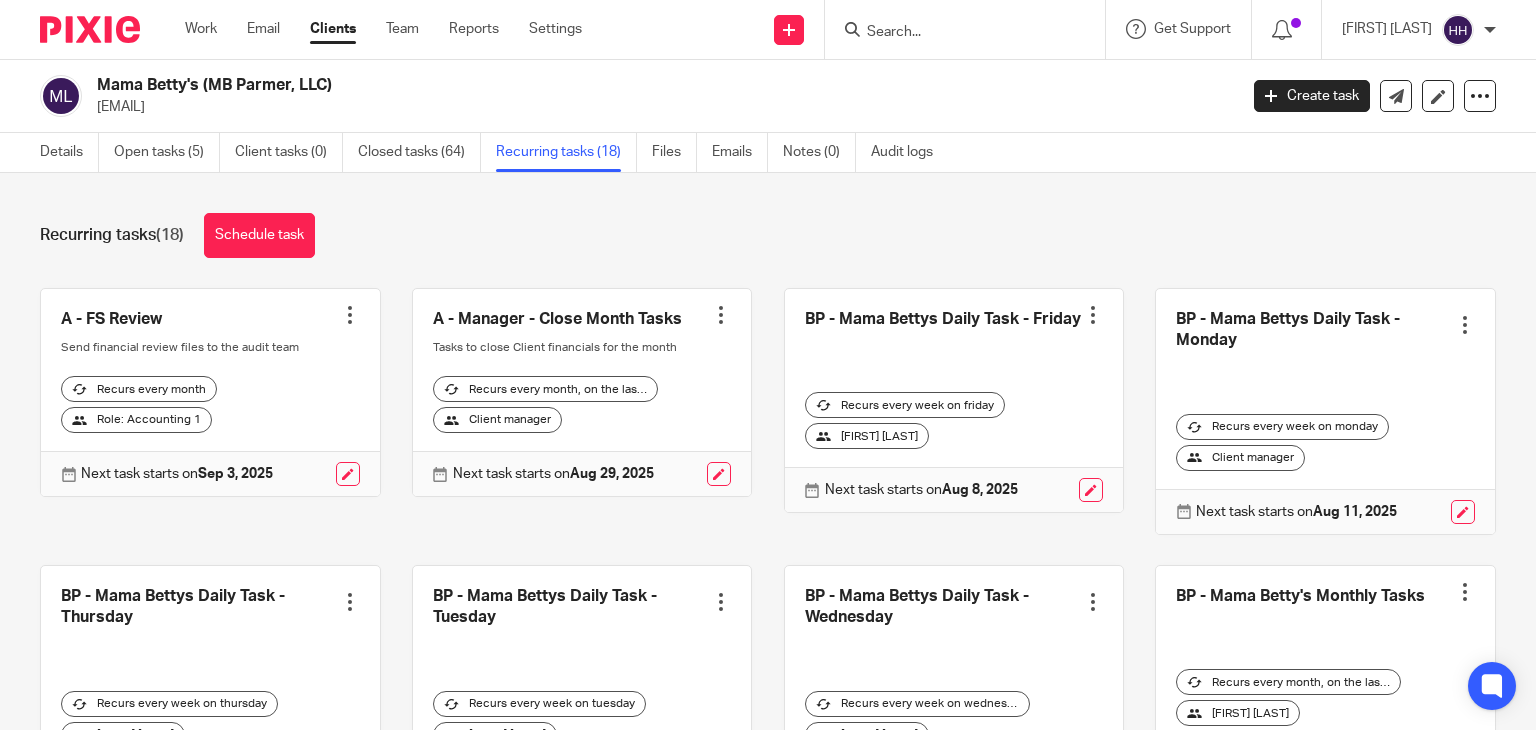 scroll, scrollTop: 0, scrollLeft: 0, axis: both 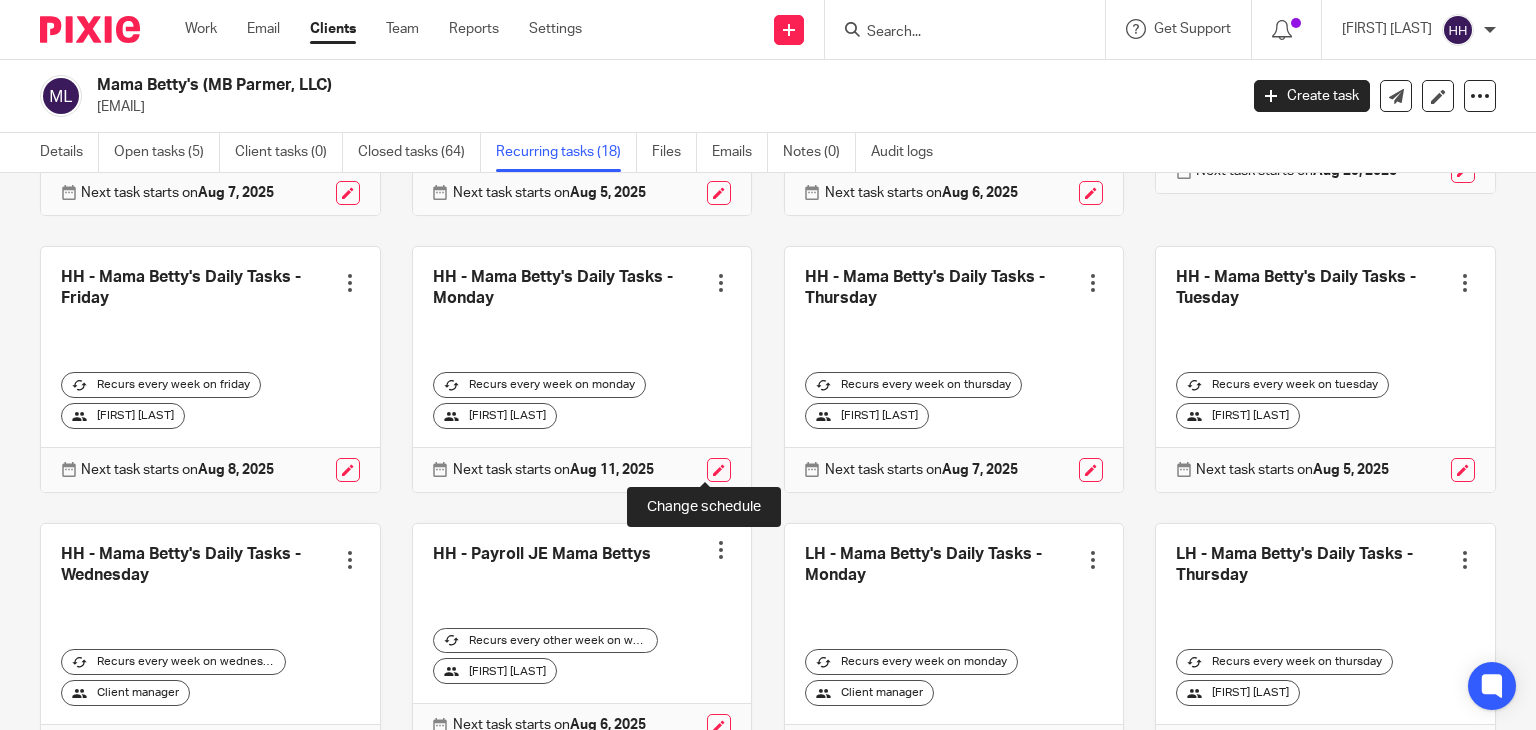 click at bounding box center [719, 470] 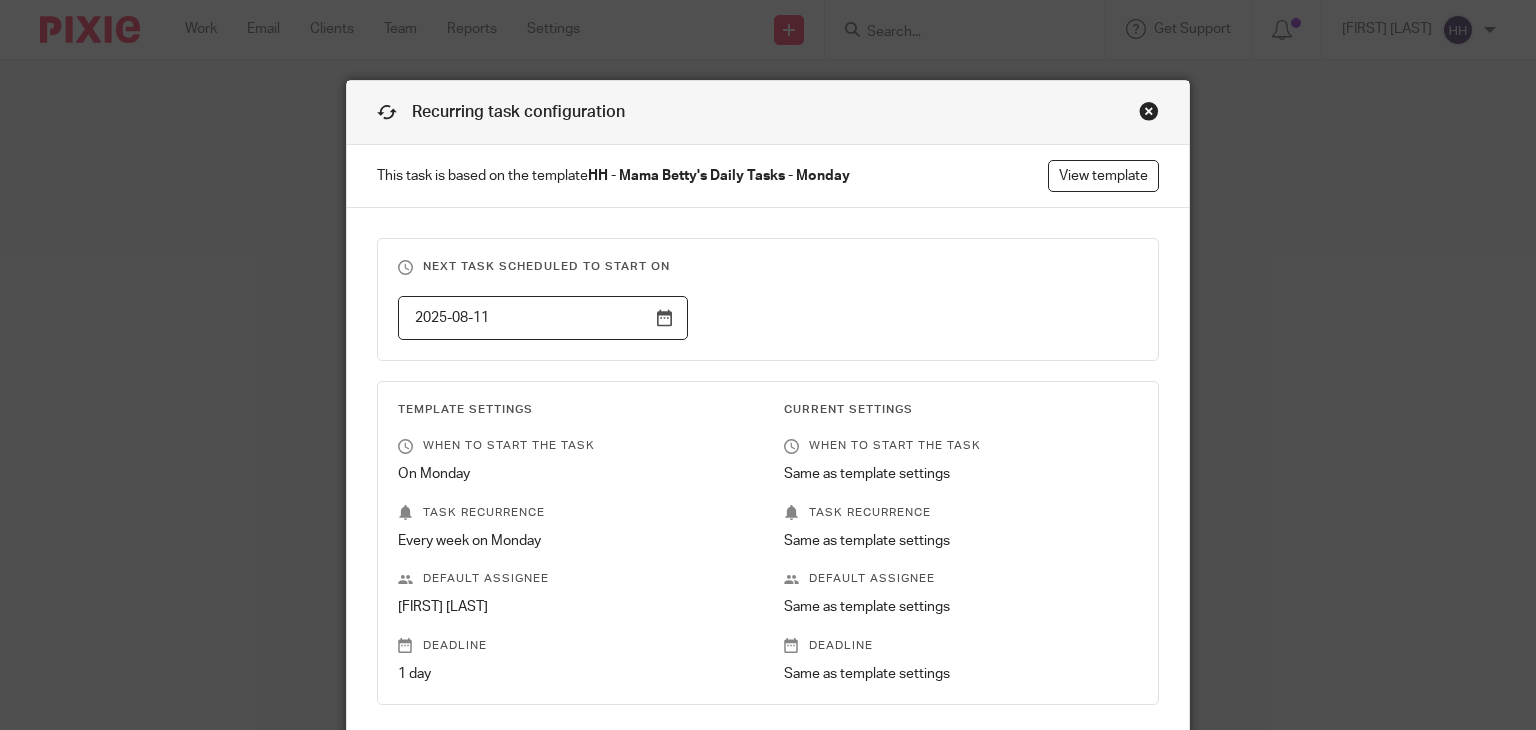 scroll, scrollTop: 0, scrollLeft: 0, axis: both 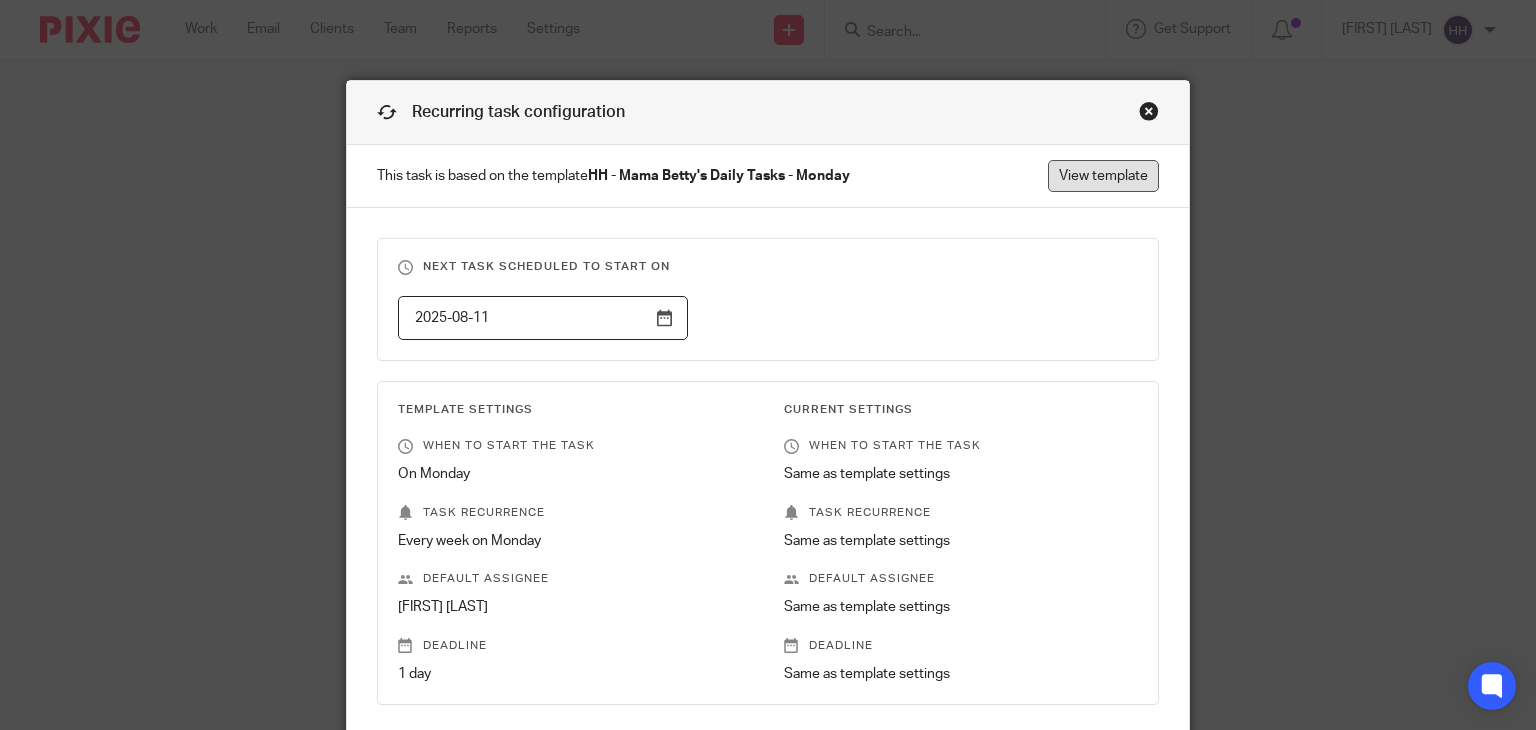 click on "View template" at bounding box center (1103, 176) 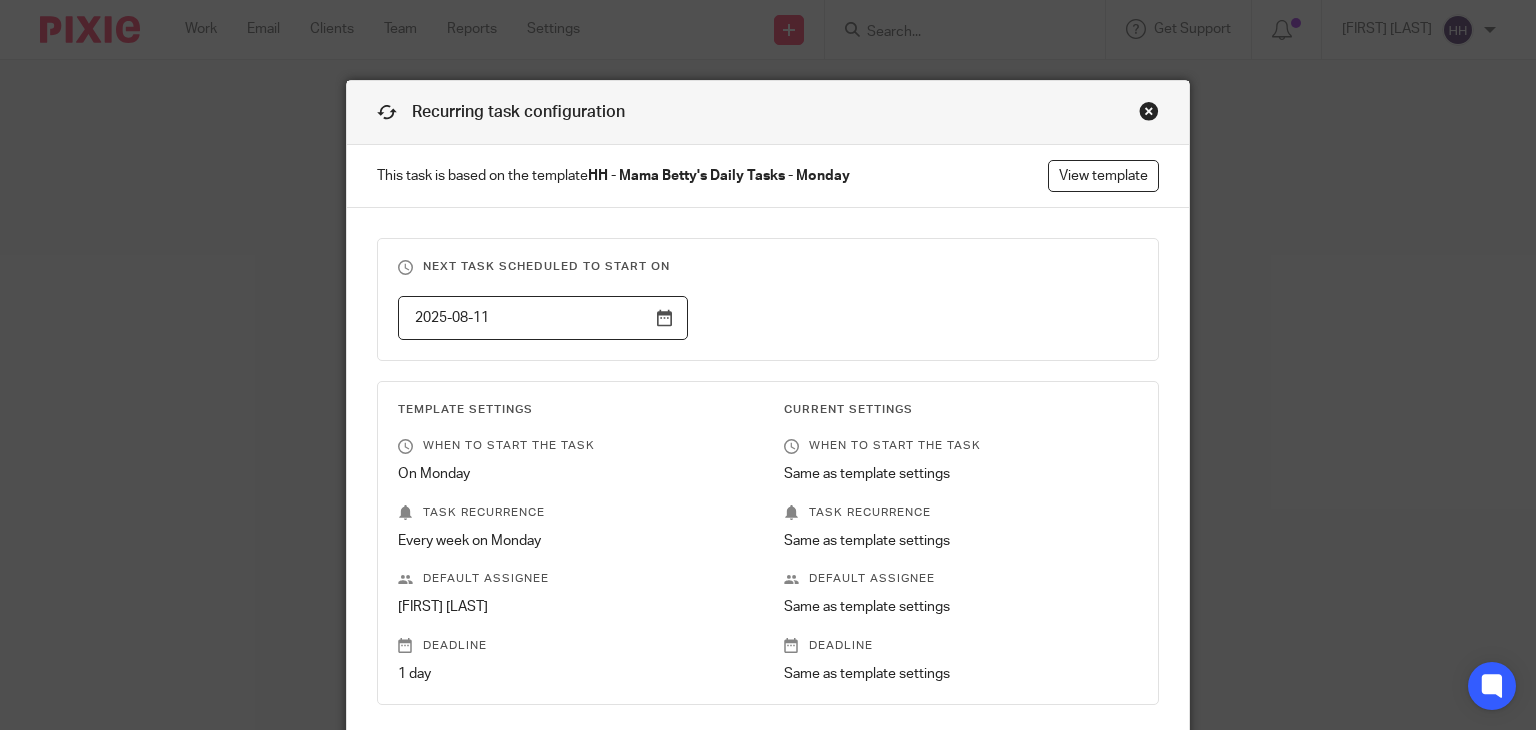 click at bounding box center [1149, 111] 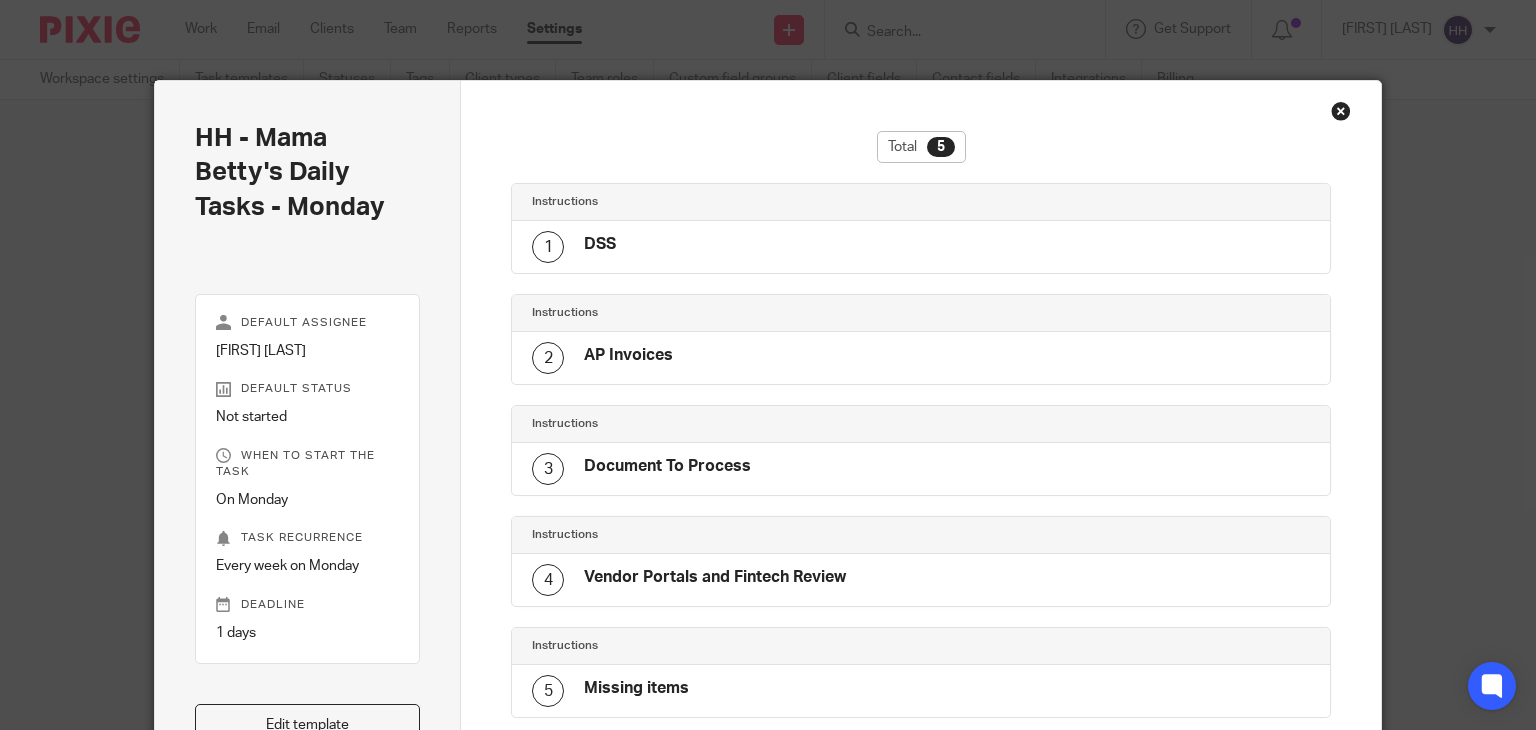 scroll, scrollTop: 0, scrollLeft: 0, axis: both 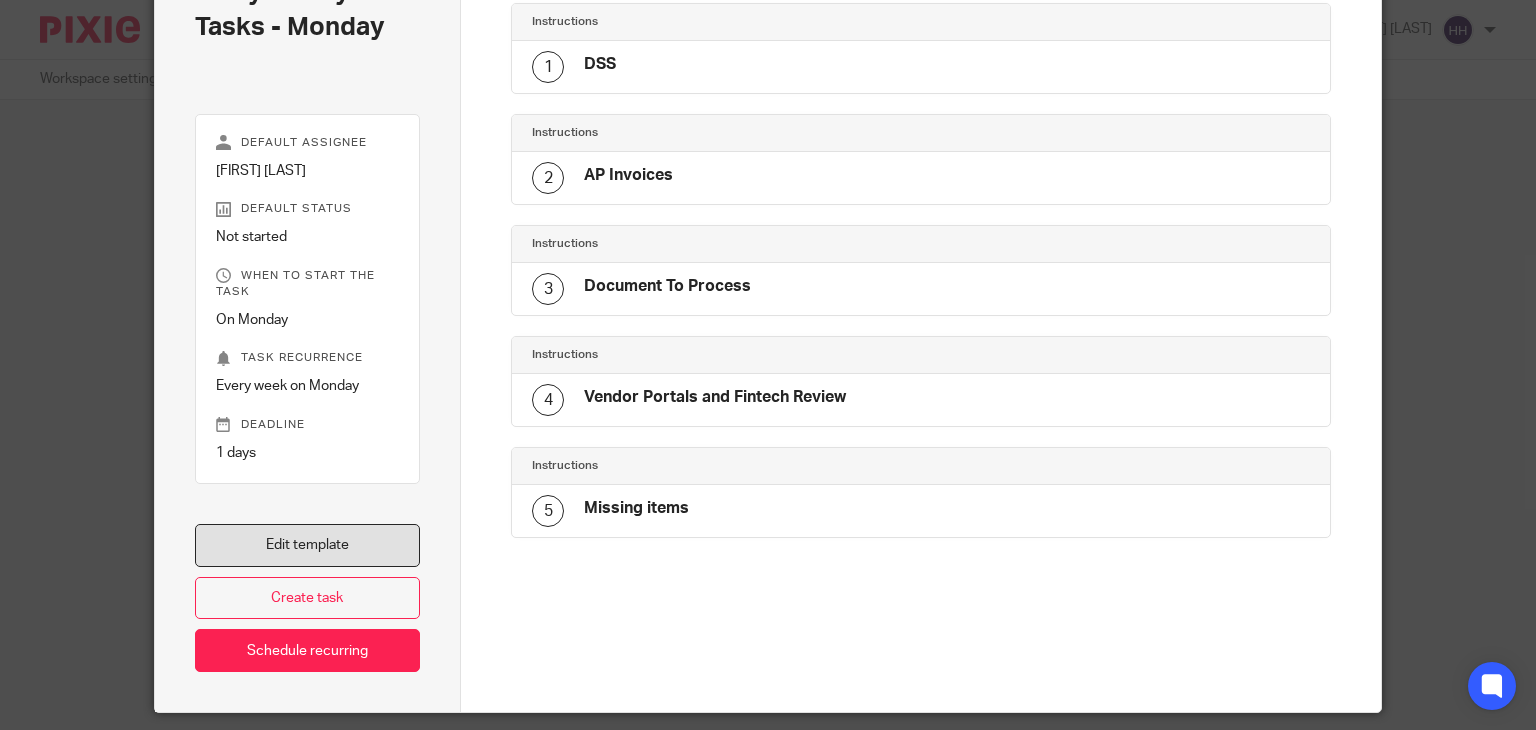 click on "Edit template" at bounding box center (308, 545) 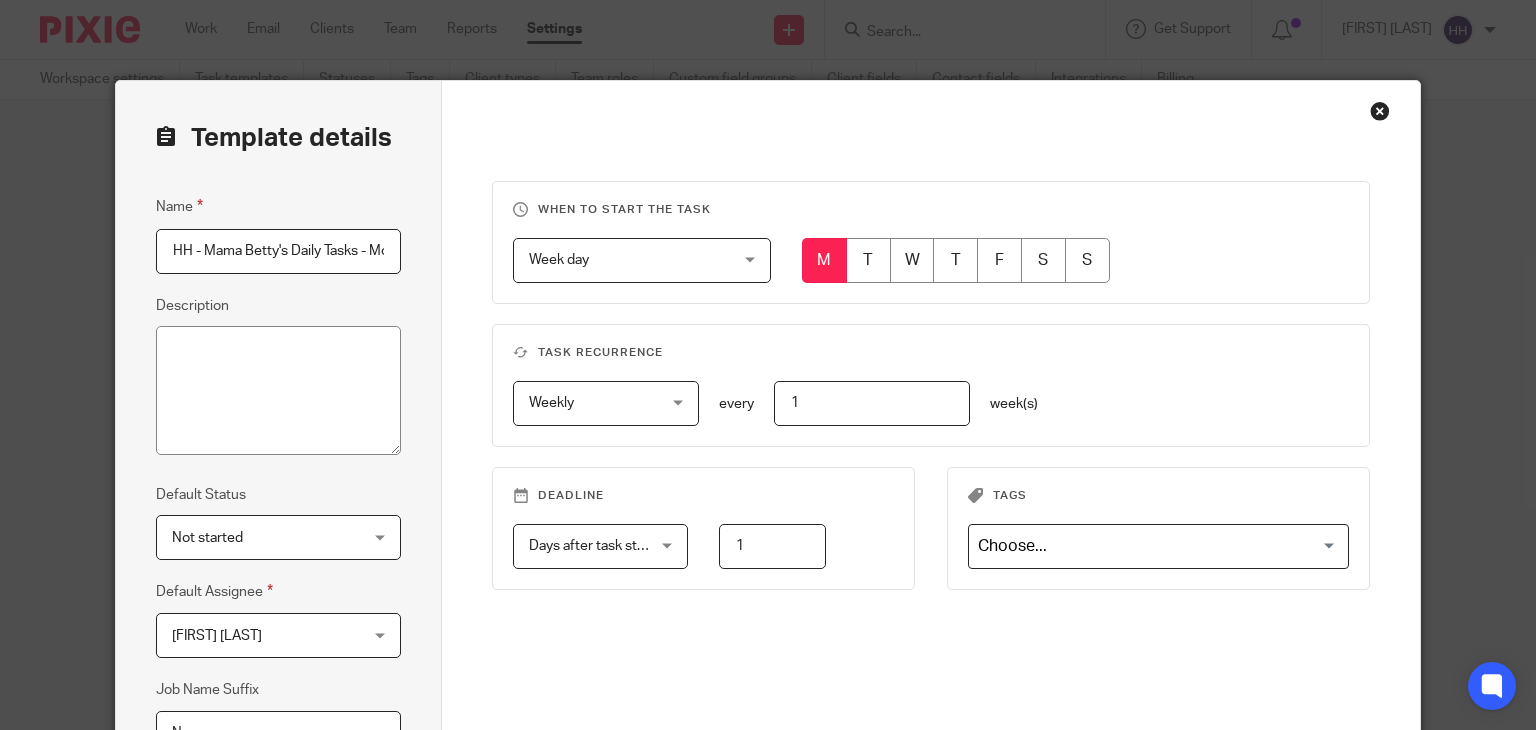 scroll, scrollTop: 0, scrollLeft: 0, axis: both 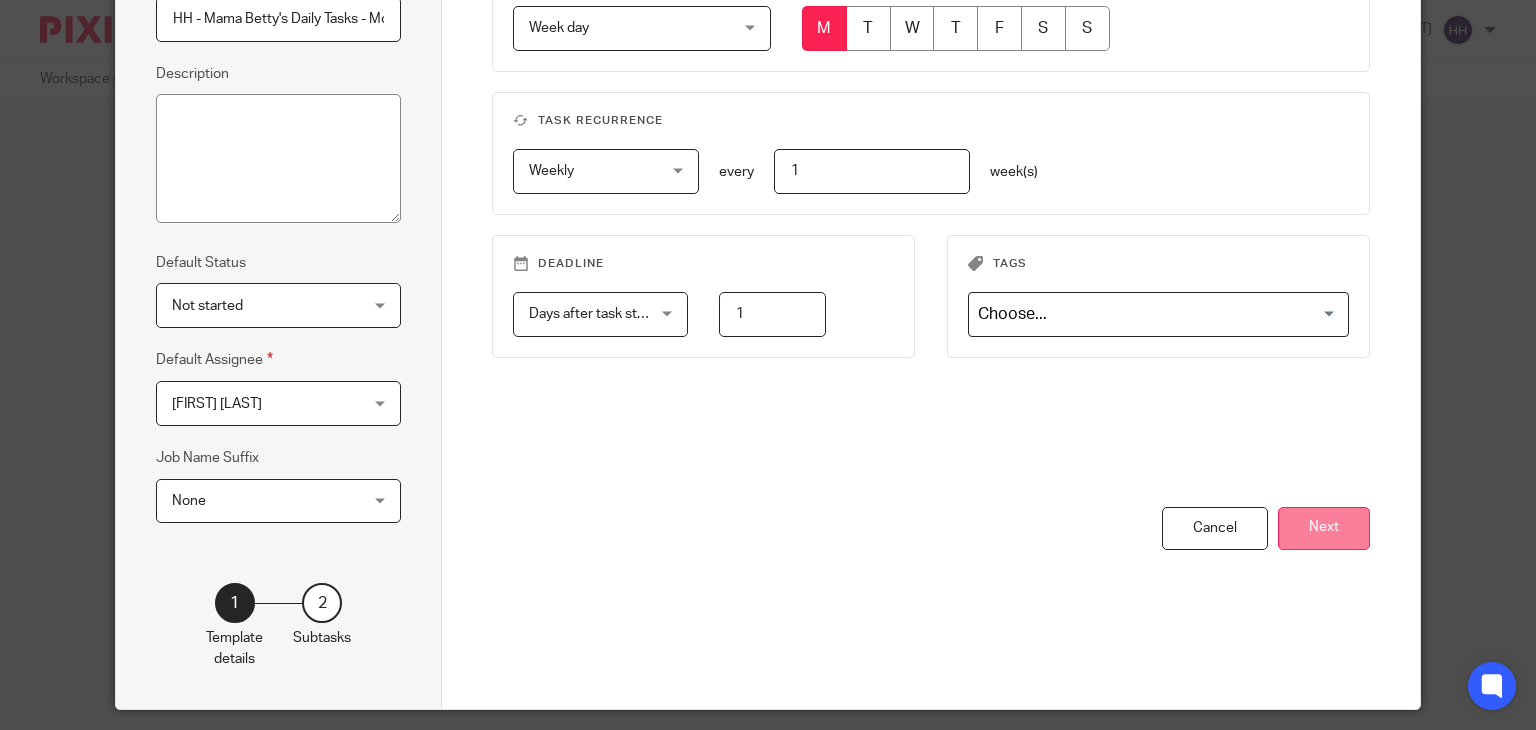 click on "Next" at bounding box center (1324, 528) 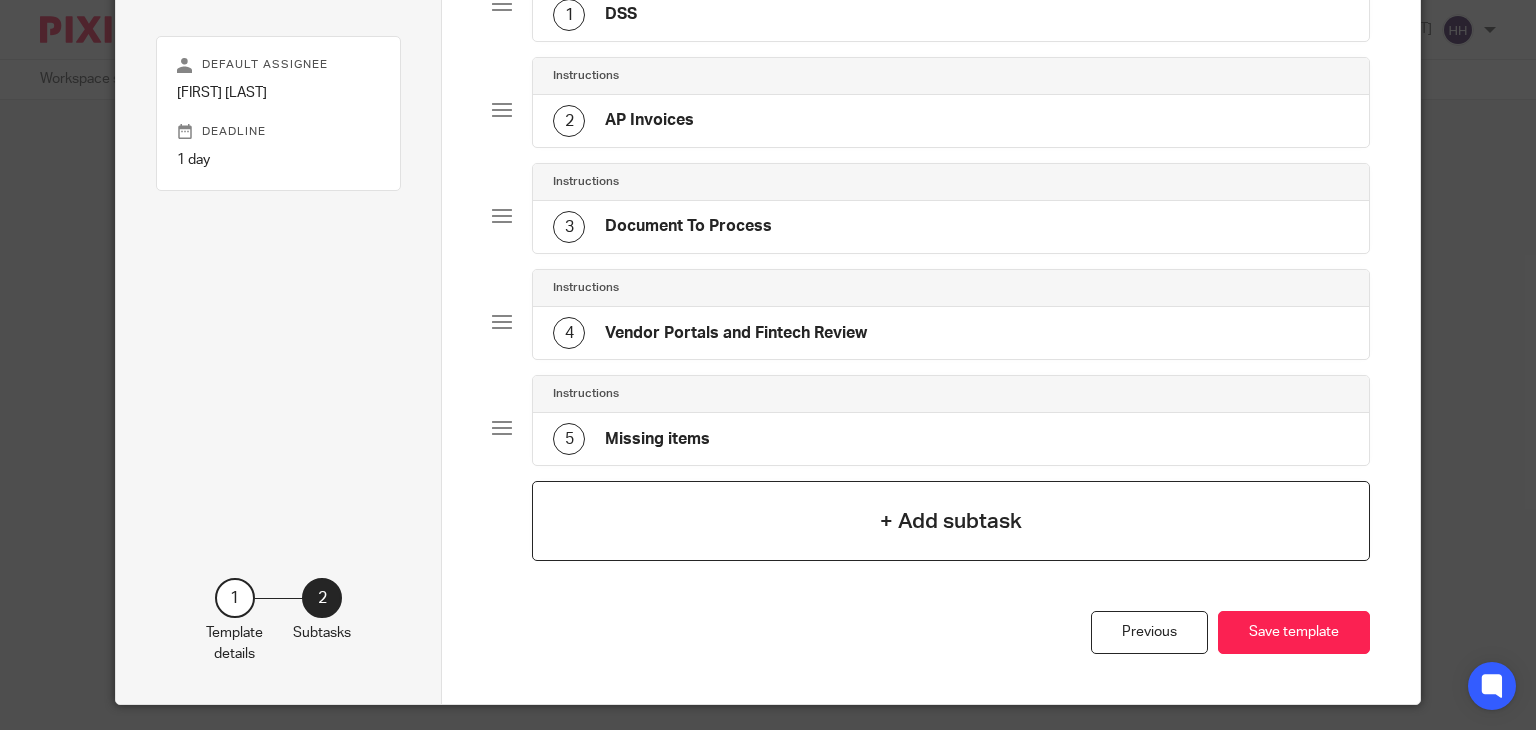click on "+ Add subtask" at bounding box center [951, 521] 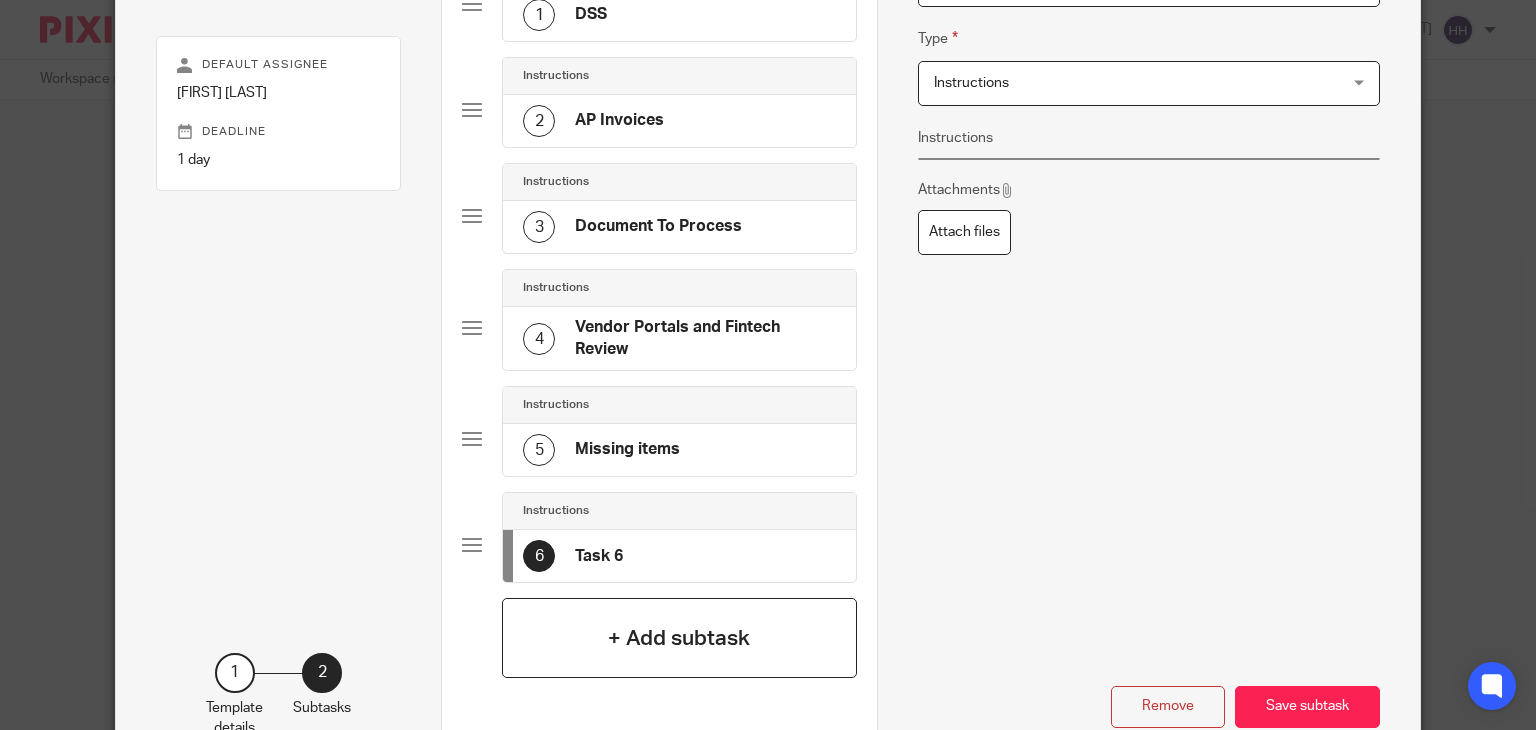 scroll, scrollTop: 194, scrollLeft: 0, axis: vertical 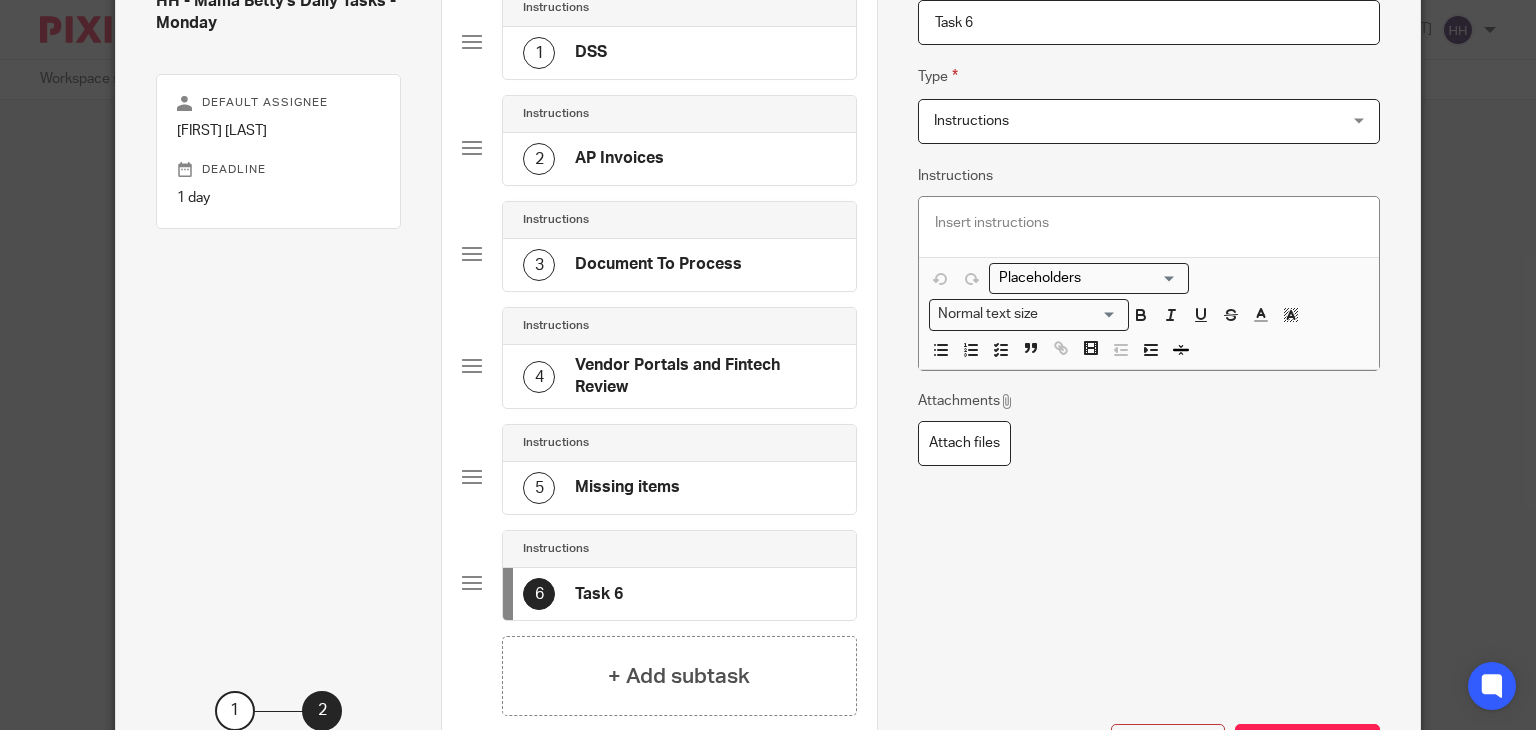 drag, startPoint x: 1016, startPoint y: 22, endPoint x: 721, endPoint y: 20, distance: 295.00677 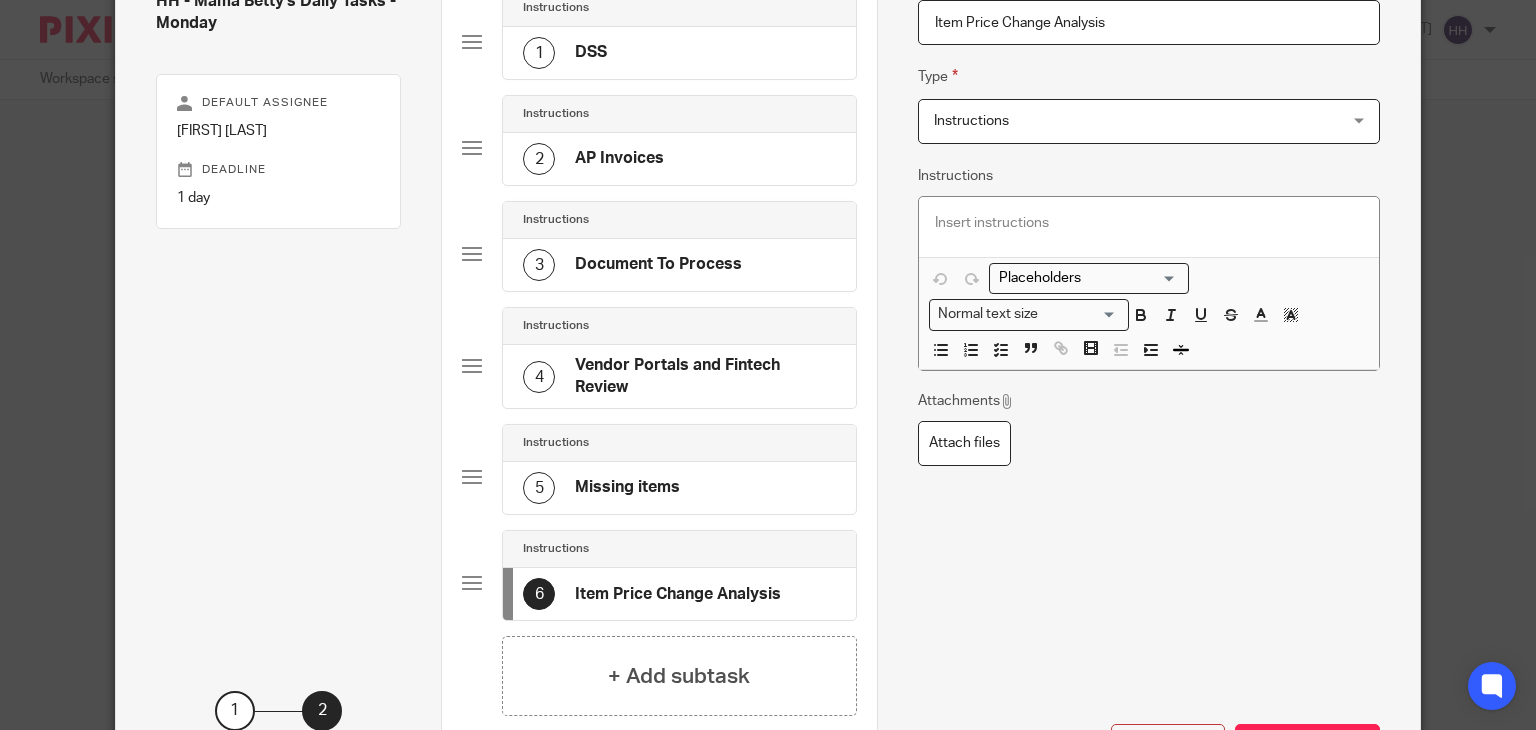 click on "Item Price Change Analysis" at bounding box center (1149, 22) 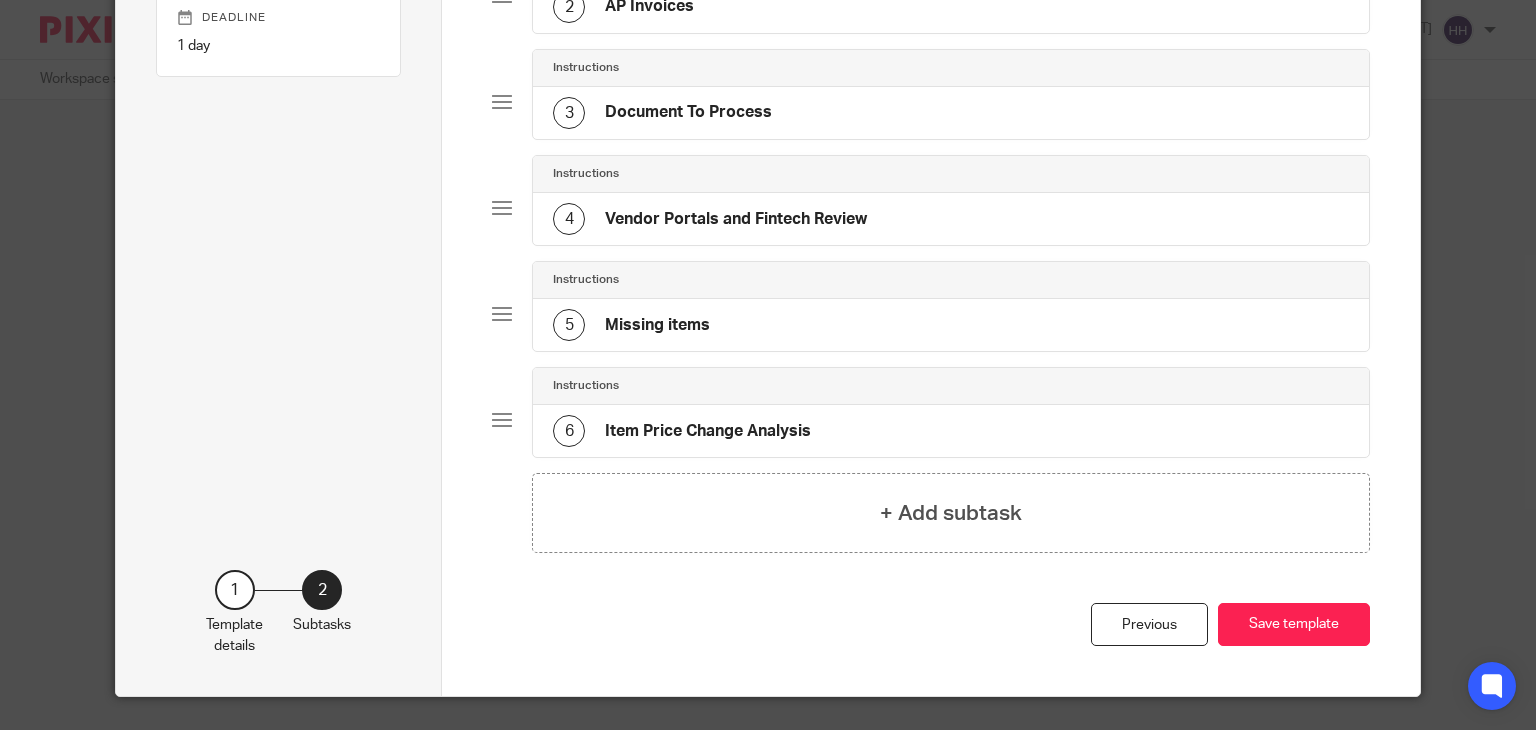 scroll, scrollTop: 389, scrollLeft: 0, axis: vertical 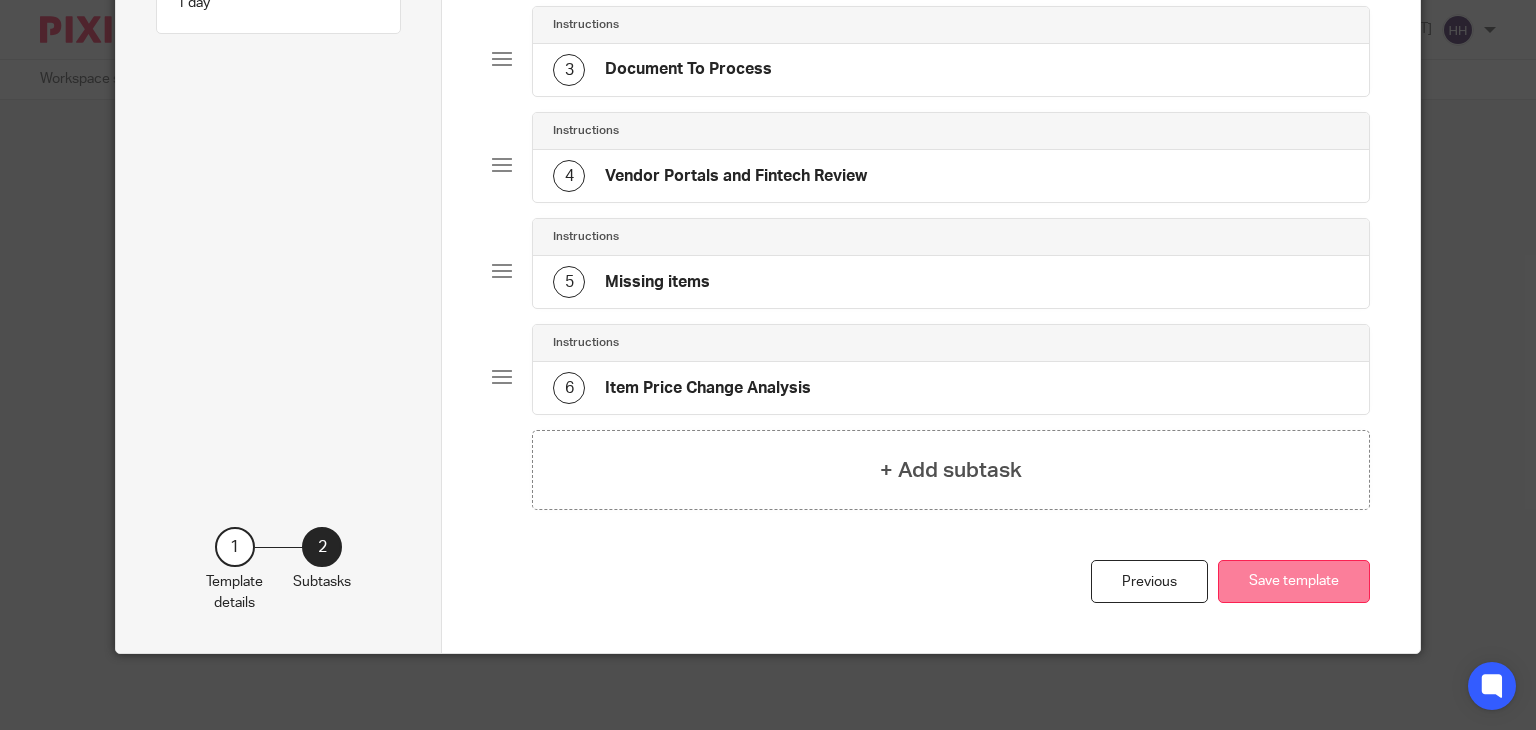 click on "Save template" at bounding box center [1294, 581] 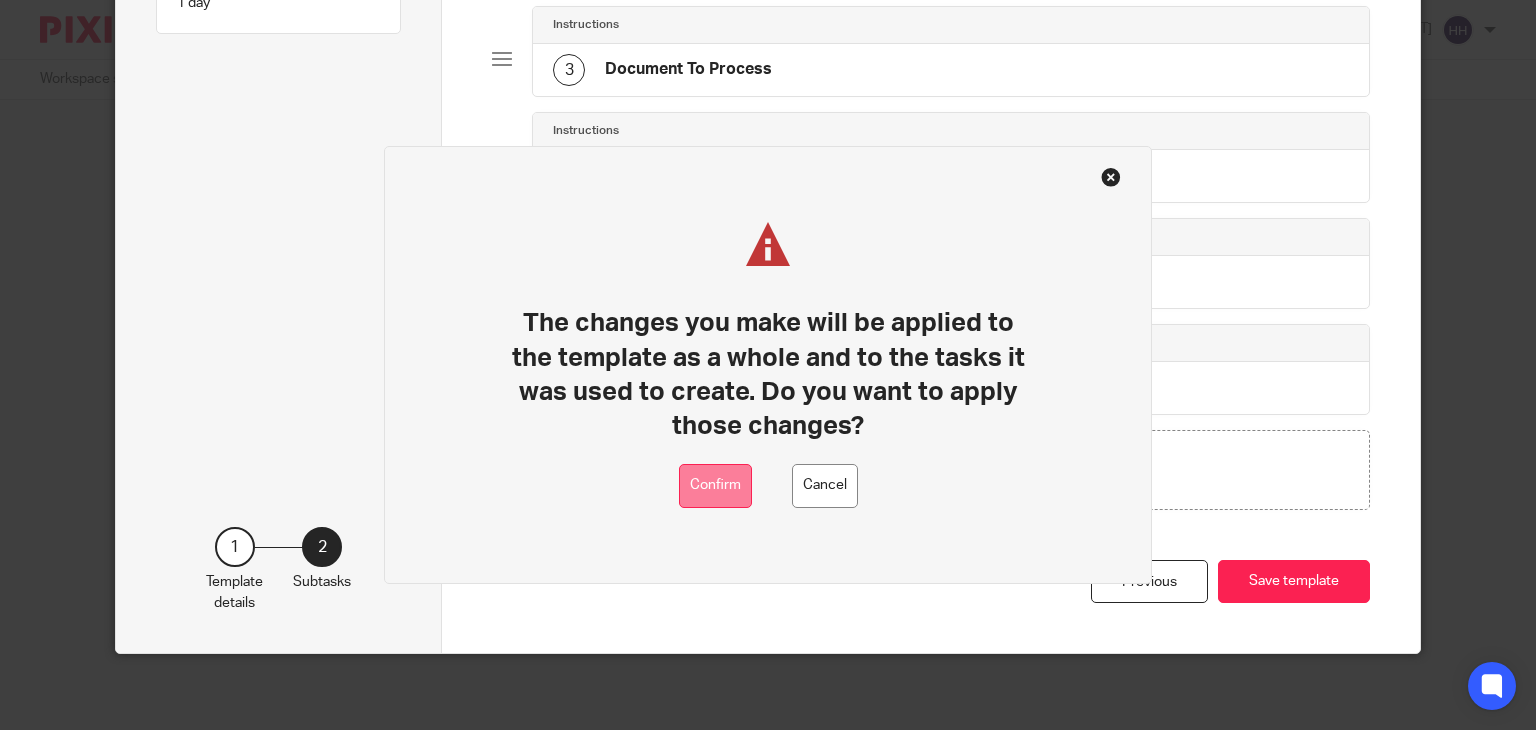 click on "Confirm" at bounding box center (715, 486) 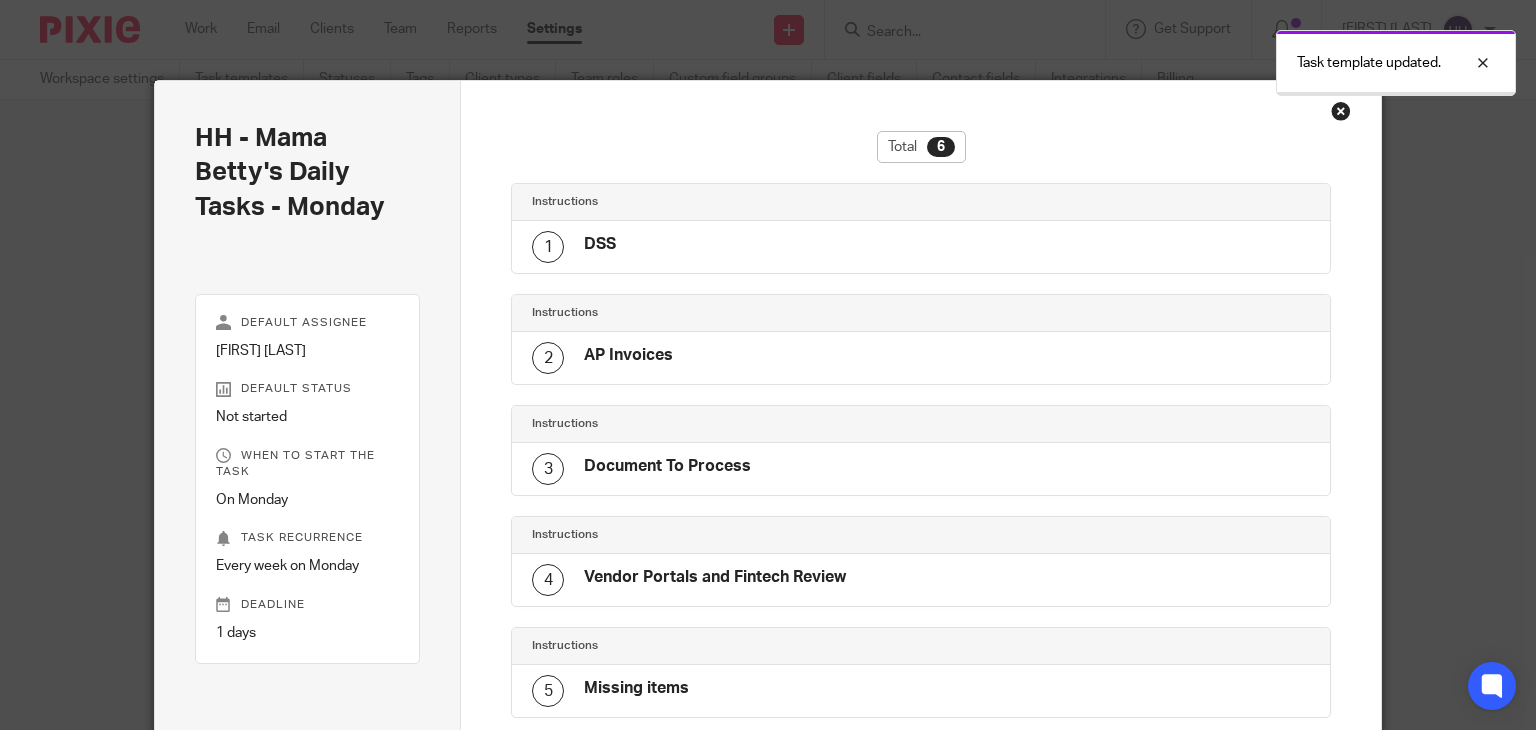 scroll, scrollTop: 0, scrollLeft: 0, axis: both 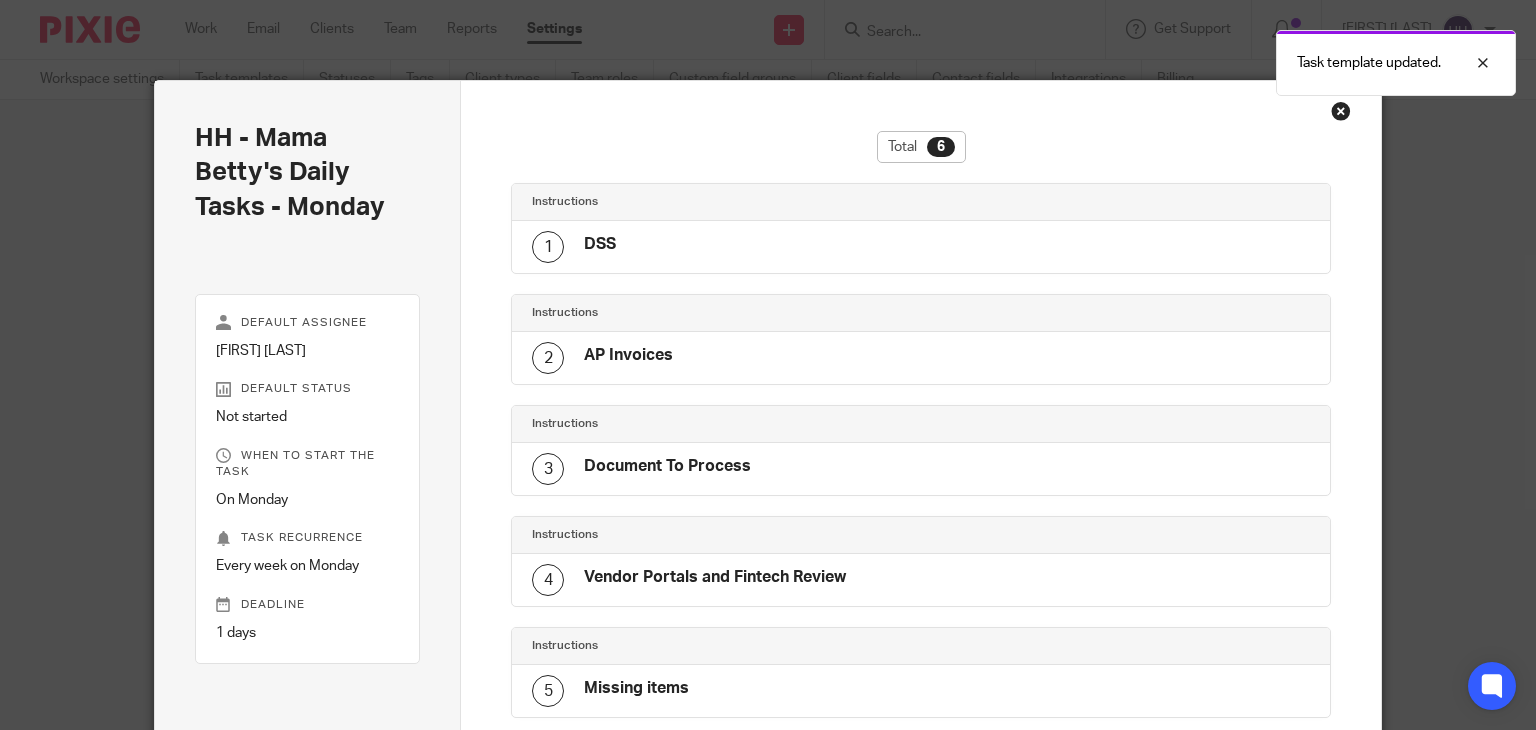 click at bounding box center (1341, 111) 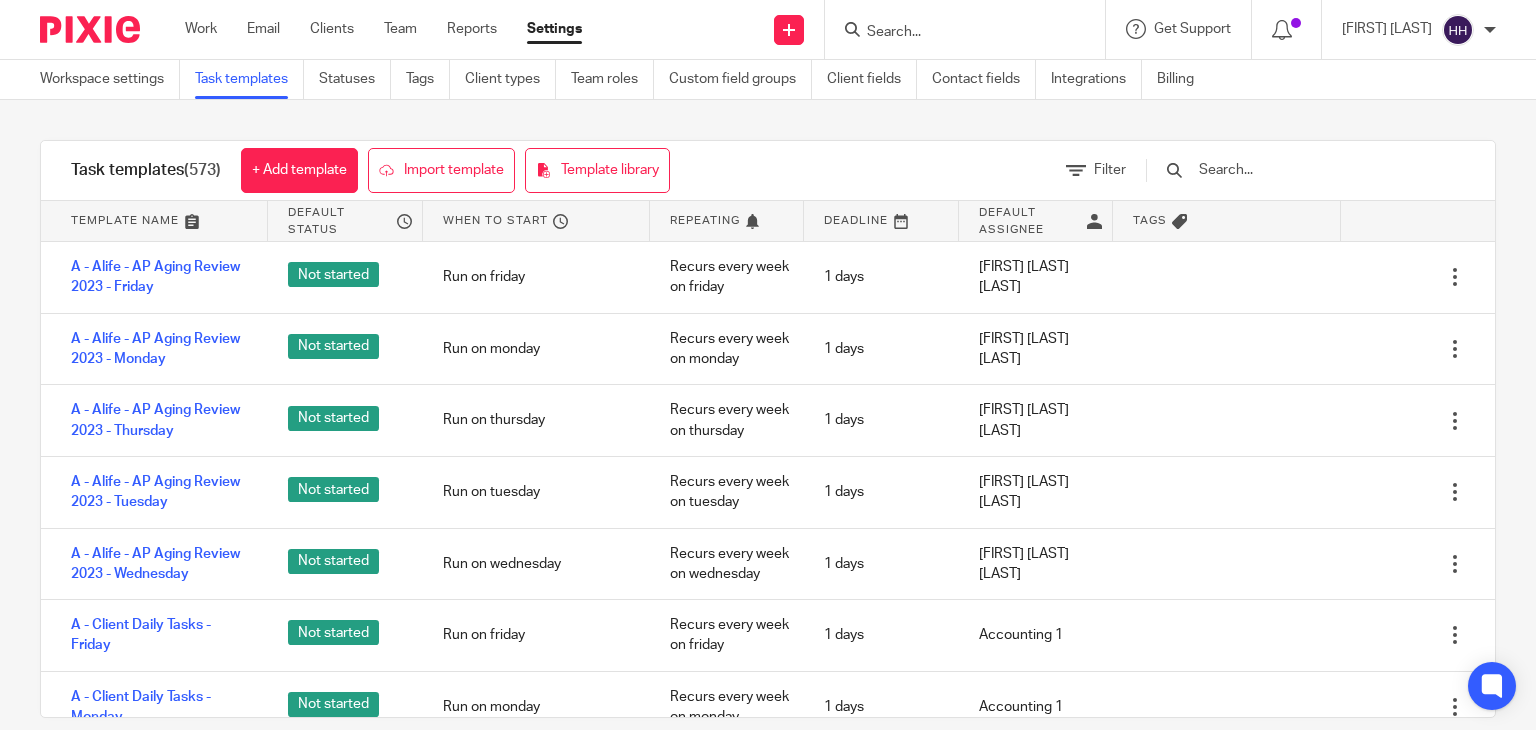 scroll, scrollTop: 0, scrollLeft: 0, axis: both 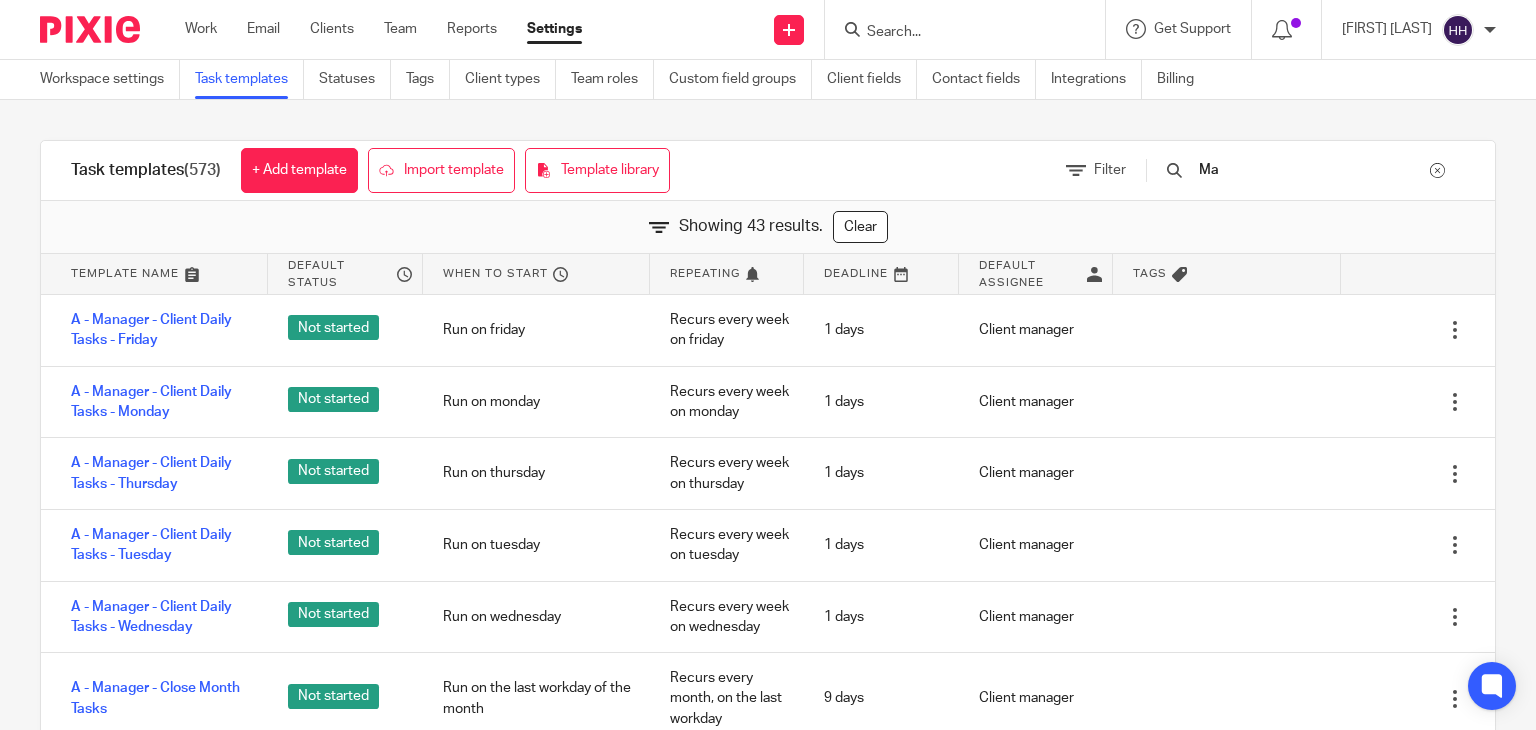 type on "M" 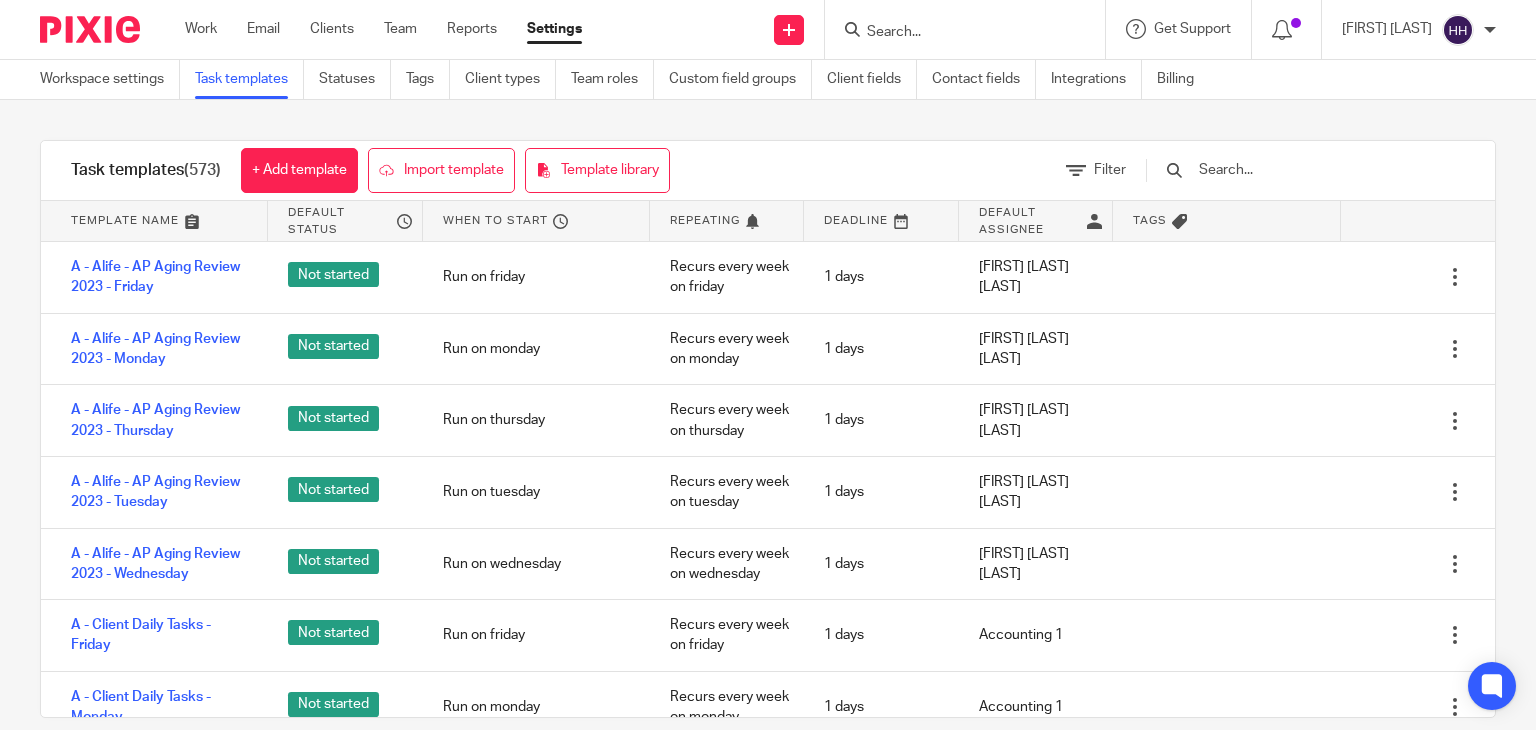 click at bounding box center (1313, 170) 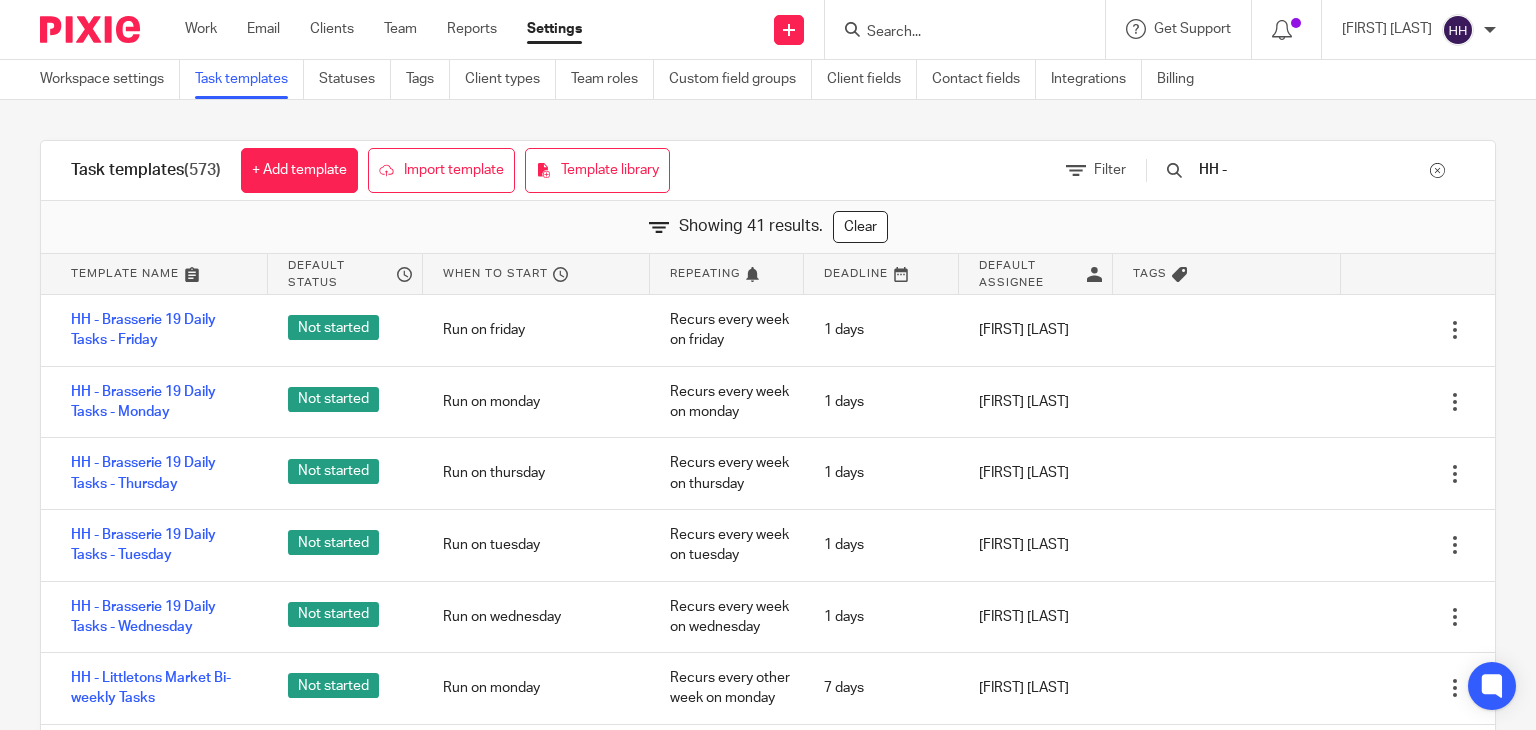 click on "HH -" at bounding box center (1313, 170) 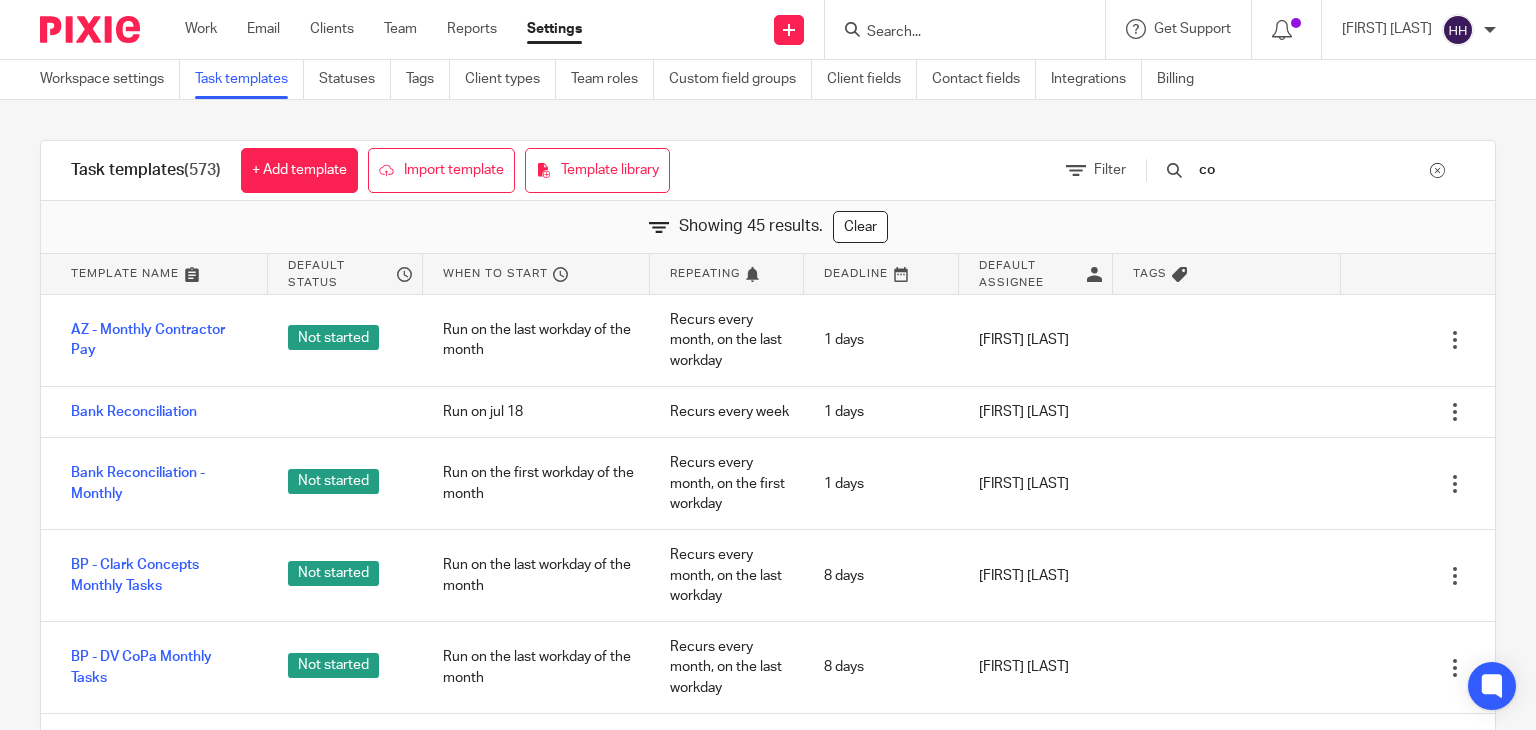 type on "c" 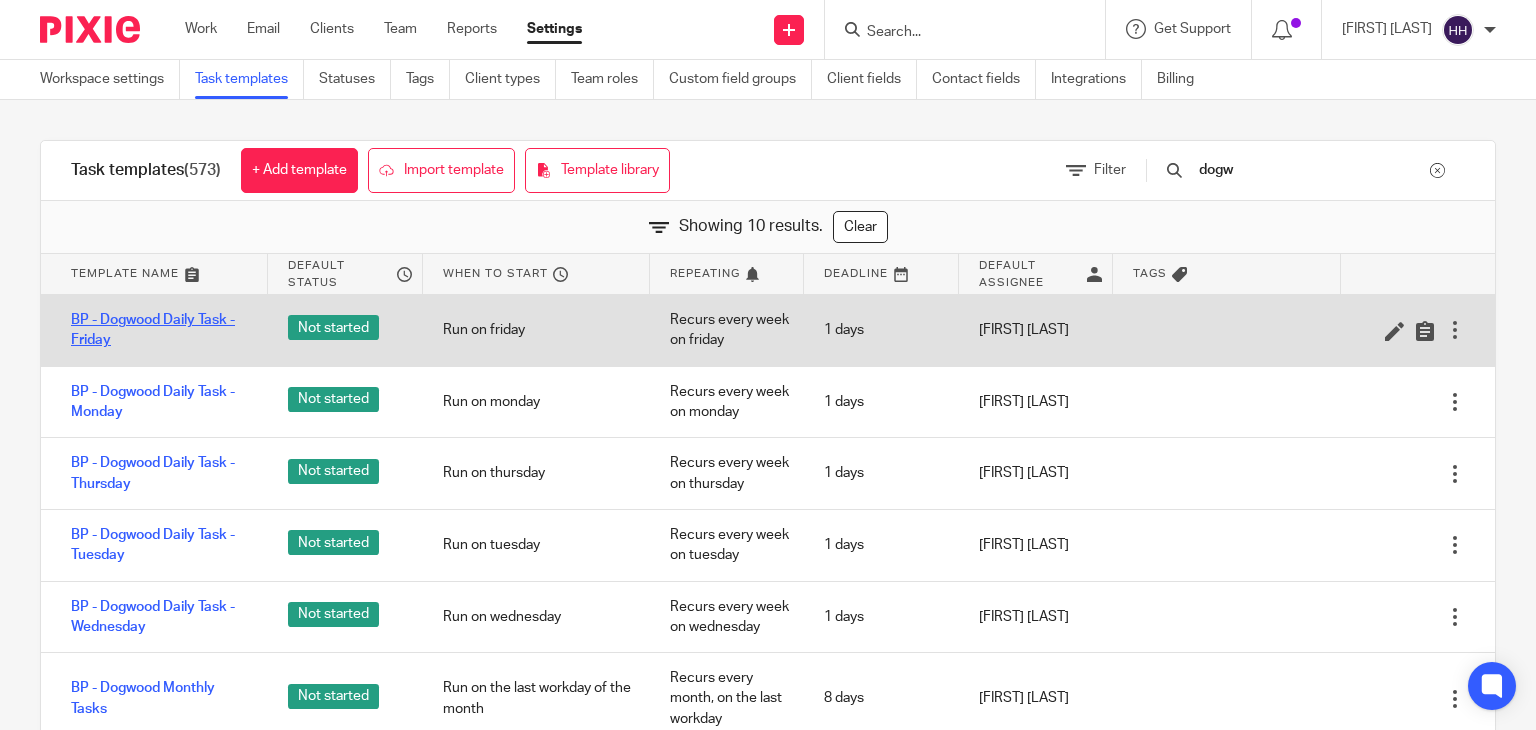 type on "dogw" 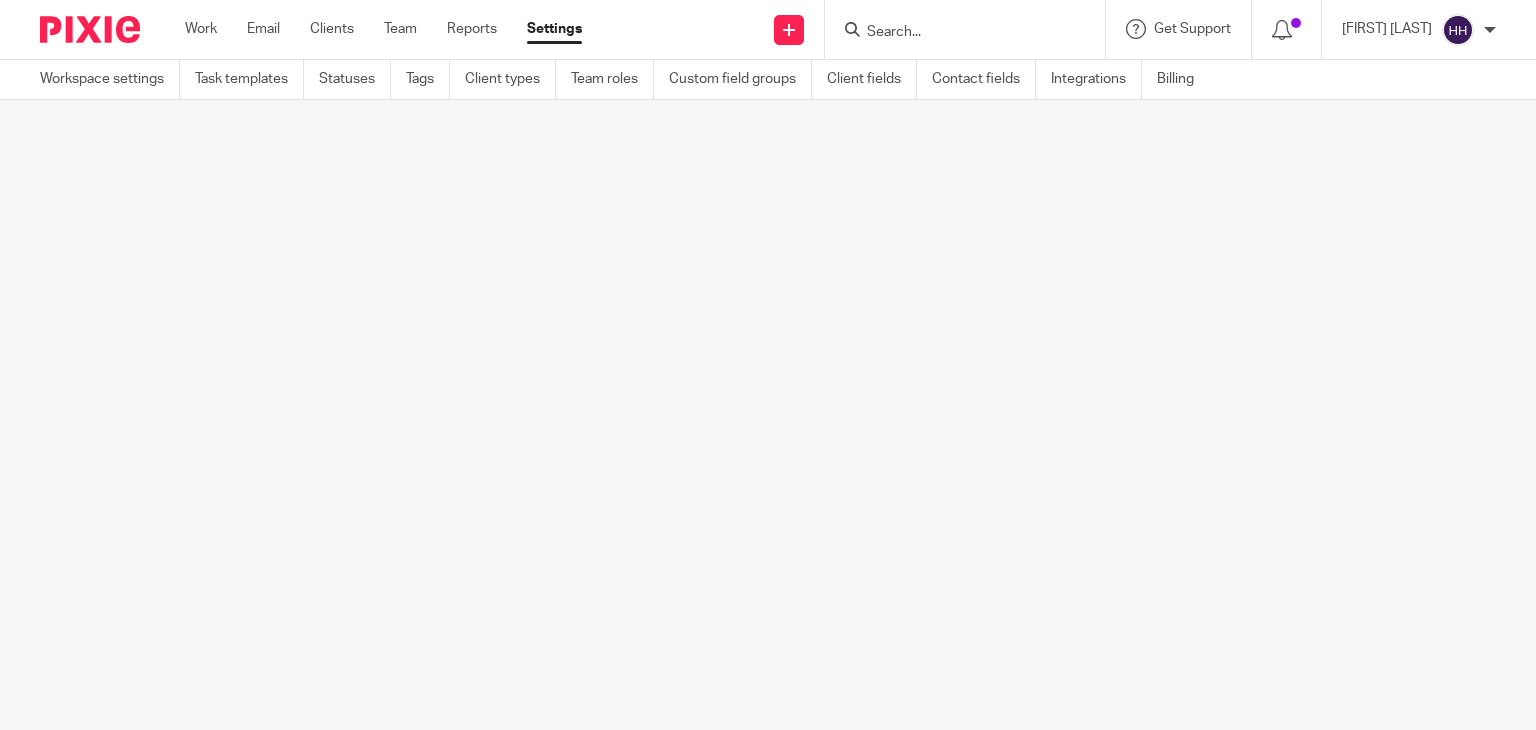 scroll, scrollTop: 0, scrollLeft: 0, axis: both 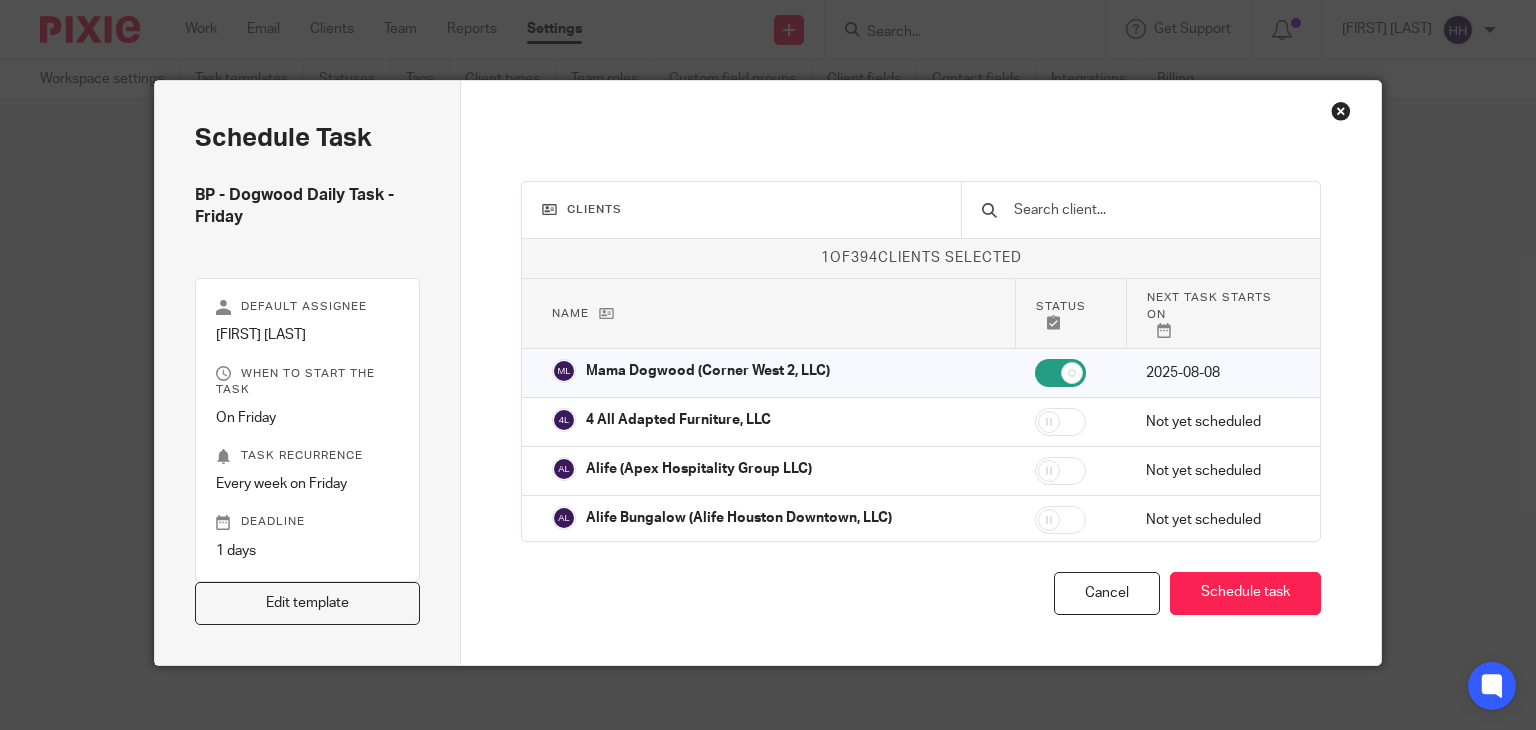 click on "Schedule task
BP - Dogwood Daily Task - Friday
Default assignee
Bina Patel
When to start the task
On Friday
Task recurrence
Every week on Friday
Deadline
1 days
Edit template
Clients
1  of  394  clients selected
Name
Status
Next task starts on
Mama Dogwood (Corner West 2, LLC)     2025-08-08   4 All Adapted Furniture, LLC     Not yet scheduled   Alife (Apex Hospitality Group LLC)" at bounding box center [768, 365] 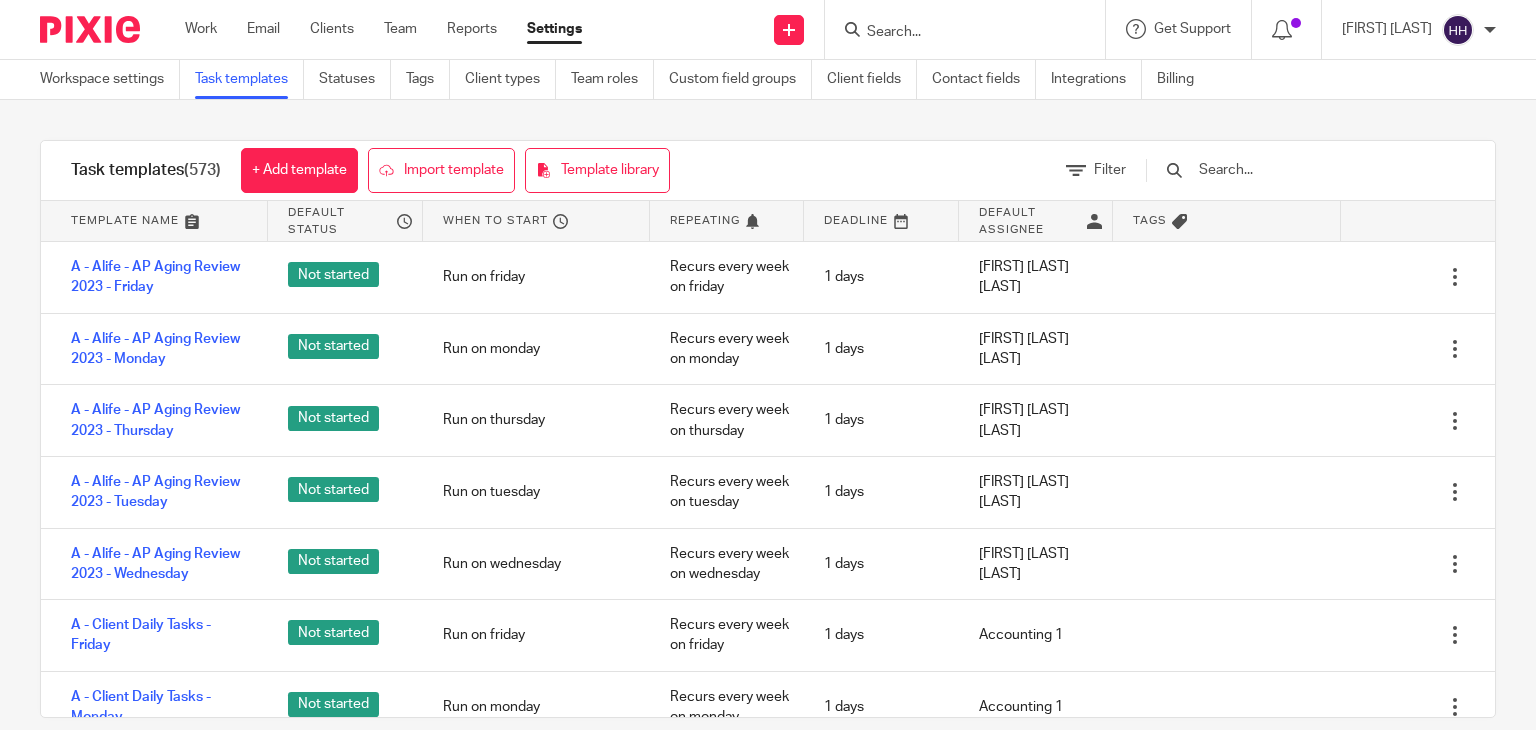 scroll, scrollTop: 0, scrollLeft: 0, axis: both 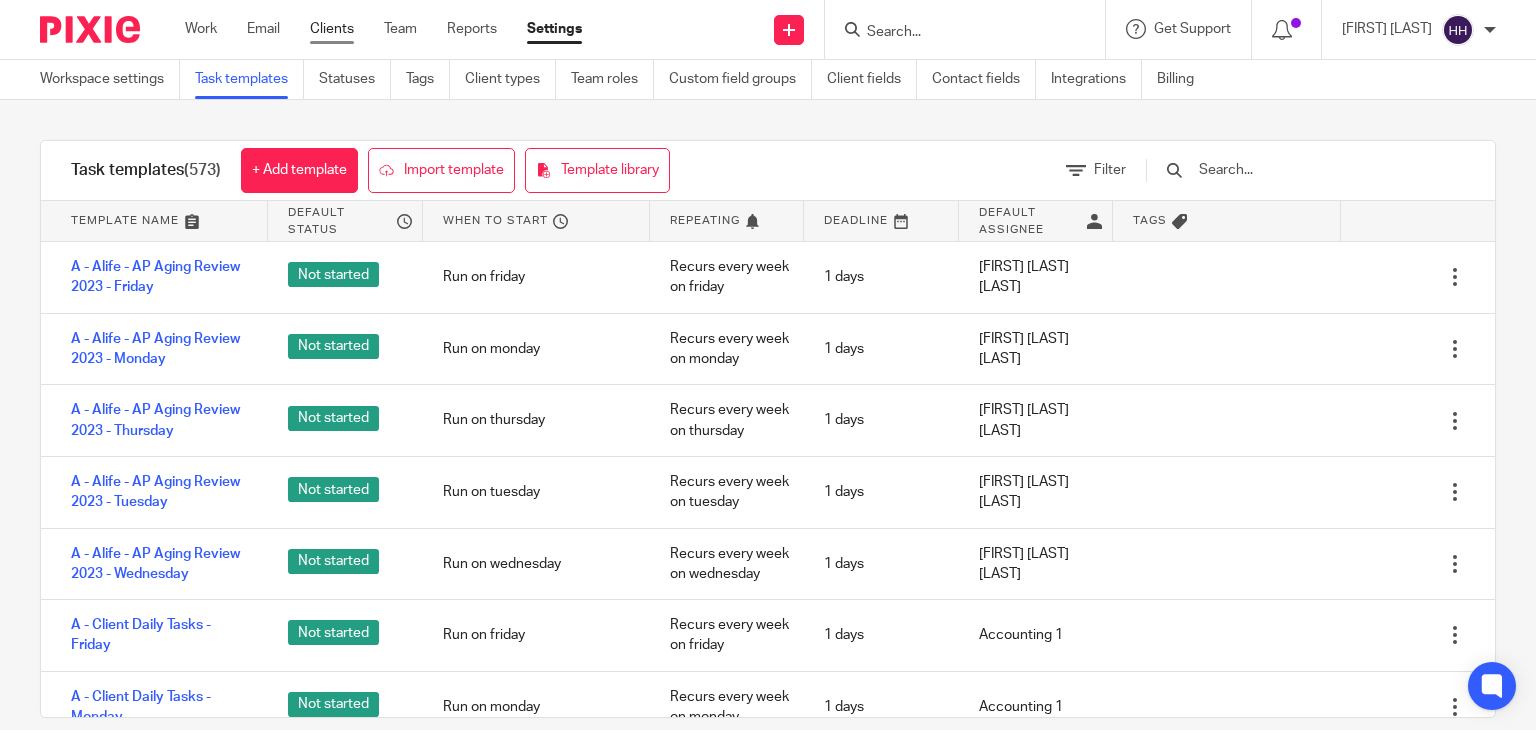 click on "Clients" at bounding box center [332, 29] 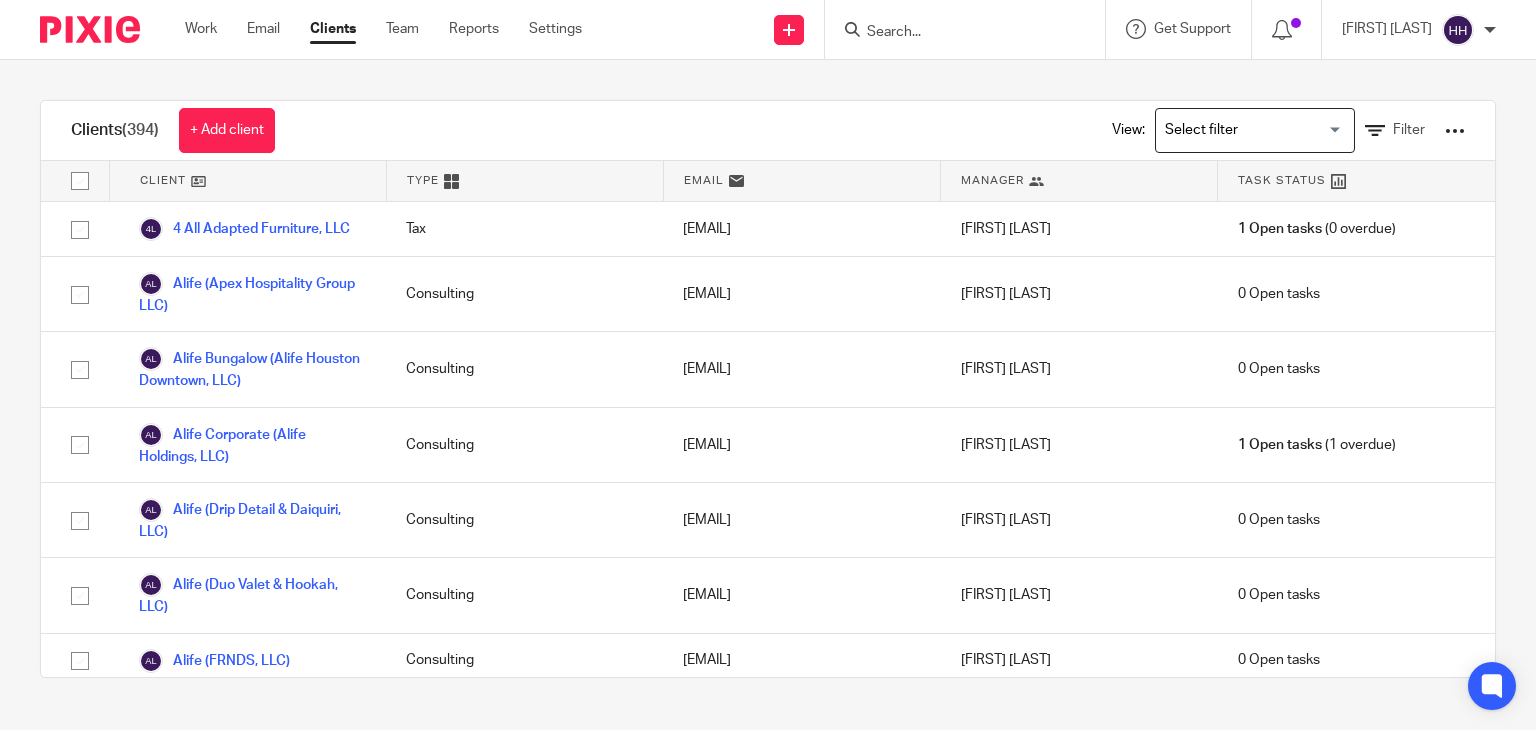 scroll, scrollTop: 0, scrollLeft: 0, axis: both 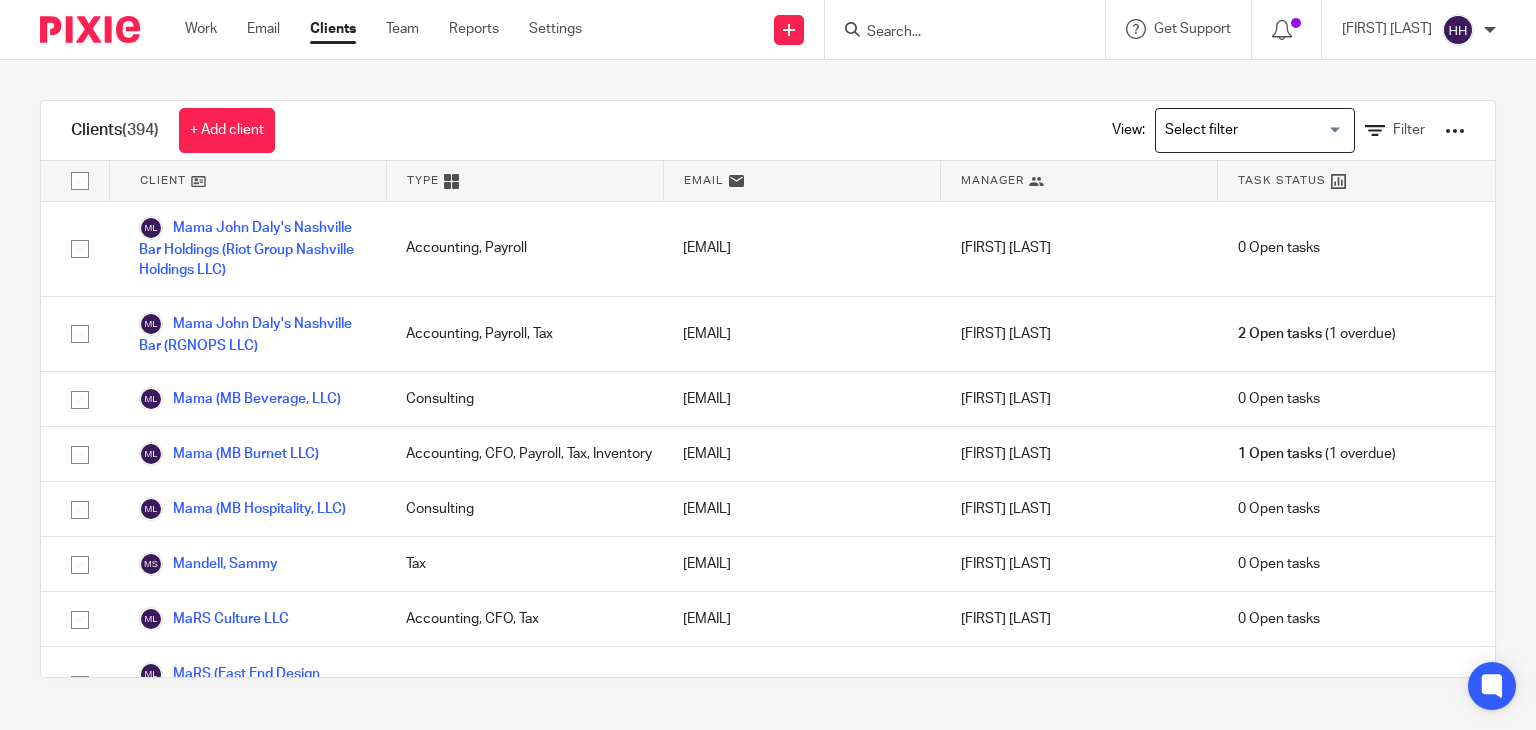 click on "Mama Dogwood (Corner West 2, LLC)" at bounding box center [252, 108] 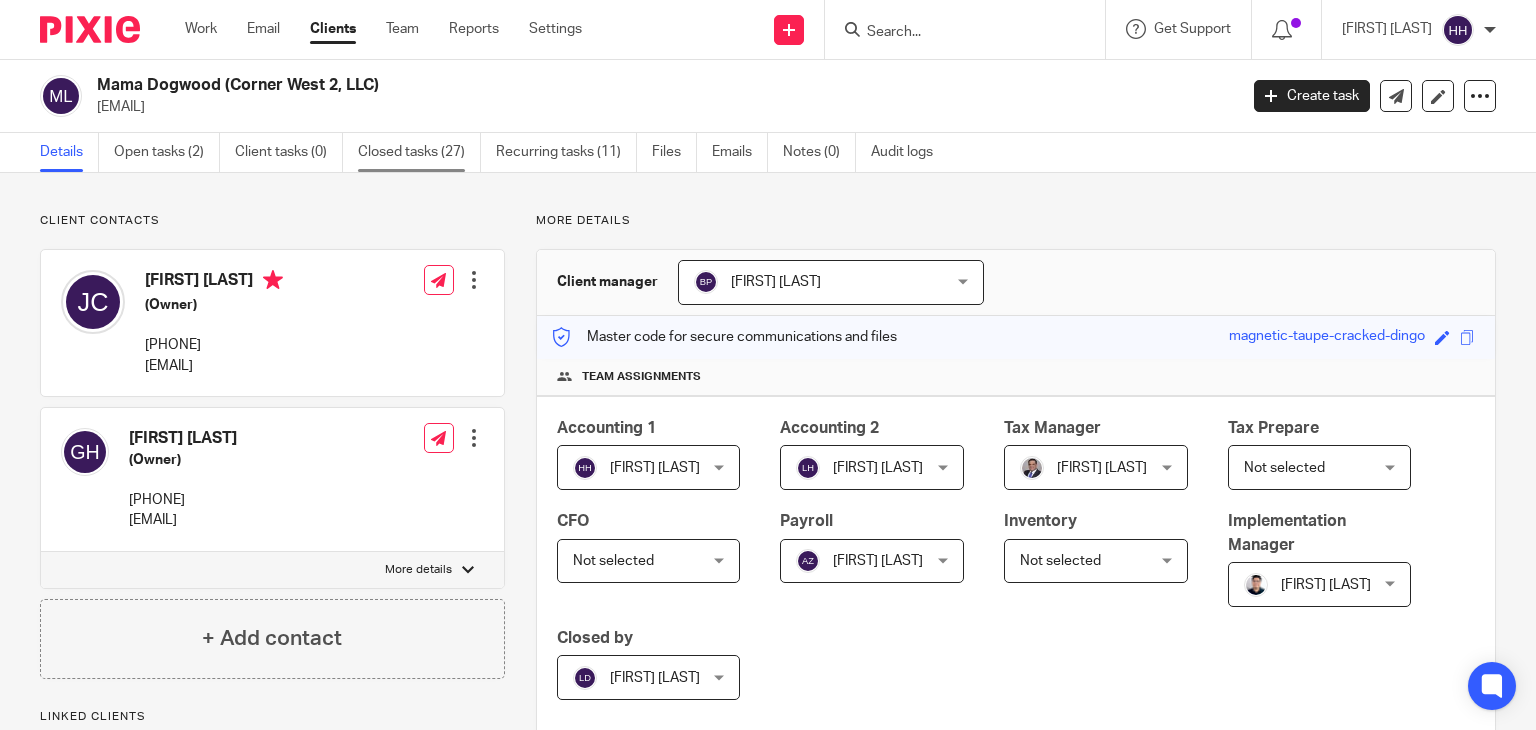 scroll, scrollTop: 0, scrollLeft: 0, axis: both 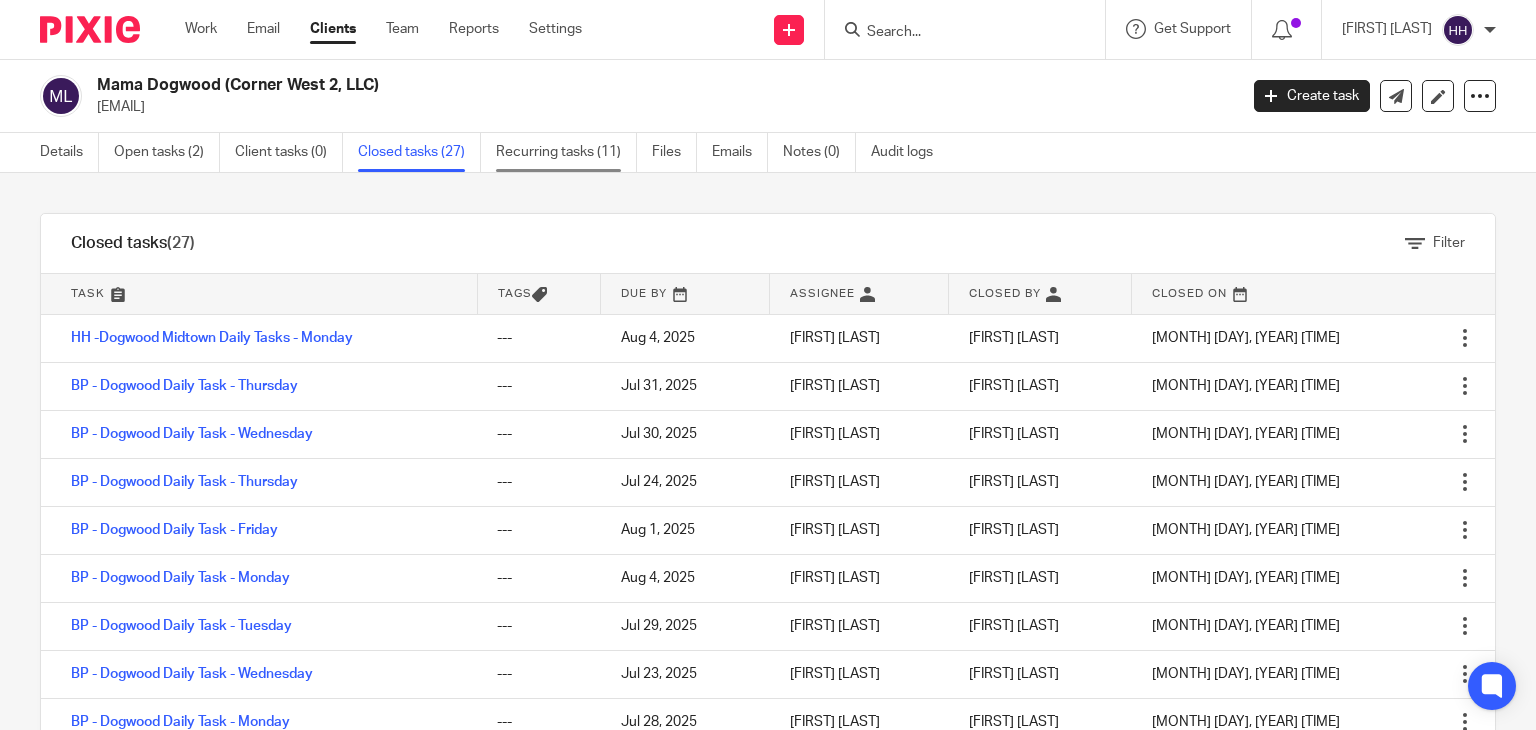 click on "Recurring tasks (11)" at bounding box center (566, 152) 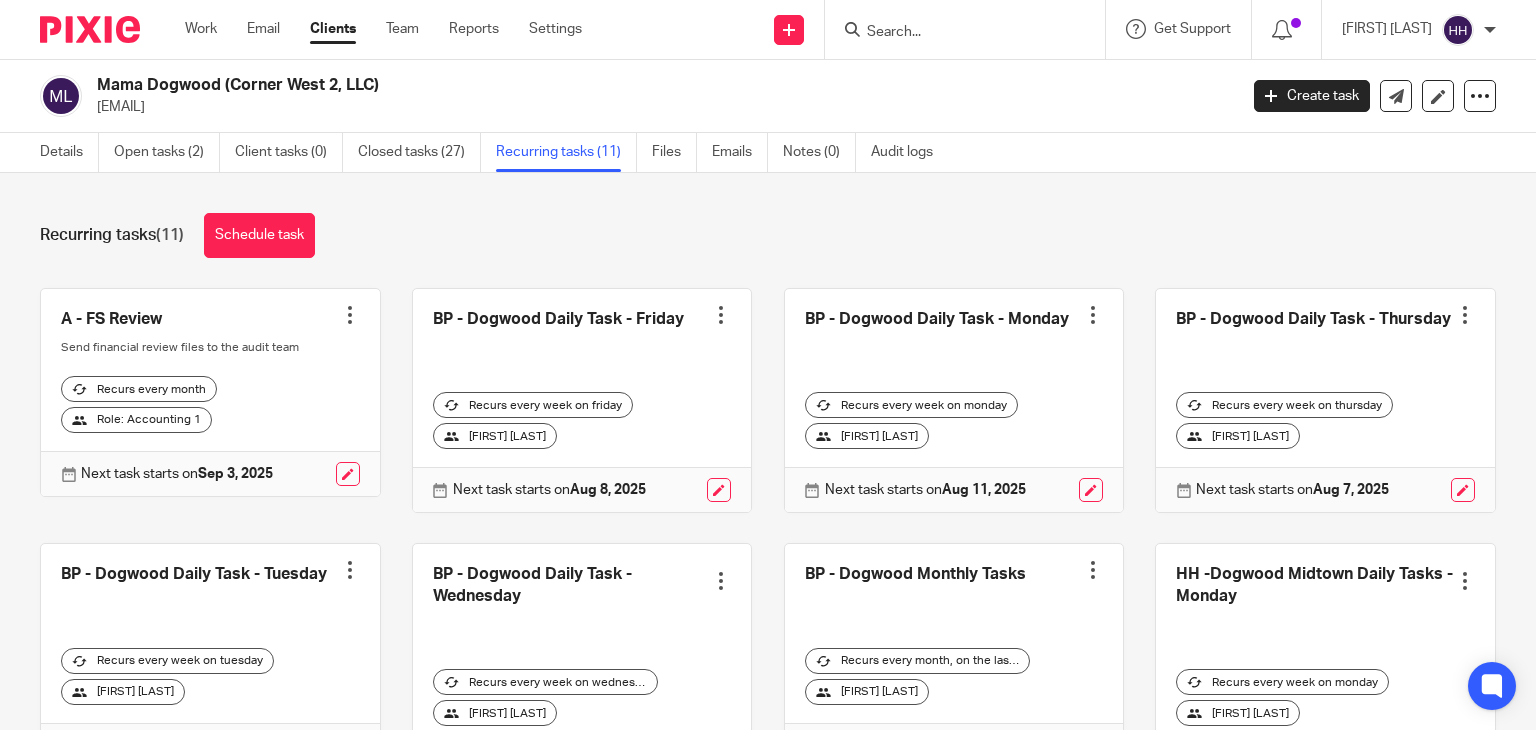 scroll, scrollTop: 0, scrollLeft: 0, axis: both 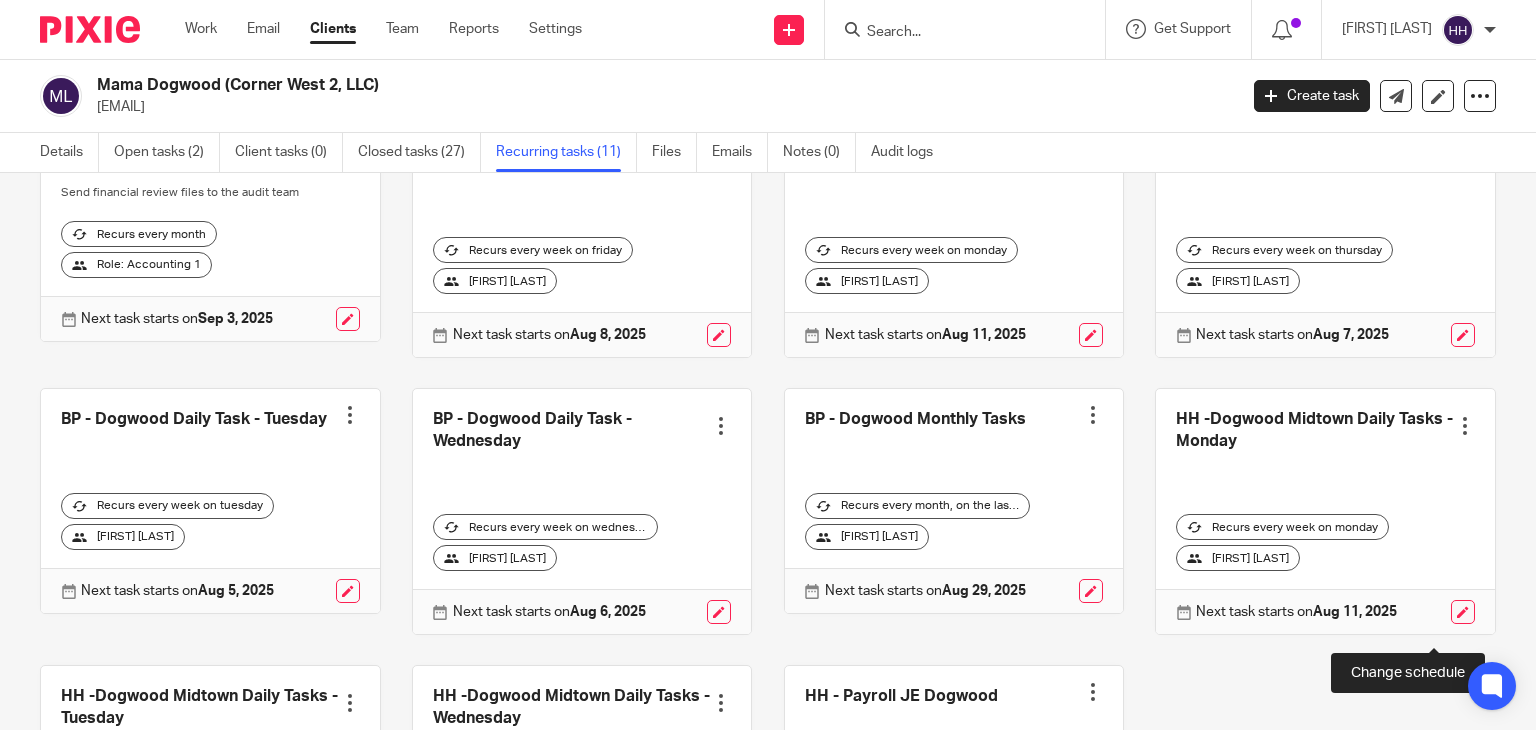 click at bounding box center [1463, 612] 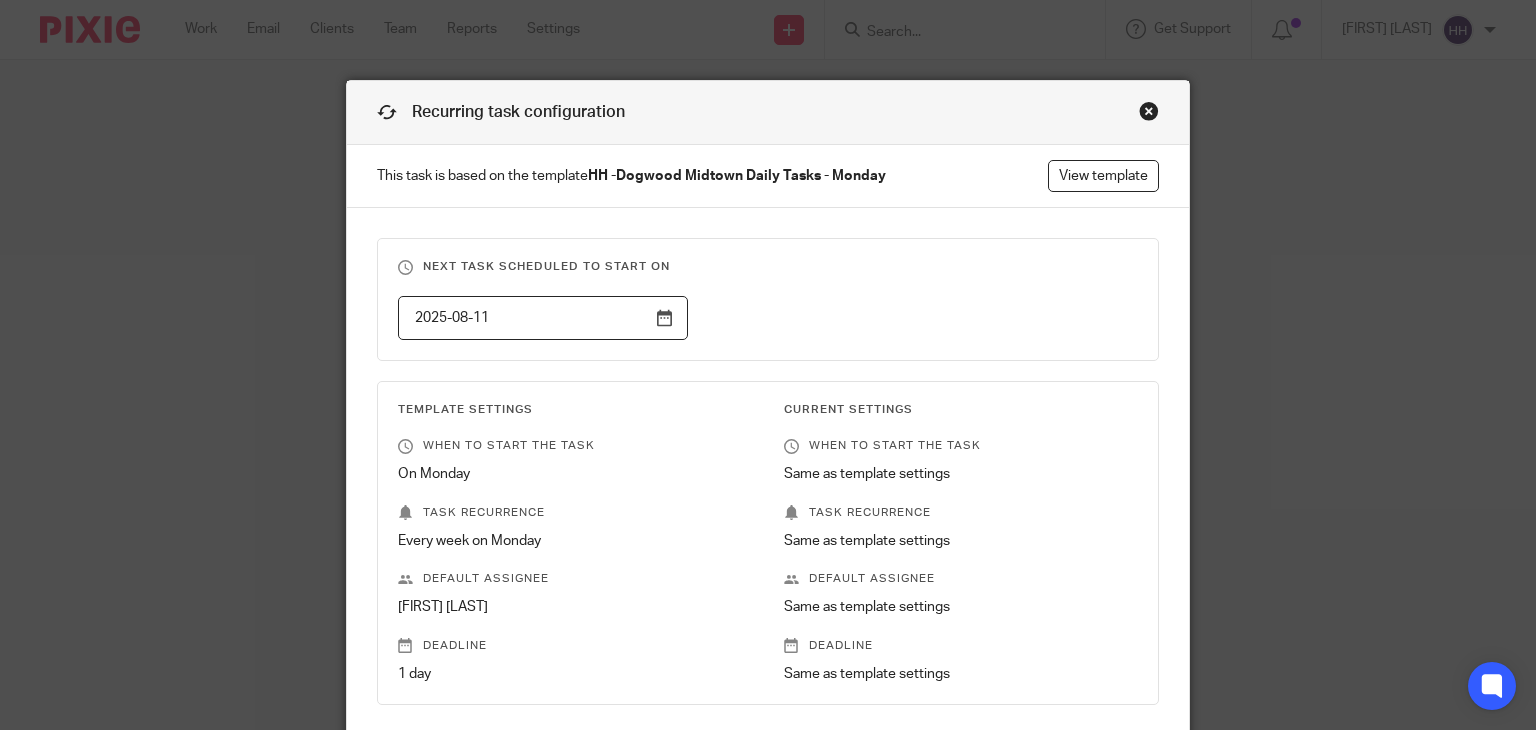 scroll, scrollTop: 0, scrollLeft: 0, axis: both 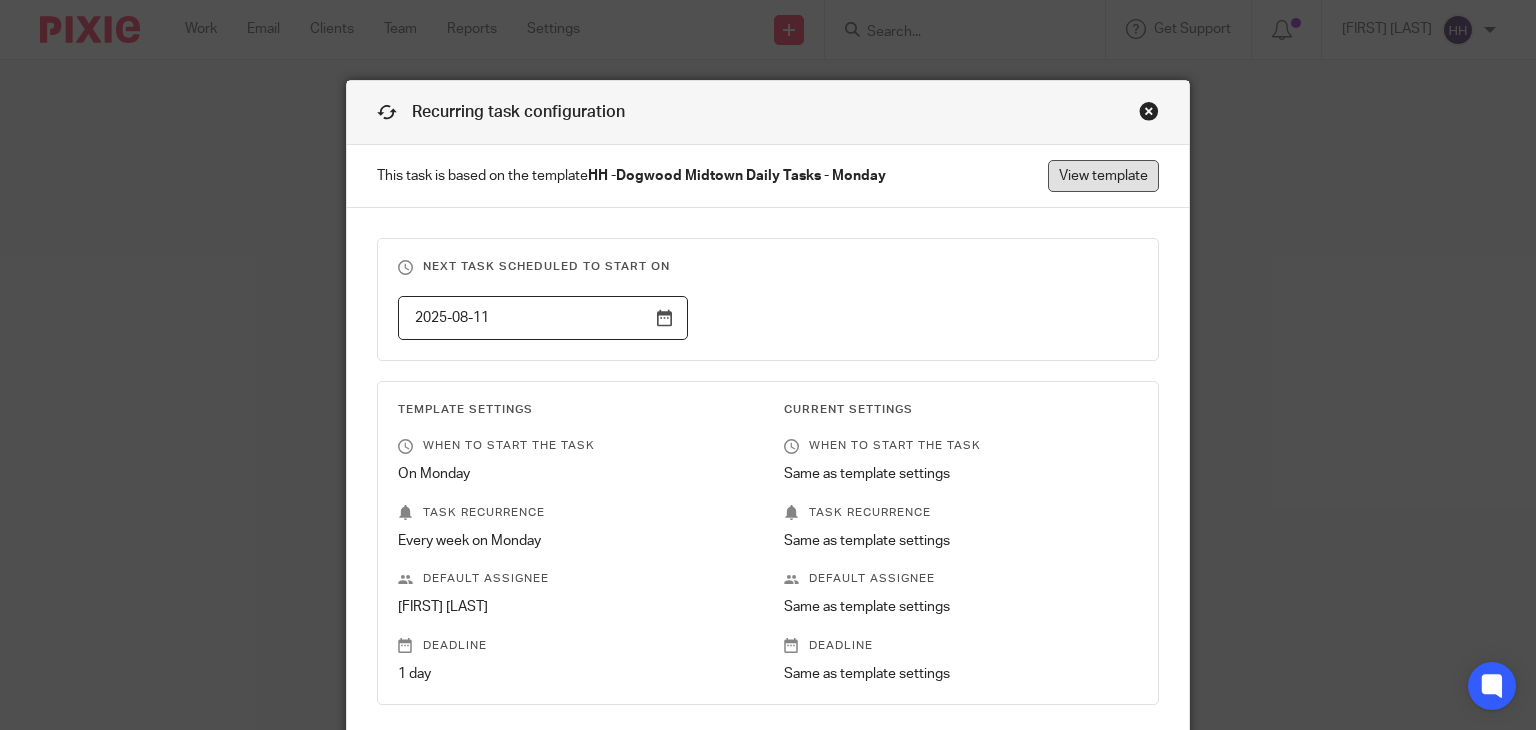 click on "View template" at bounding box center [1103, 176] 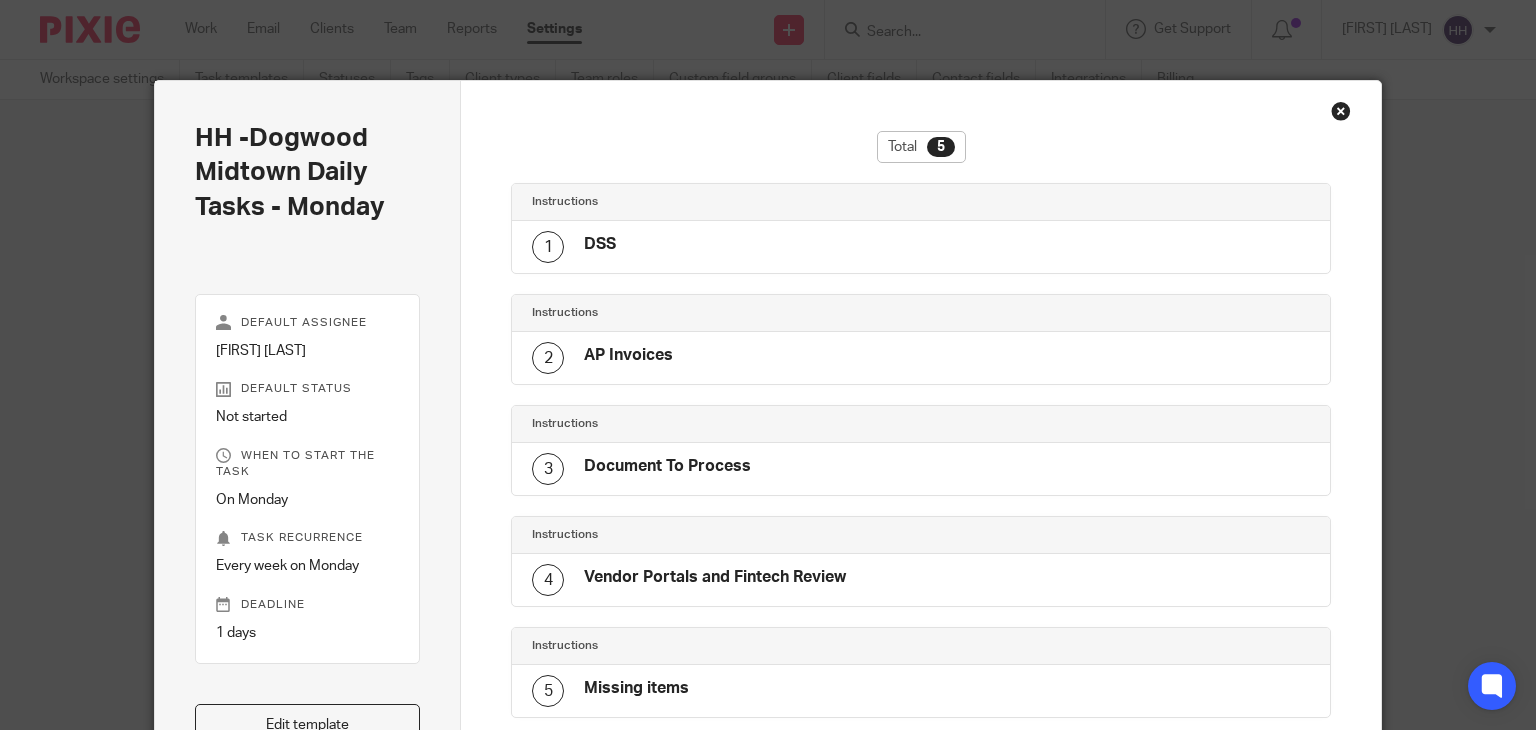 scroll, scrollTop: 0, scrollLeft: 0, axis: both 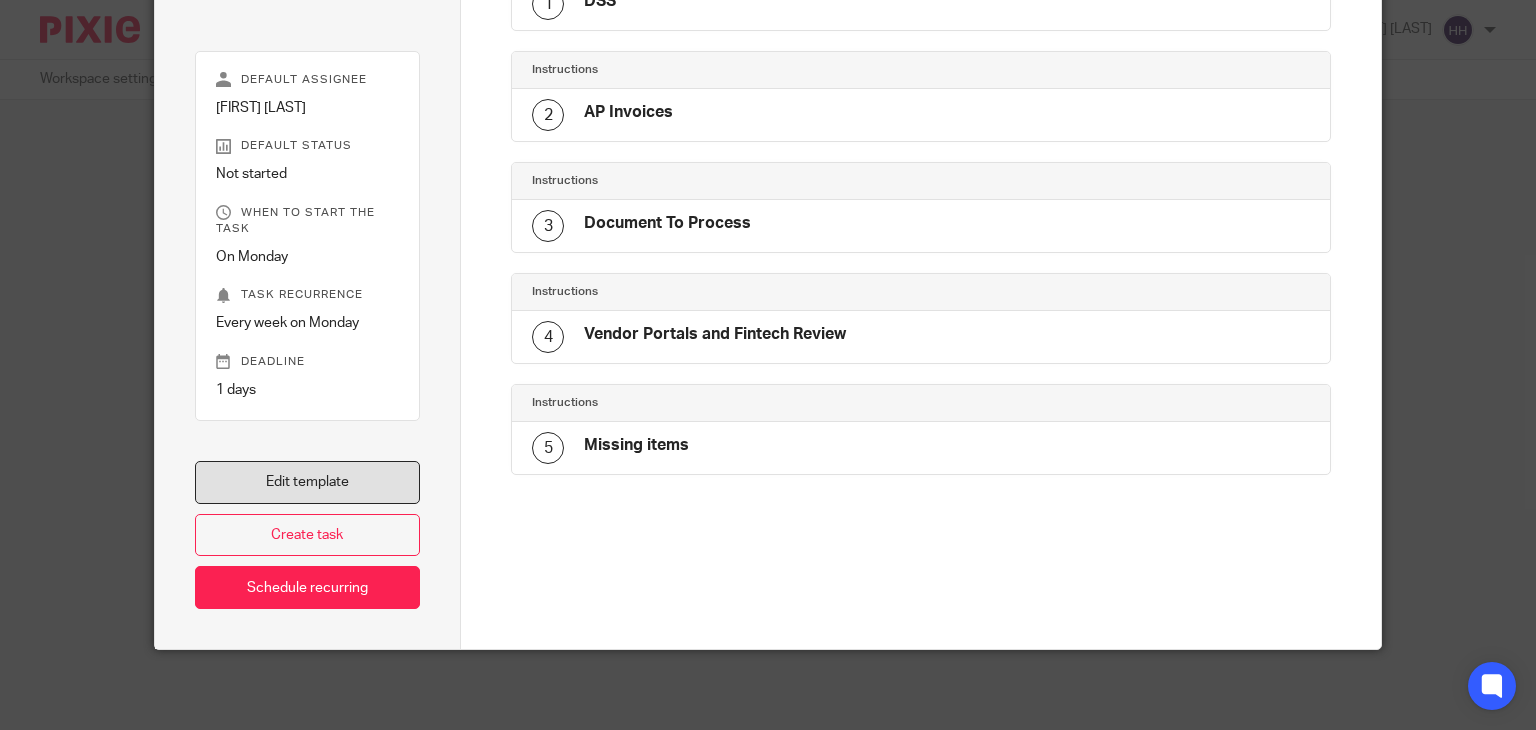 click on "Edit template" at bounding box center (308, 482) 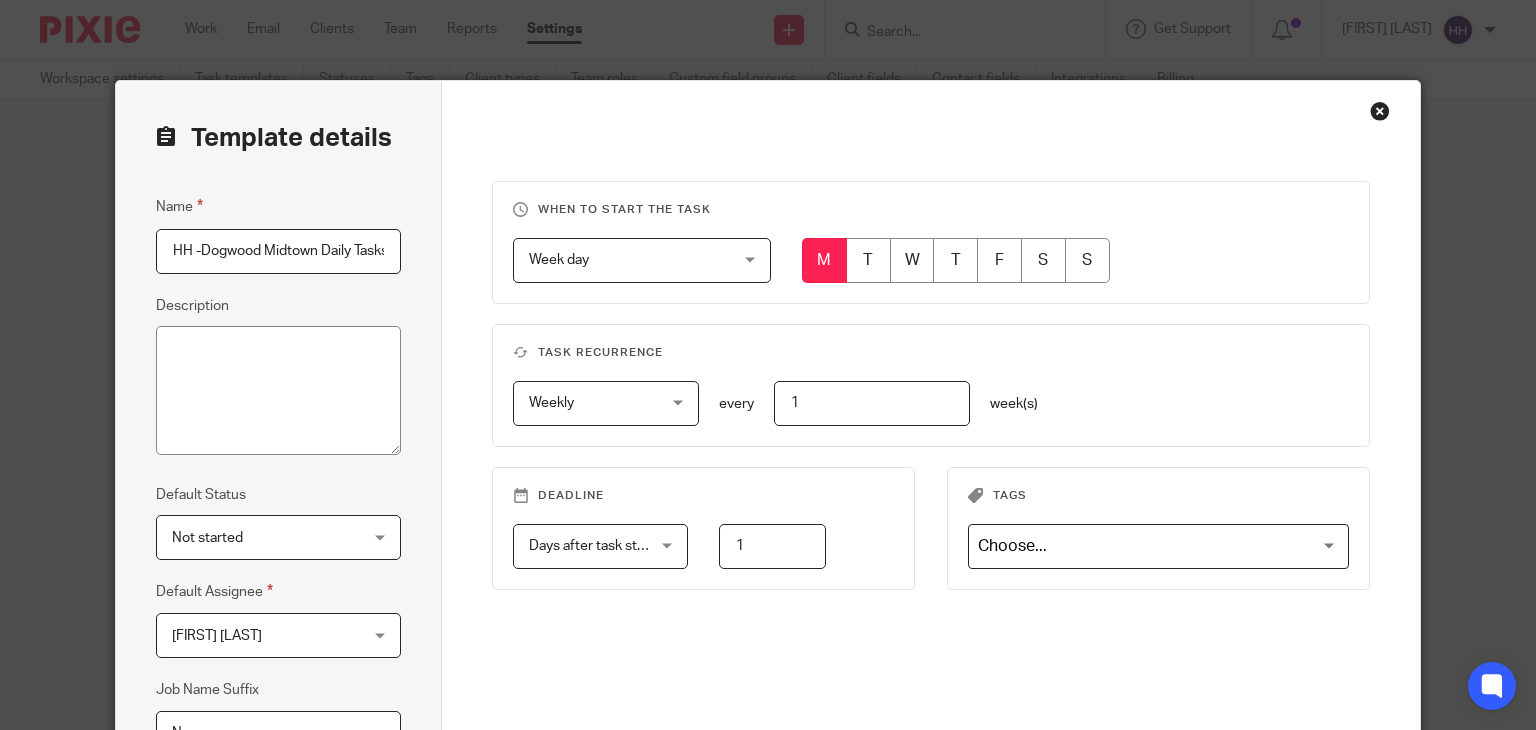 scroll, scrollTop: 0, scrollLeft: 0, axis: both 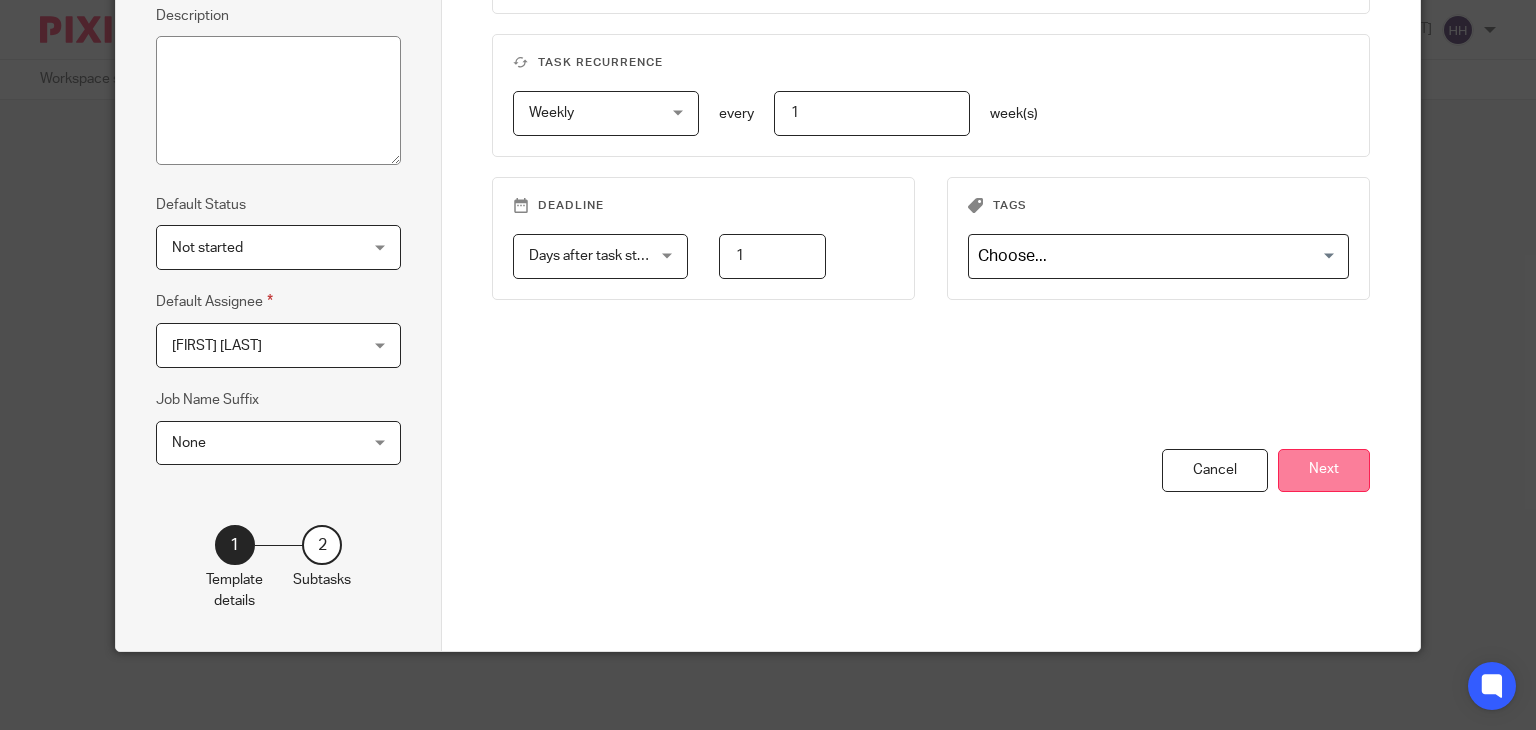 click on "Next" at bounding box center [1324, 470] 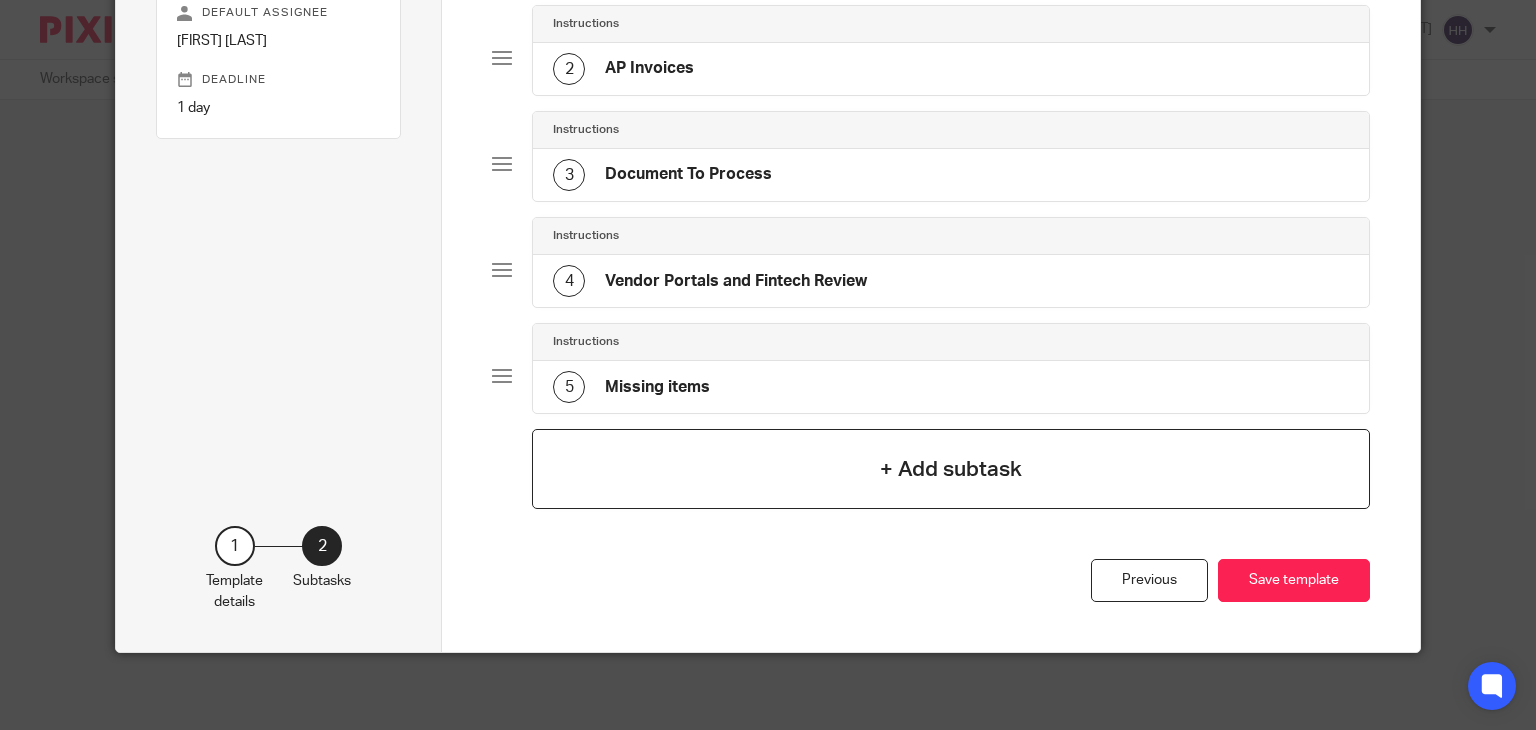 click on "+ Add subtask" at bounding box center [951, 469] 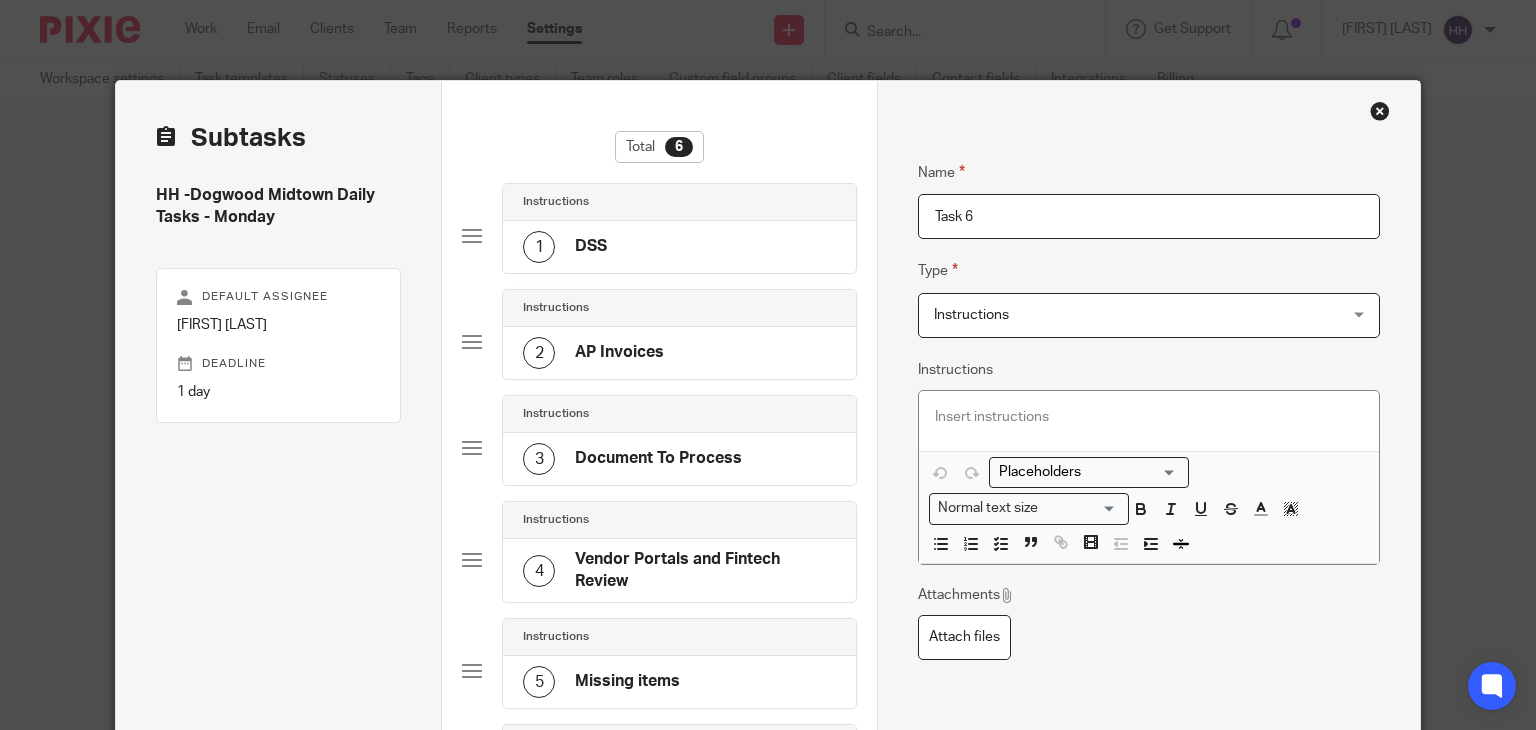 drag, startPoint x: 985, startPoint y: 219, endPoint x: 613, endPoint y: 269, distance: 375.34518 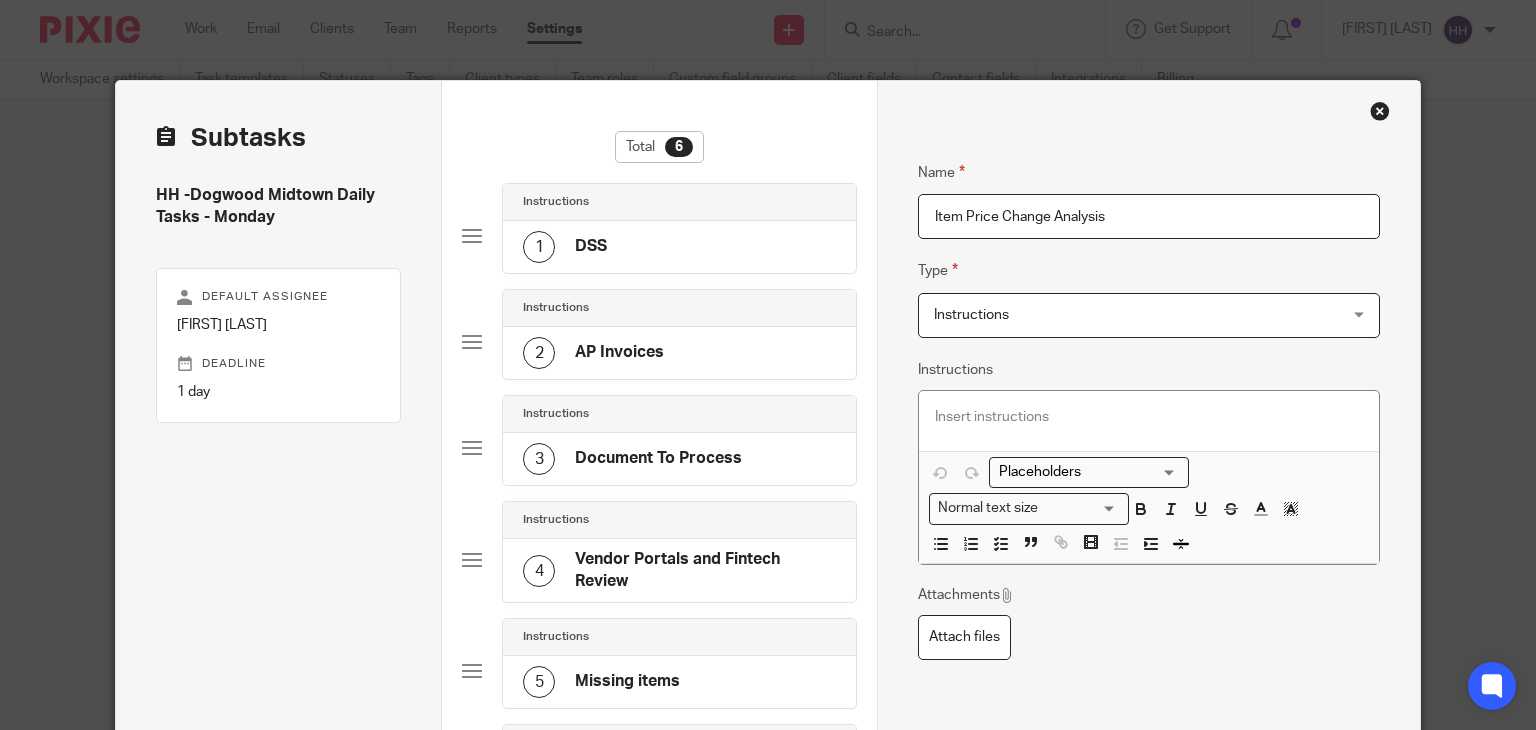 type on "Item Price Change Analysis" 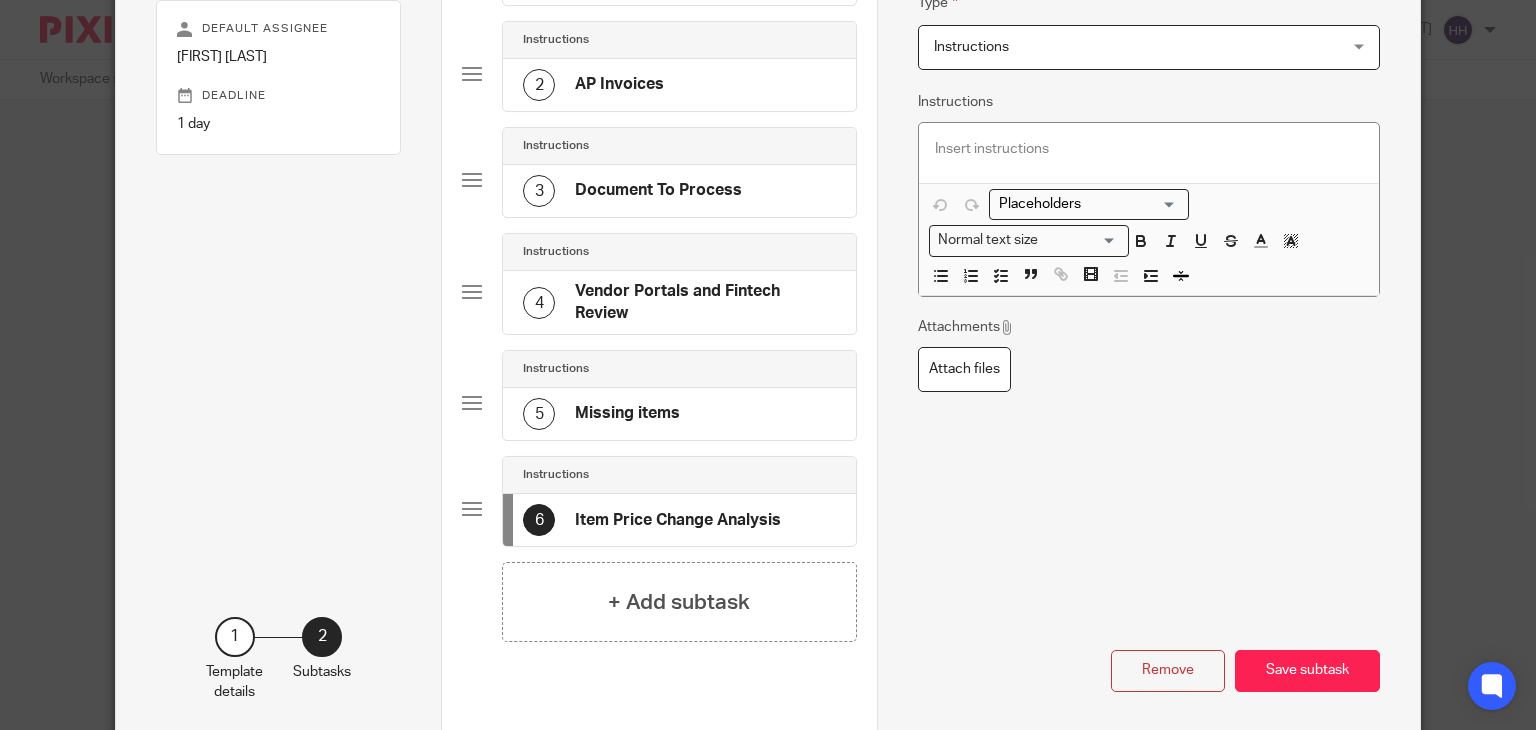 scroll, scrollTop: 357, scrollLeft: 0, axis: vertical 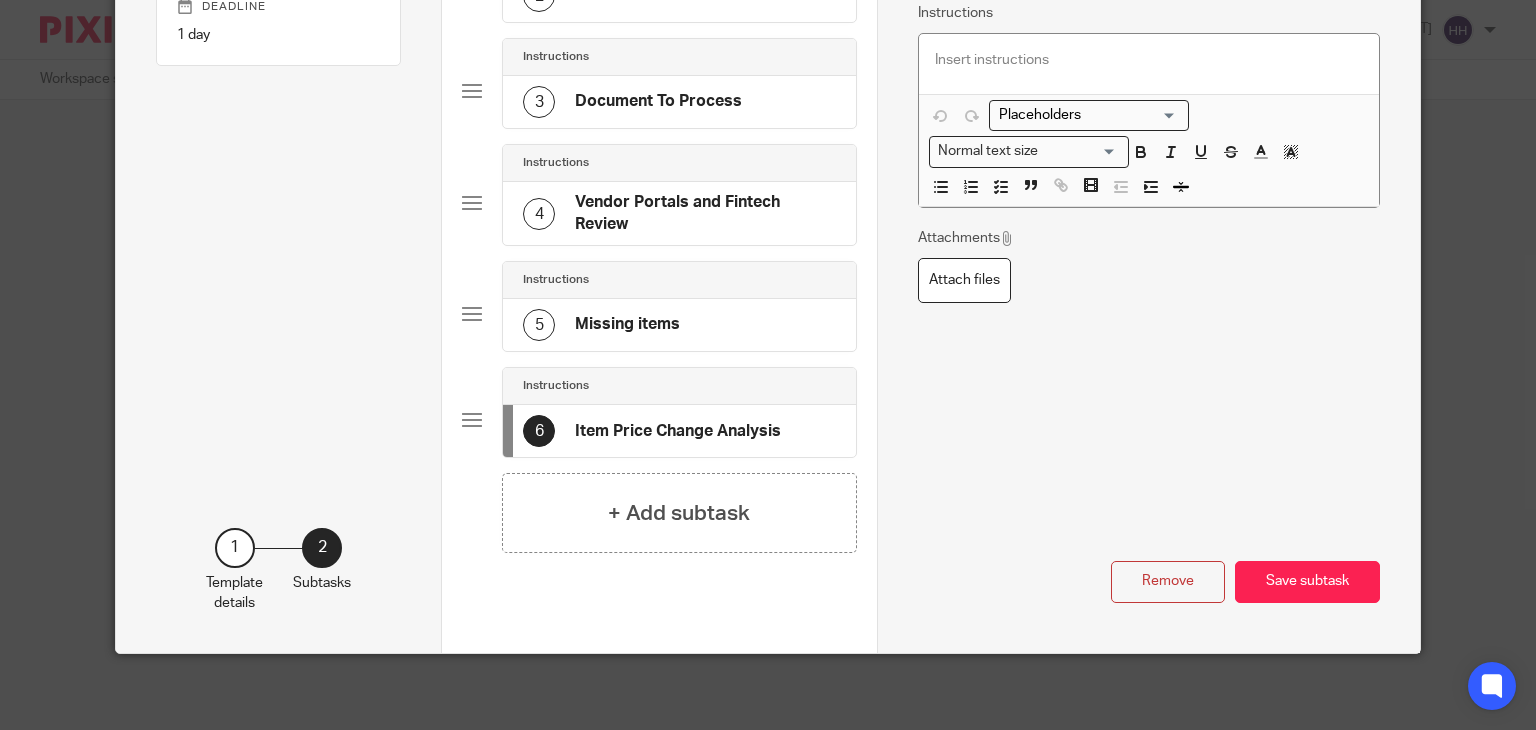 click on "Save subtask" at bounding box center (1307, 582) 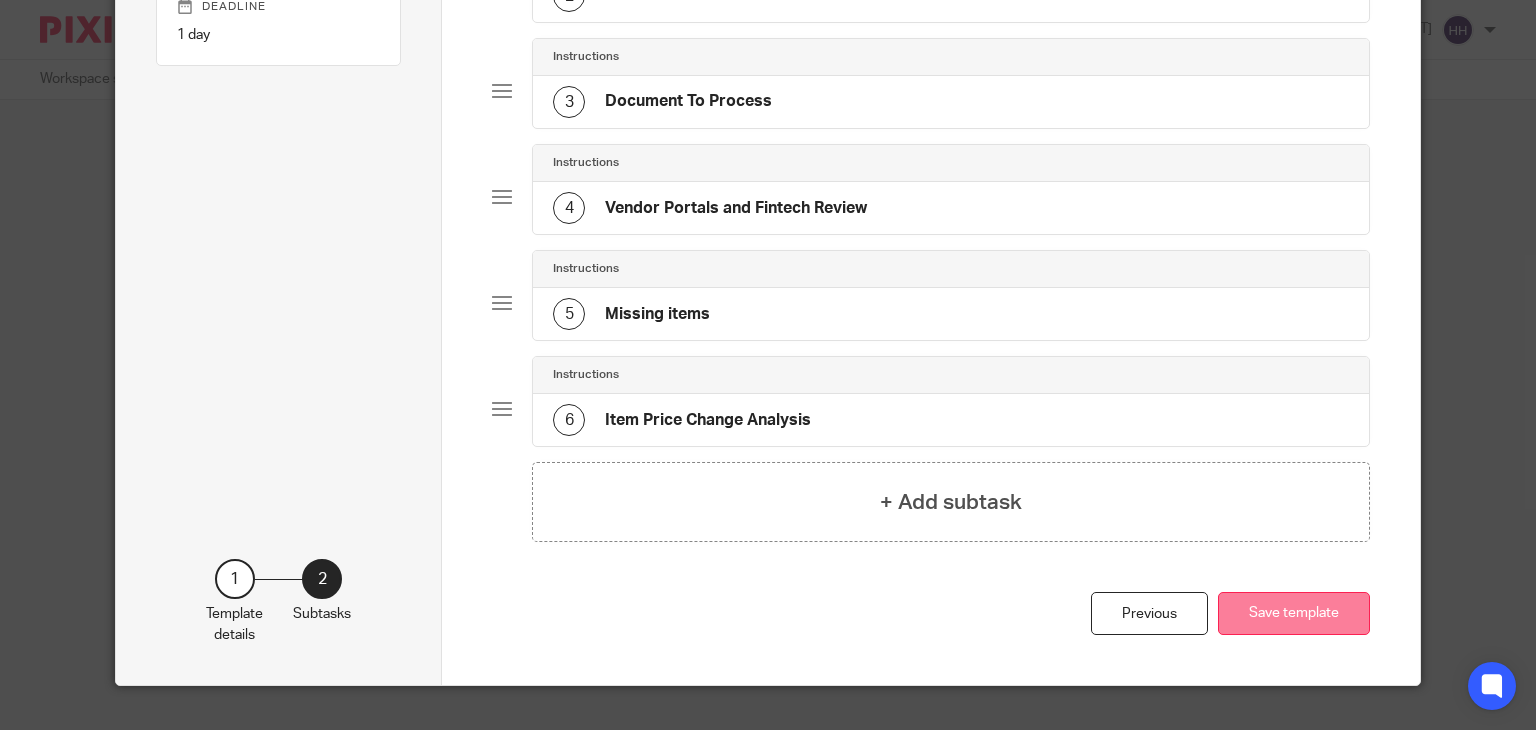 click on "Save template" at bounding box center (1294, 613) 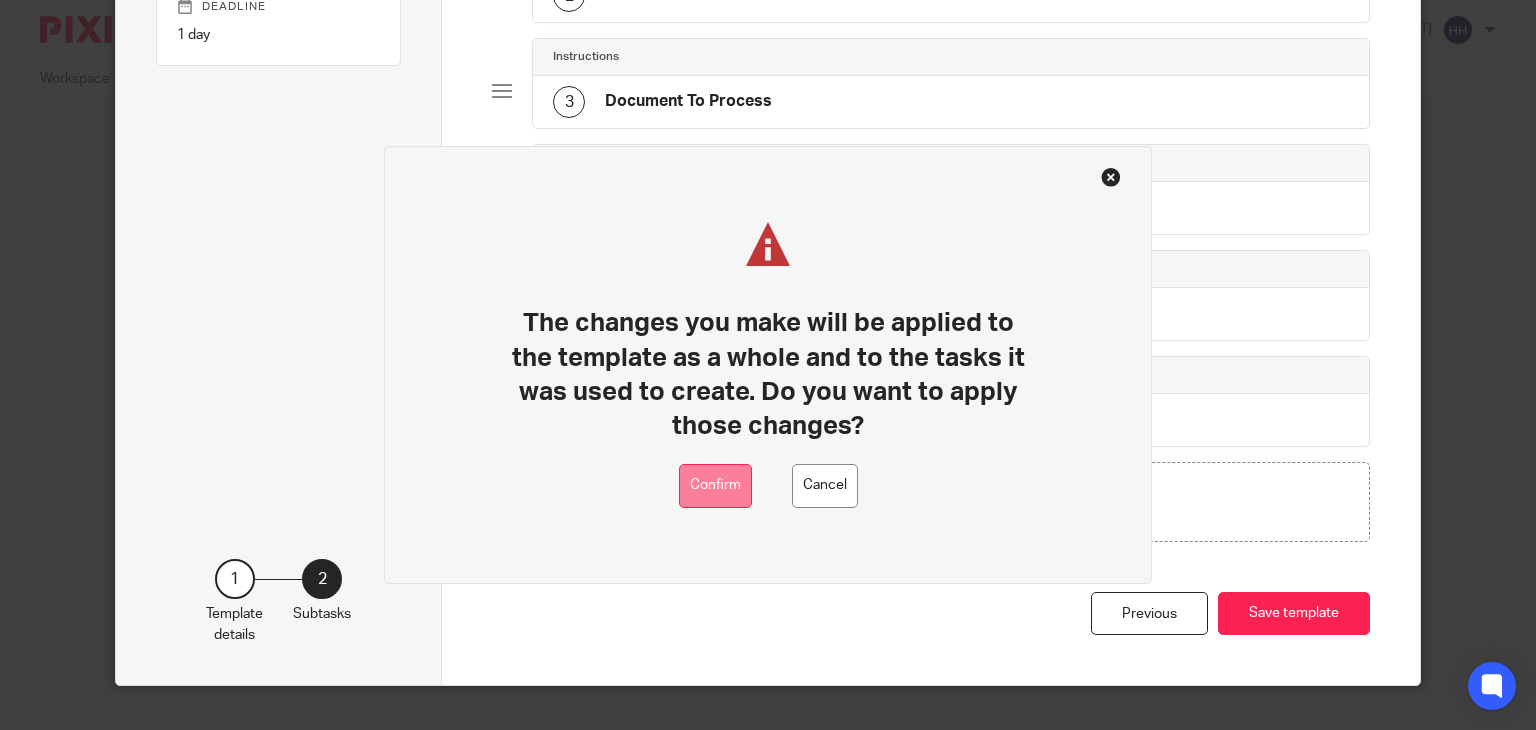 click on "Confirm" at bounding box center [715, 486] 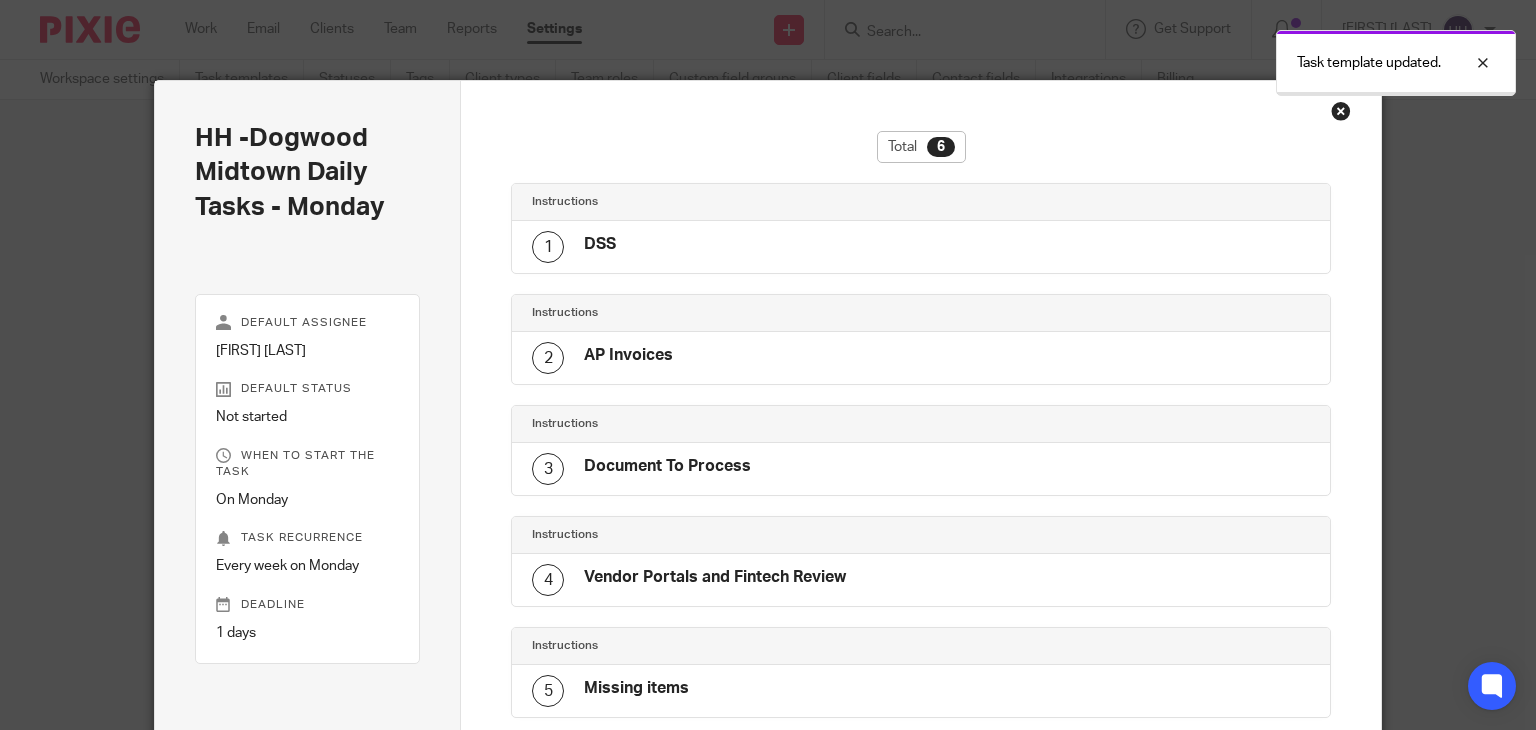 scroll, scrollTop: 0, scrollLeft: 0, axis: both 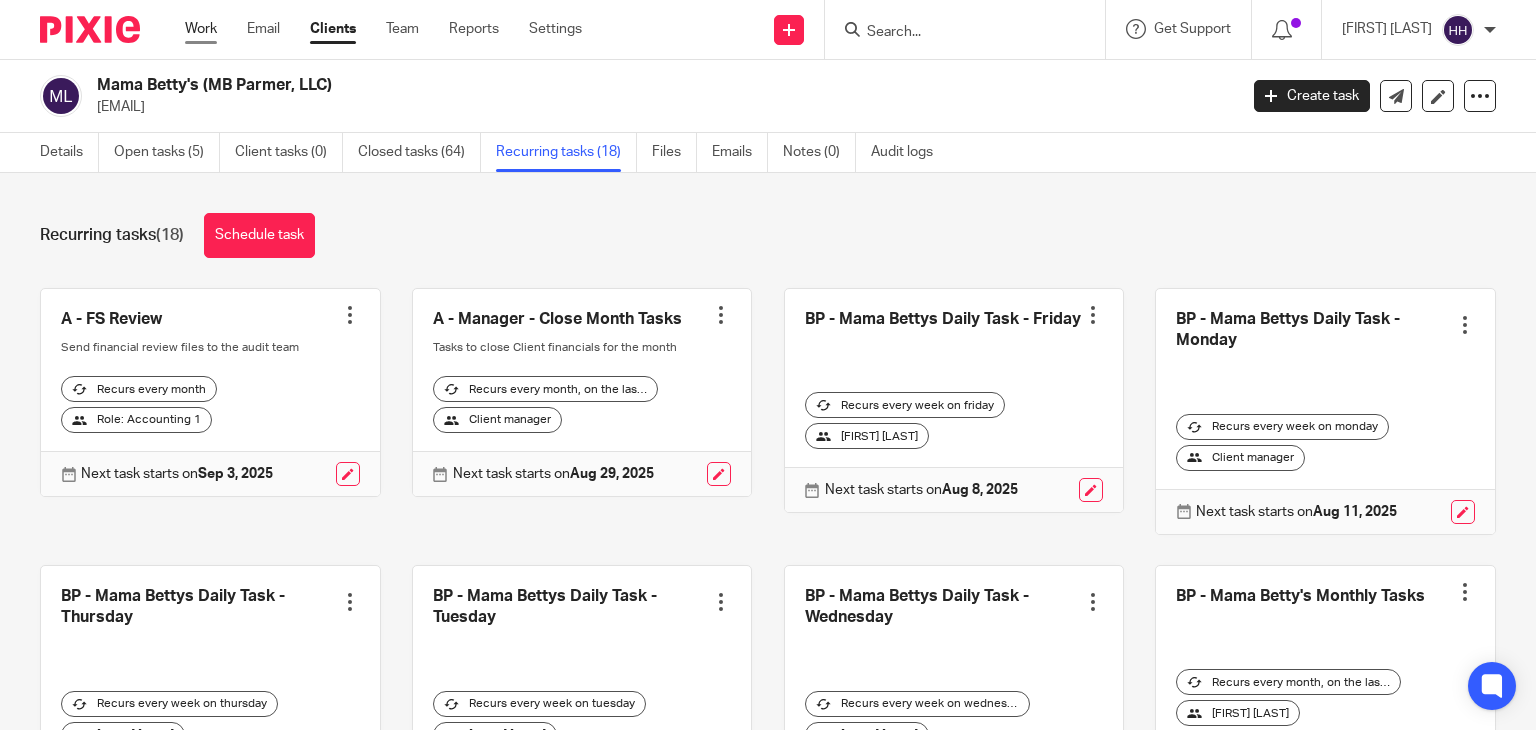 click on "Work" at bounding box center (201, 29) 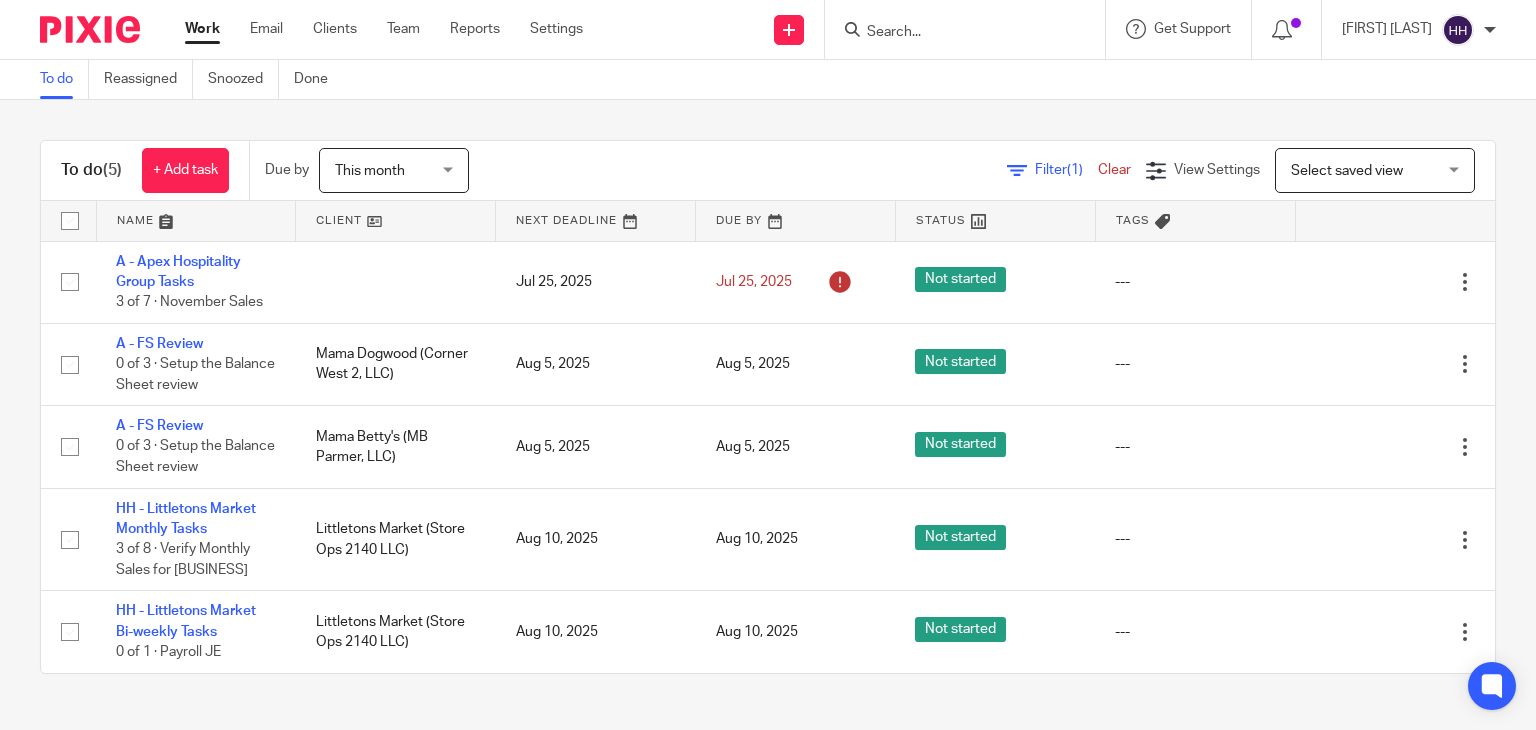 scroll, scrollTop: 0, scrollLeft: 0, axis: both 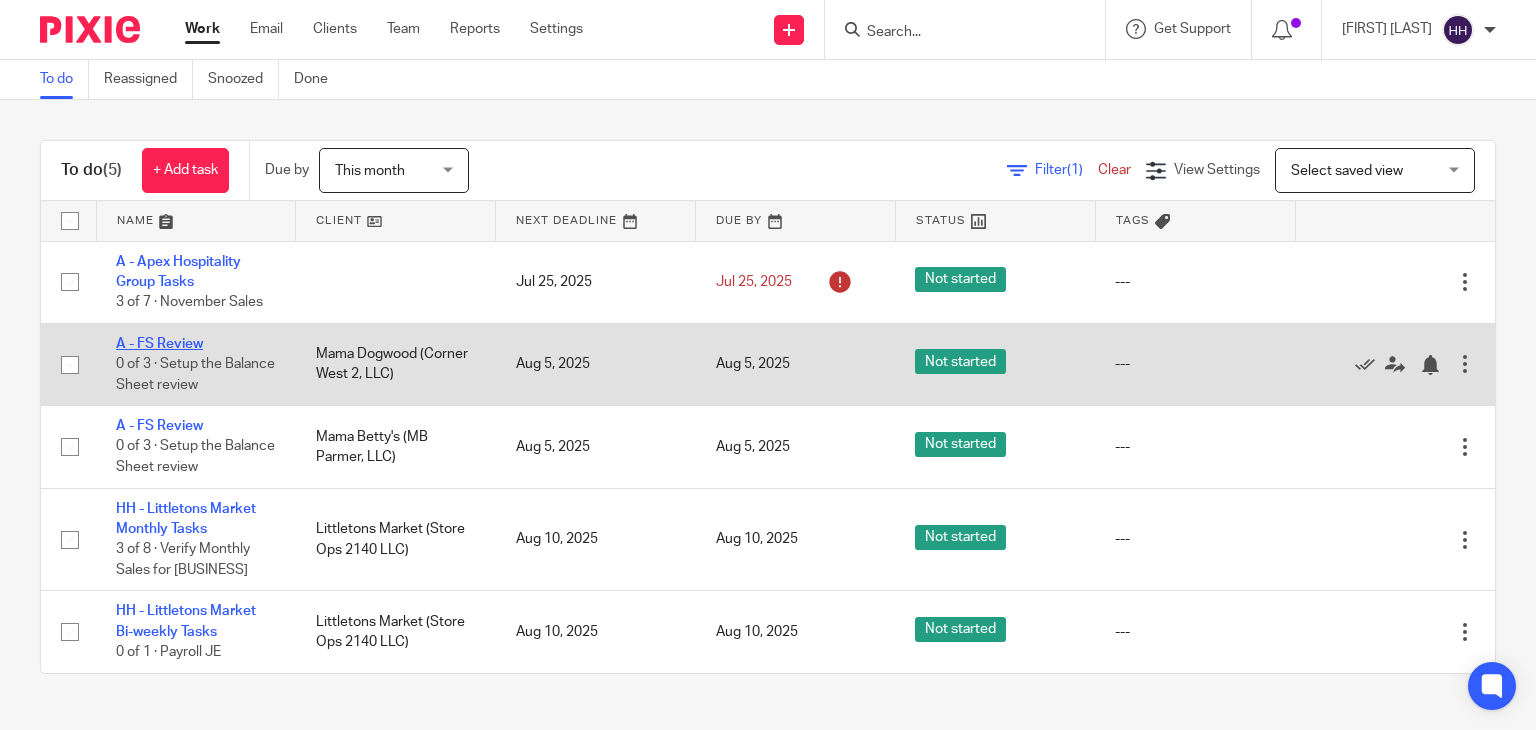 click on "A - FS Review" at bounding box center (159, 344) 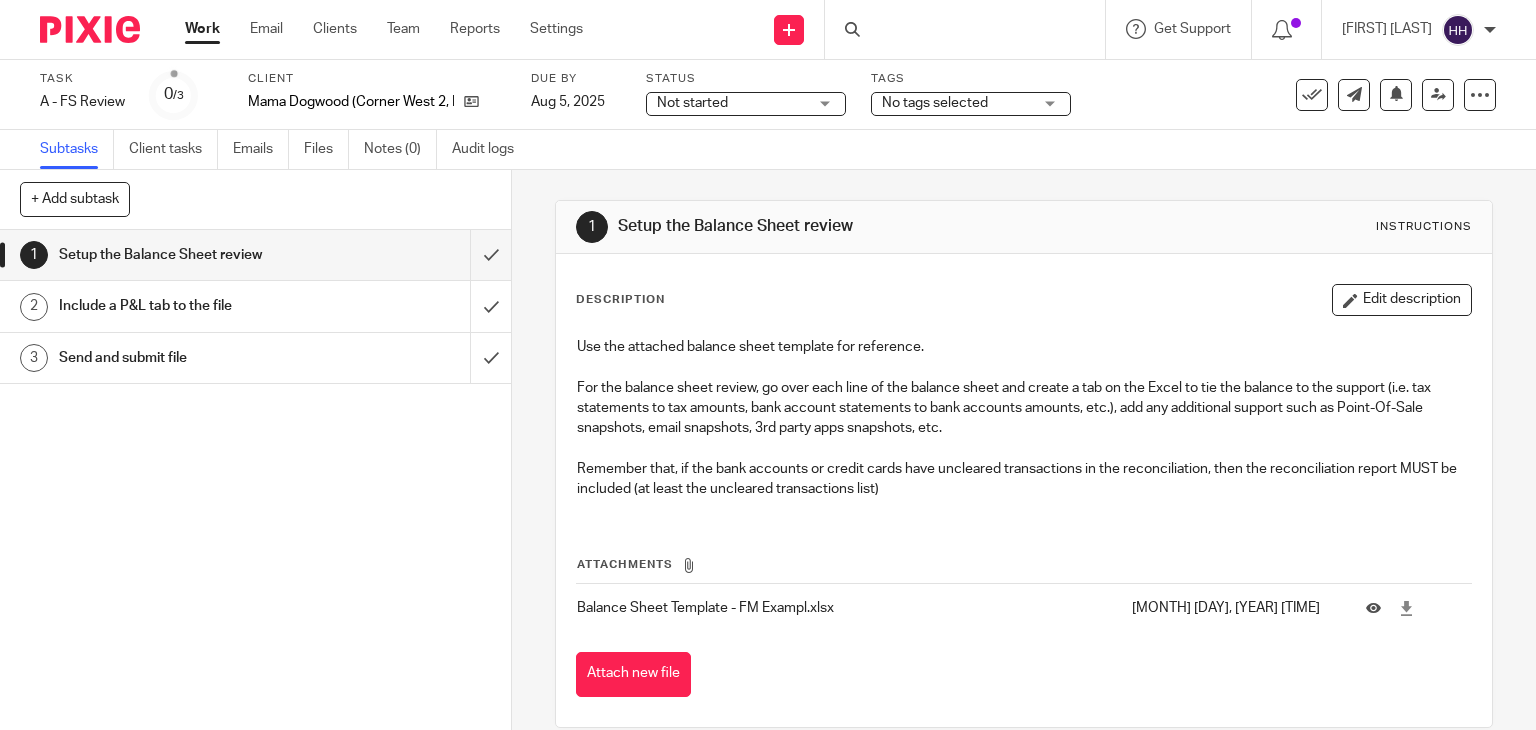 scroll, scrollTop: 0, scrollLeft: 0, axis: both 